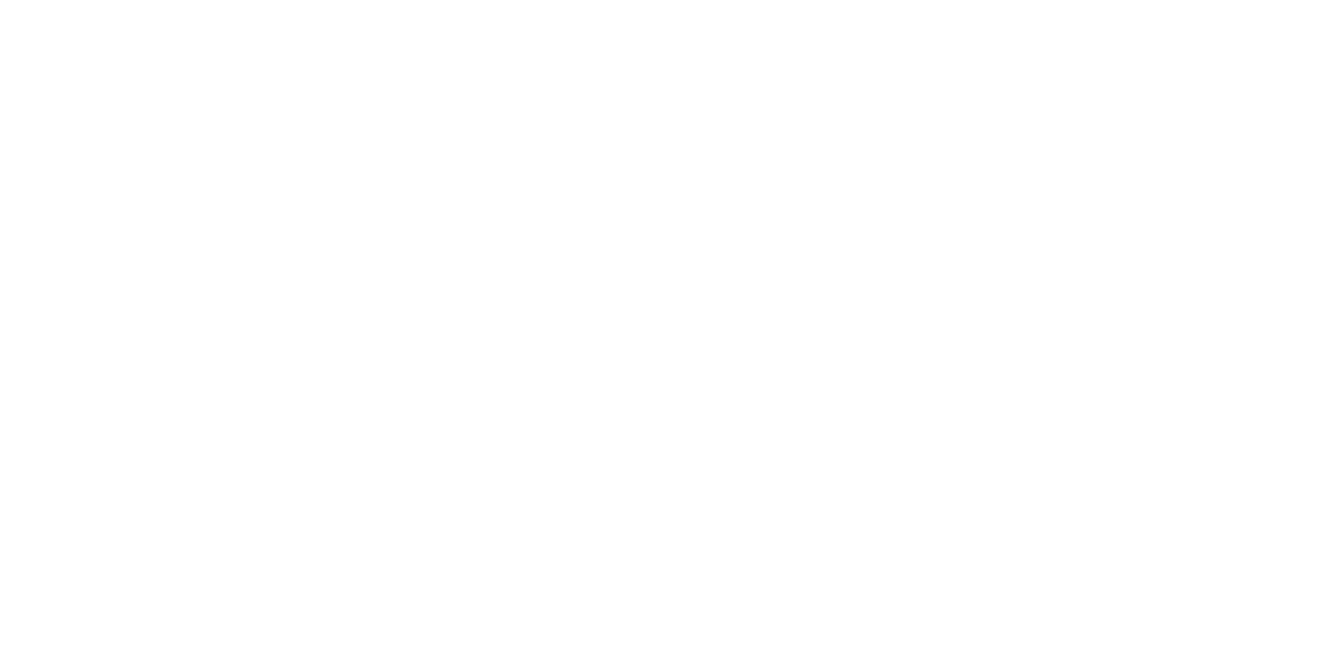 scroll, scrollTop: 0, scrollLeft: 0, axis: both 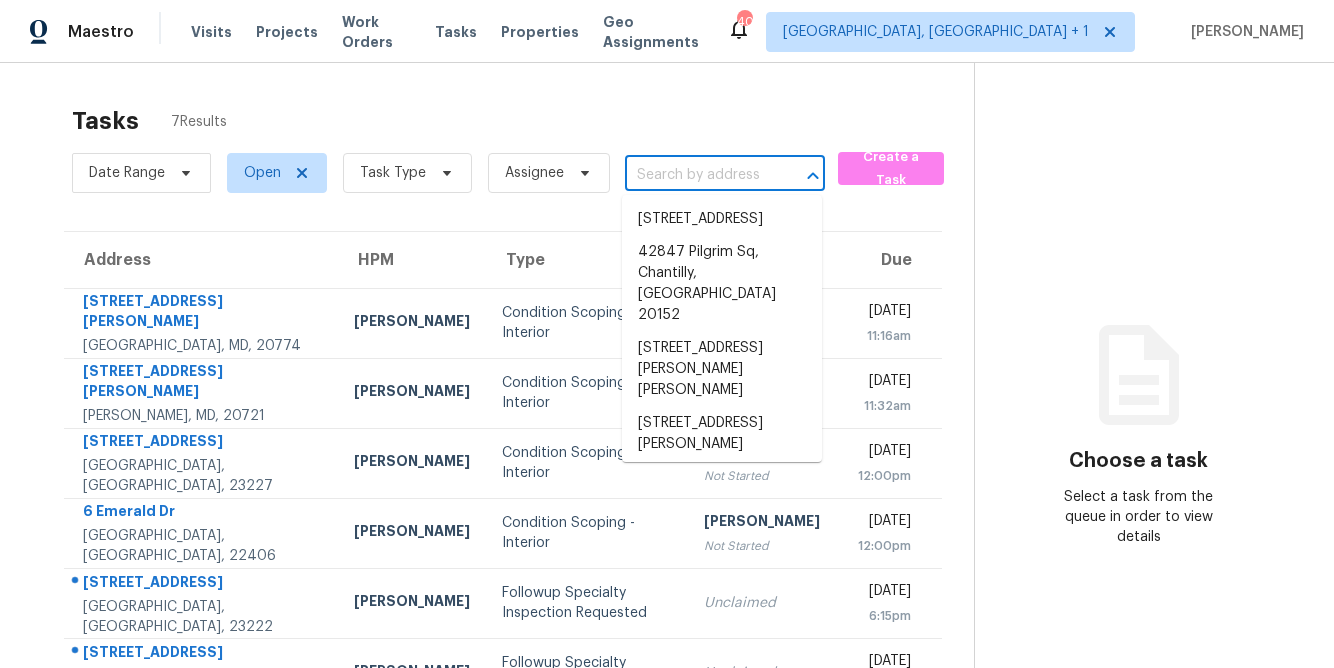 click at bounding box center [697, 175] 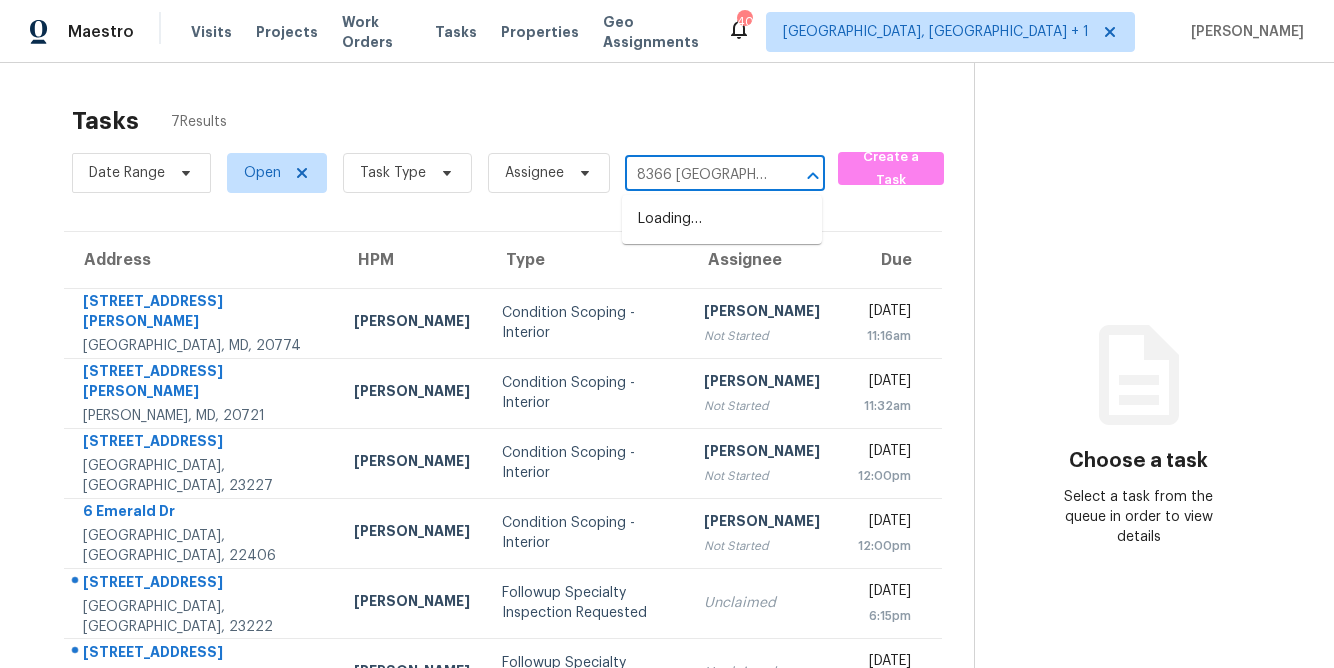 type on "8366 scotland" 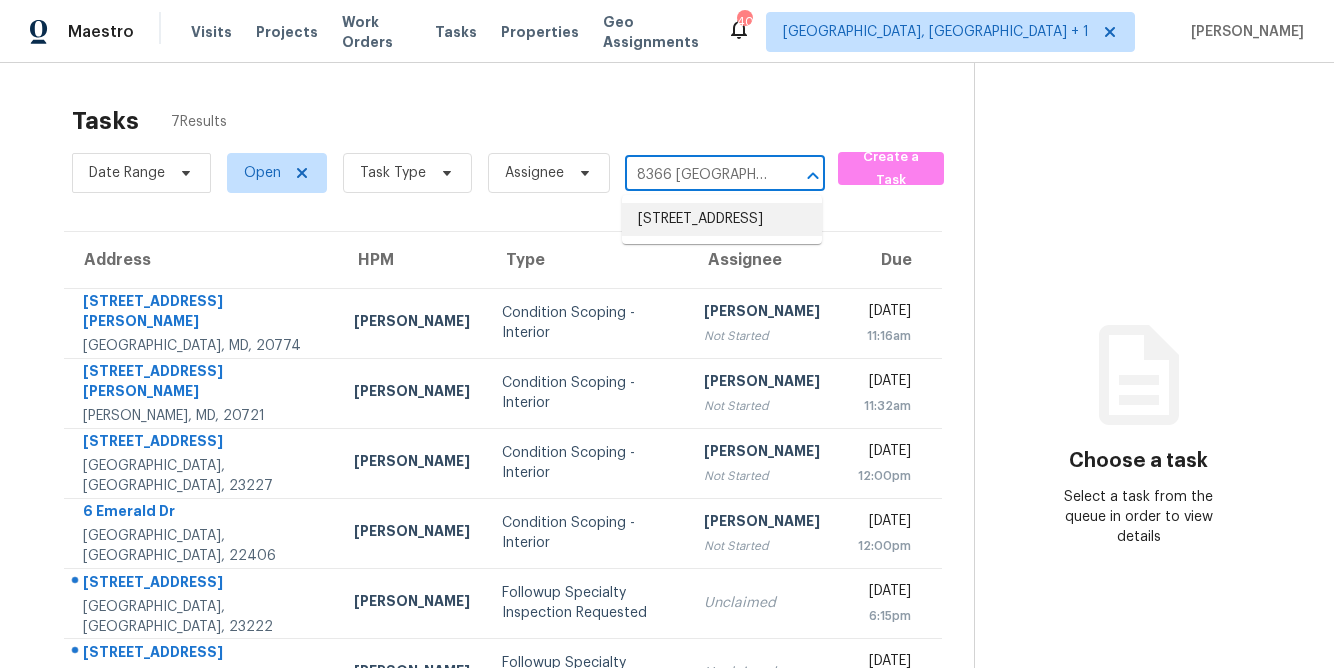 click on "8366 Scotland Loop, Manassas, VA 20109" at bounding box center [722, 219] 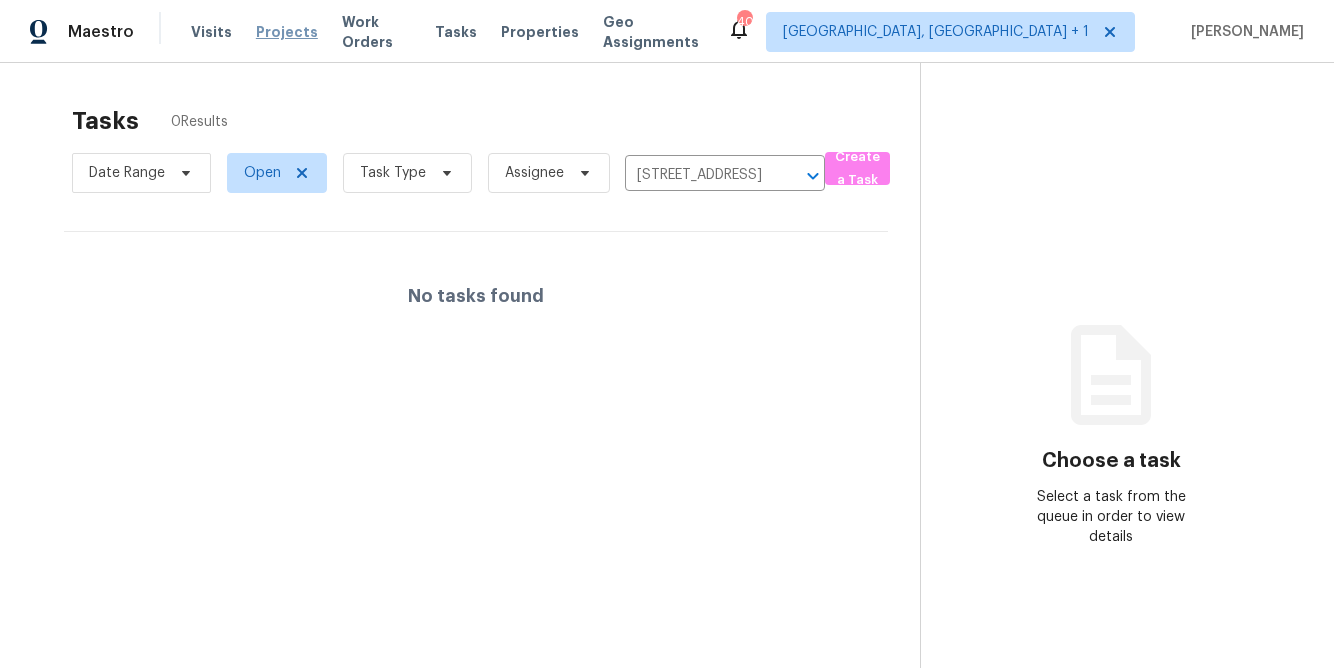click on "Projects" at bounding box center [287, 32] 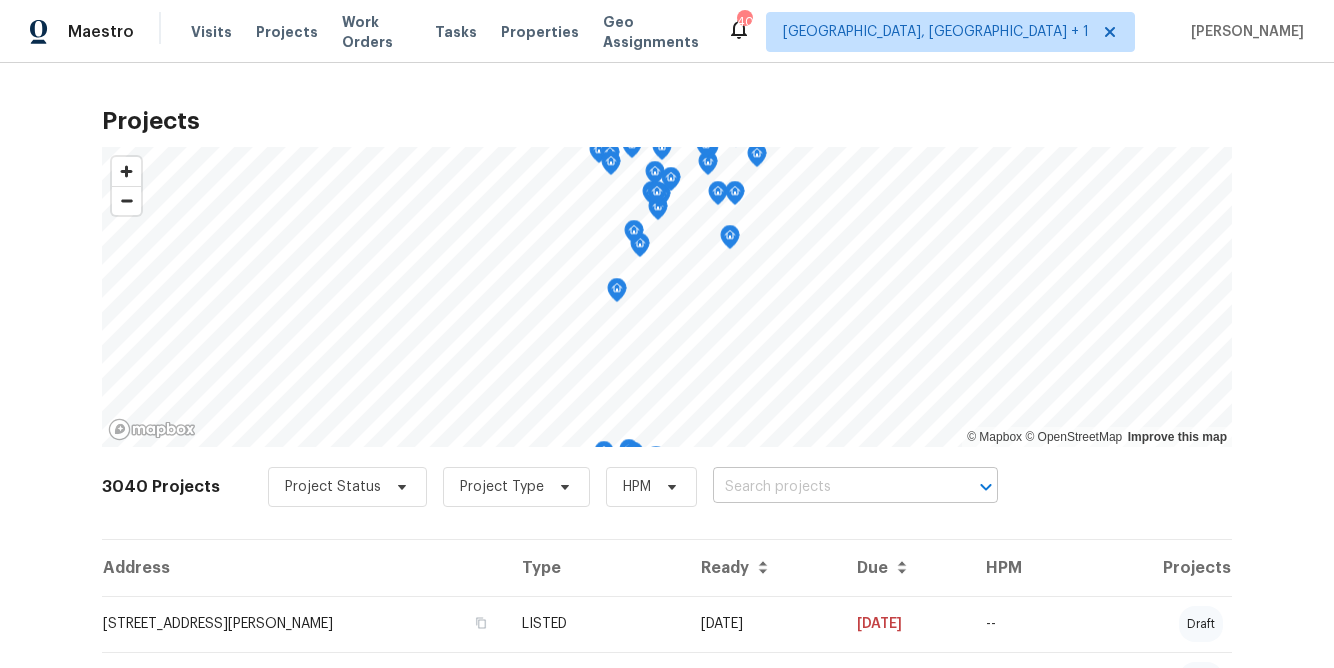 click at bounding box center [827, 487] 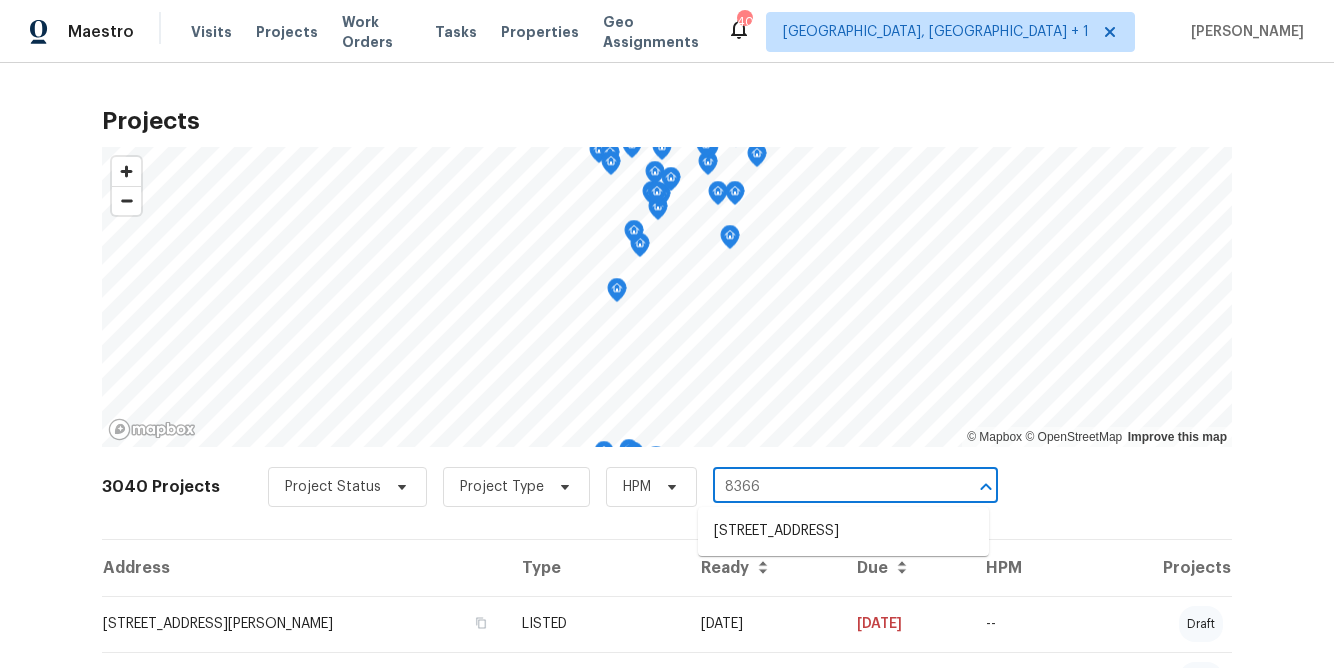 type on "8366 s" 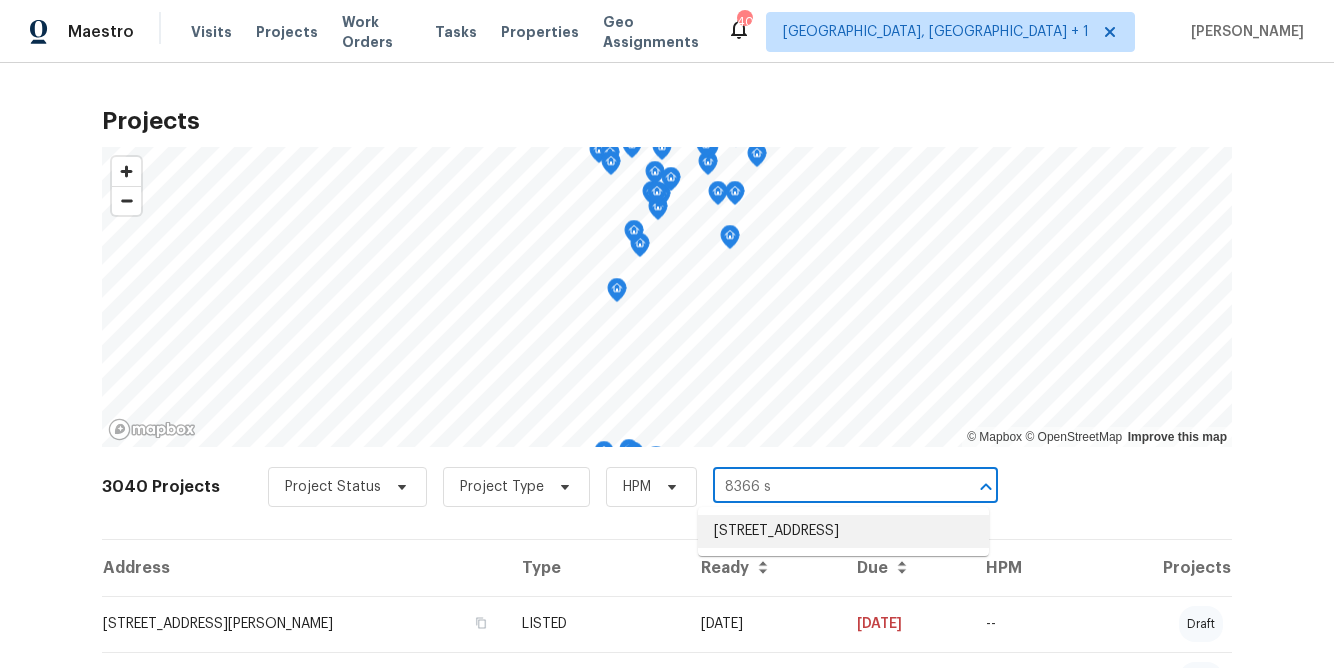 click on "8366 Scotland Loop, Manassas, VA 20109" at bounding box center (843, 531) 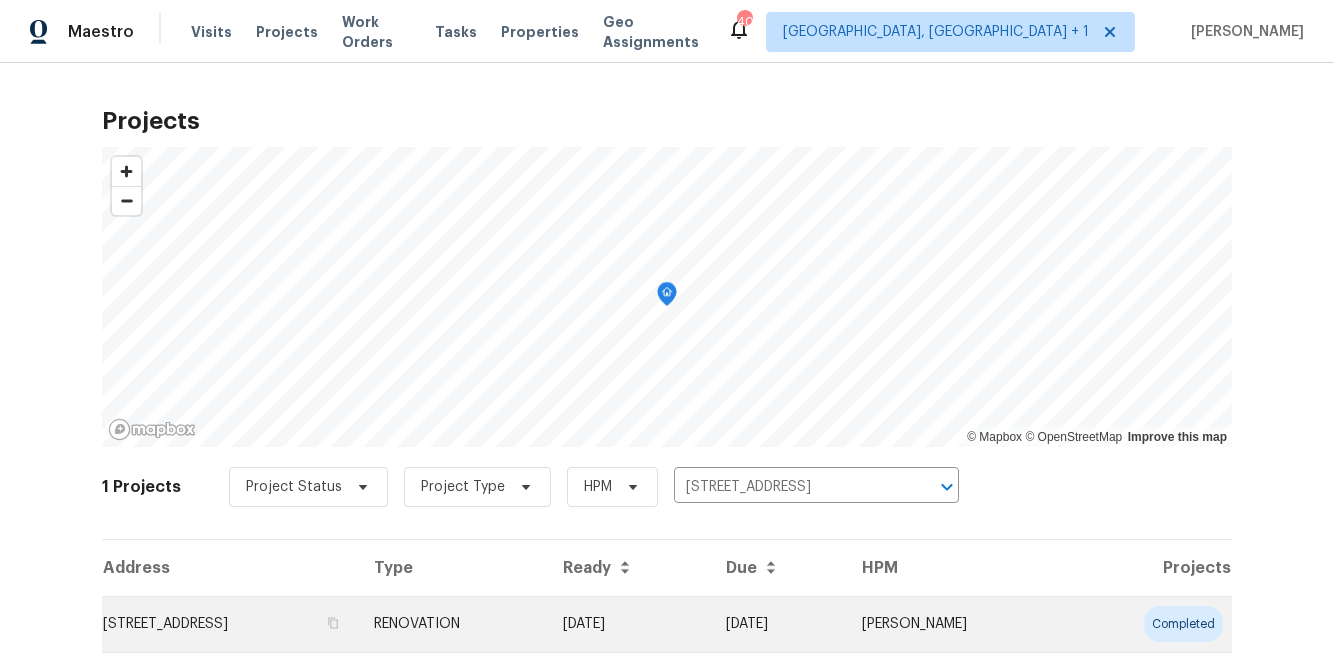 scroll, scrollTop: 48, scrollLeft: 0, axis: vertical 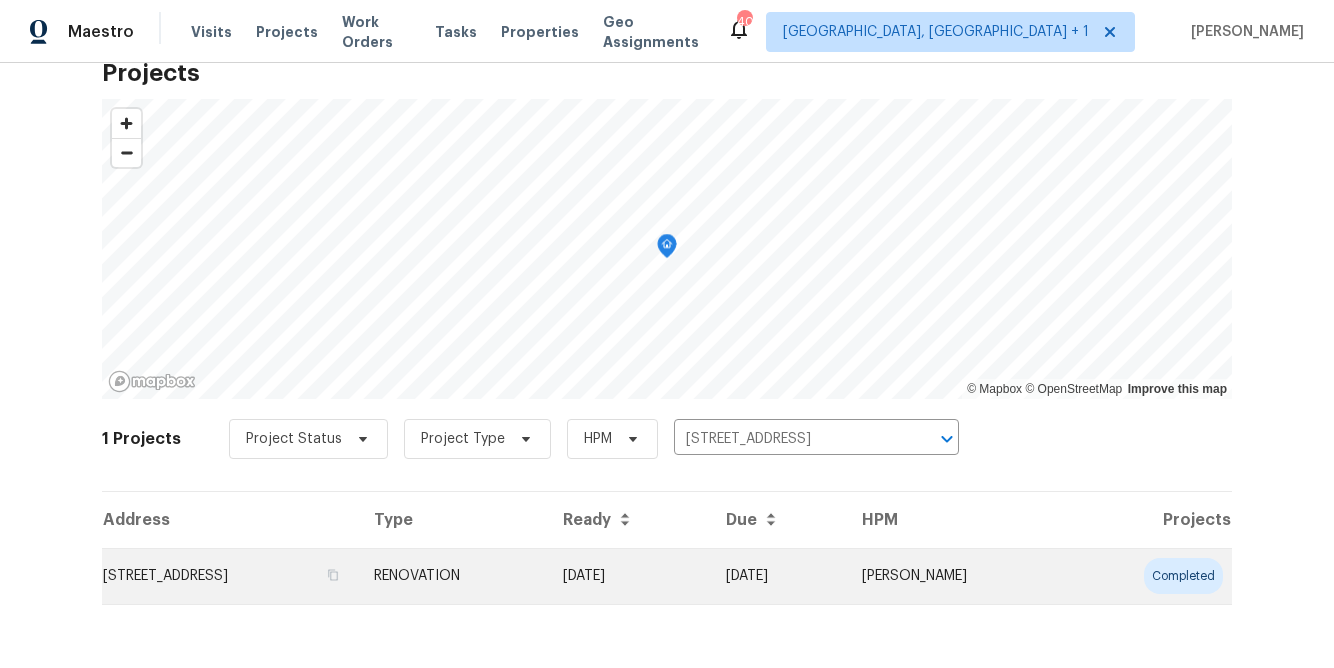click on "8366 Scotland Loop, Manassas, VA 20109" at bounding box center (230, 576) 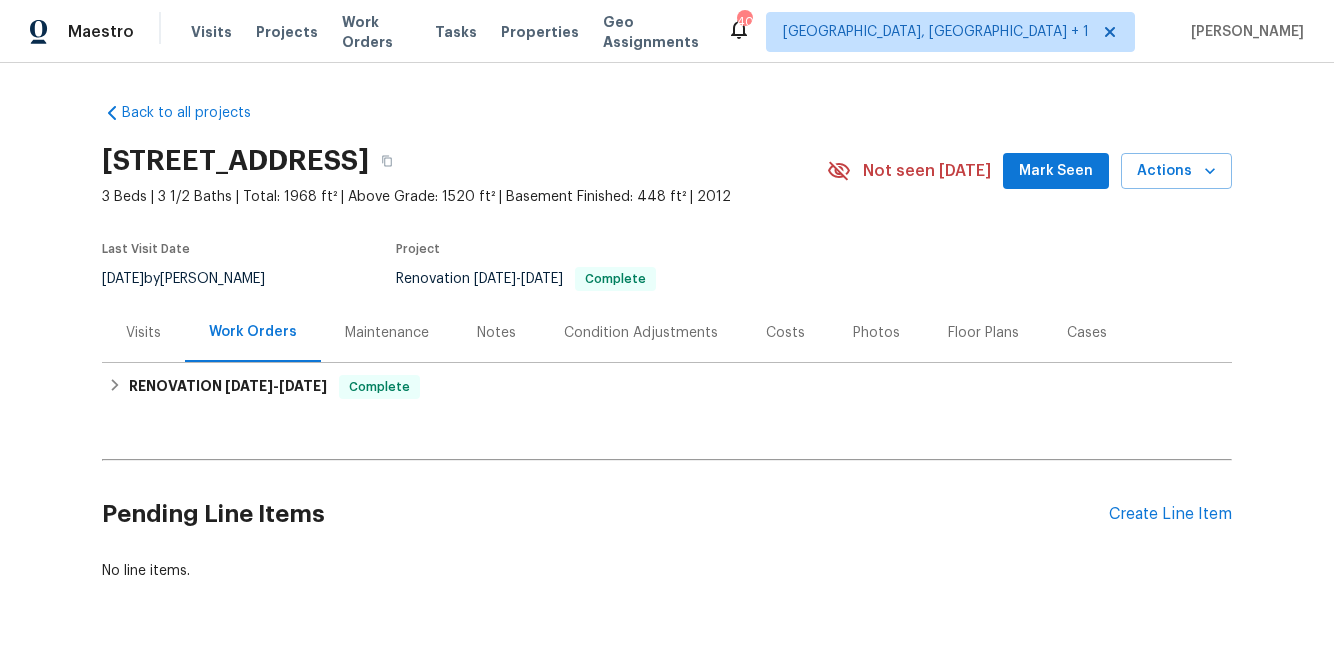 scroll, scrollTop: 49, scrollLeft: 0, axis: vertical 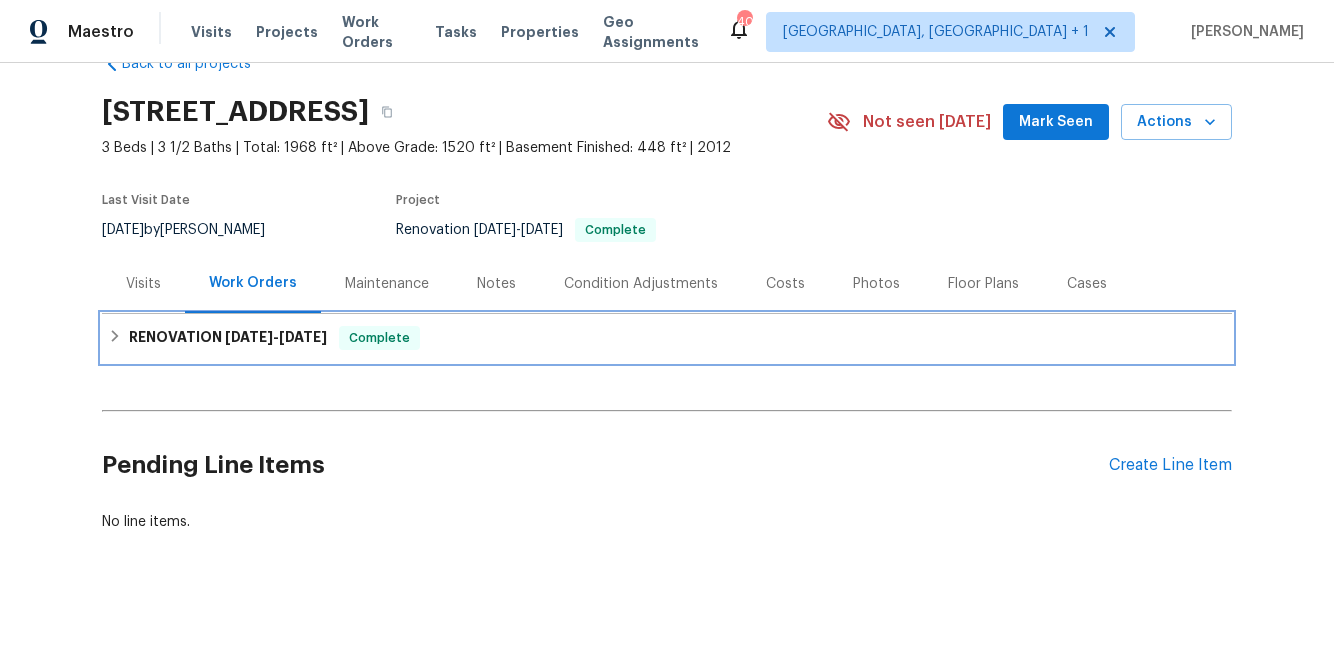 click on "RENOVATION   5/28/25  -  6/3/25 Complete" at bounding box center [667, 338] 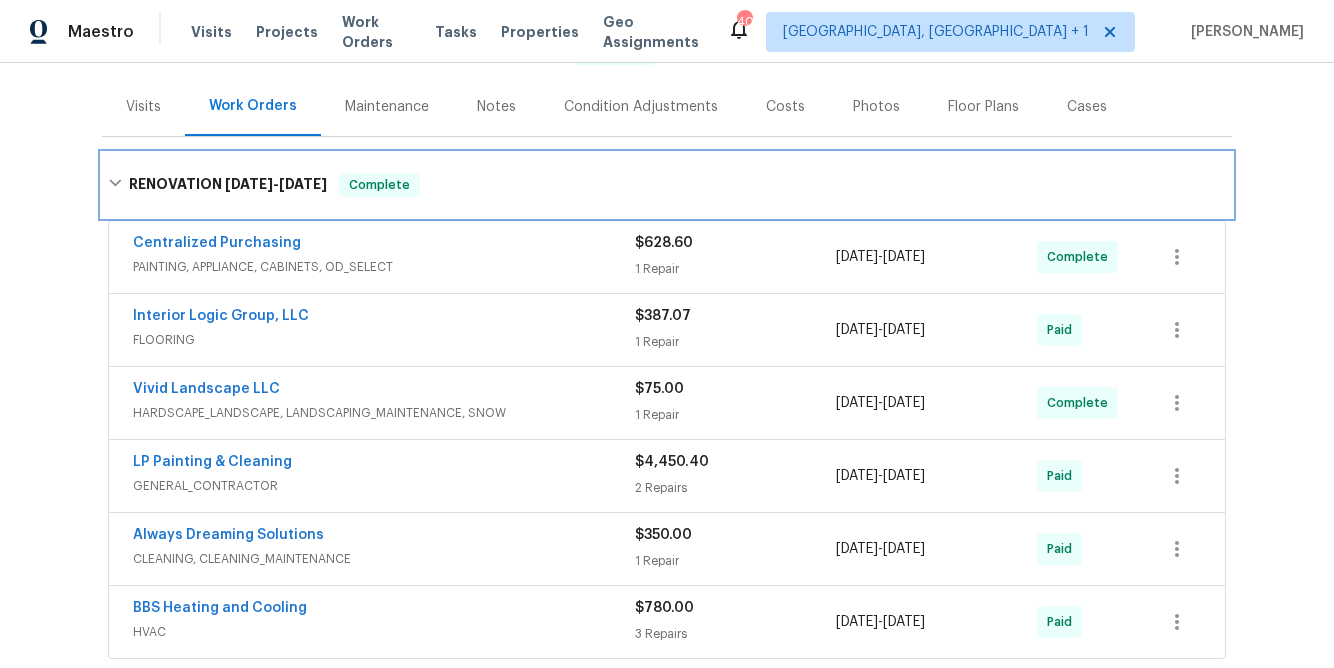 scroll, scrollTop: 222, scrollLeft: 0, axis: vertical 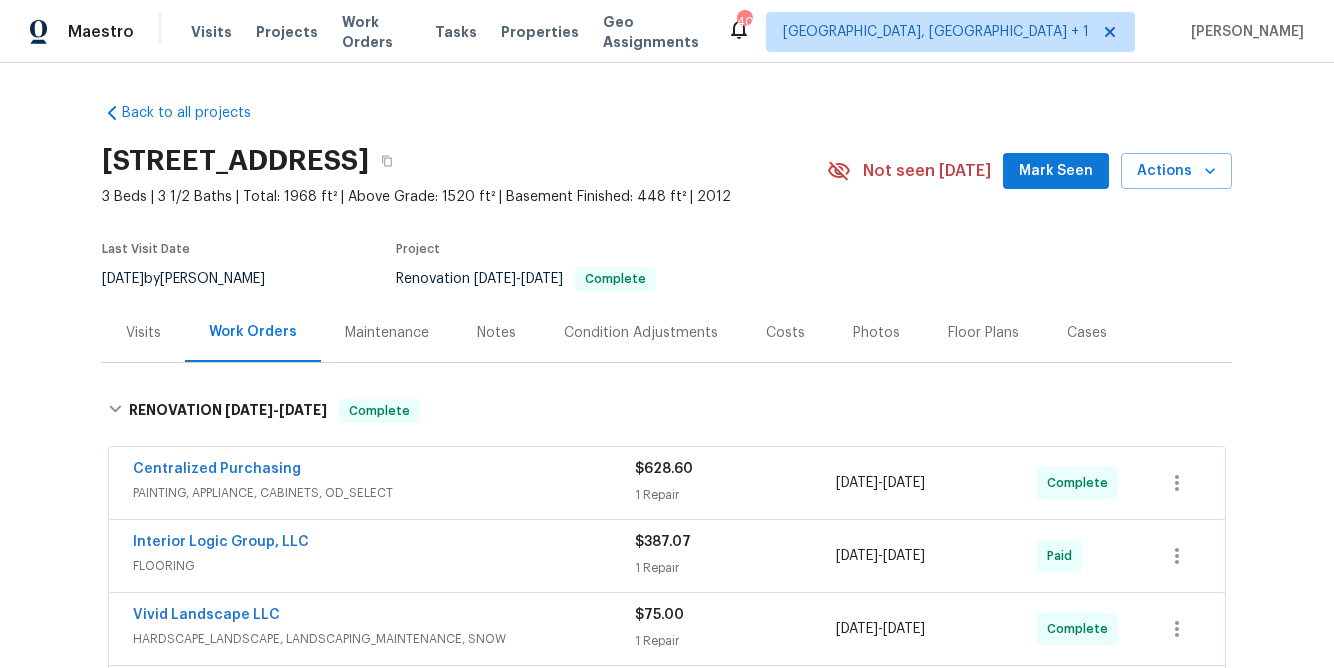 click on "Mark Seen" at bounding box center (1056, 171) 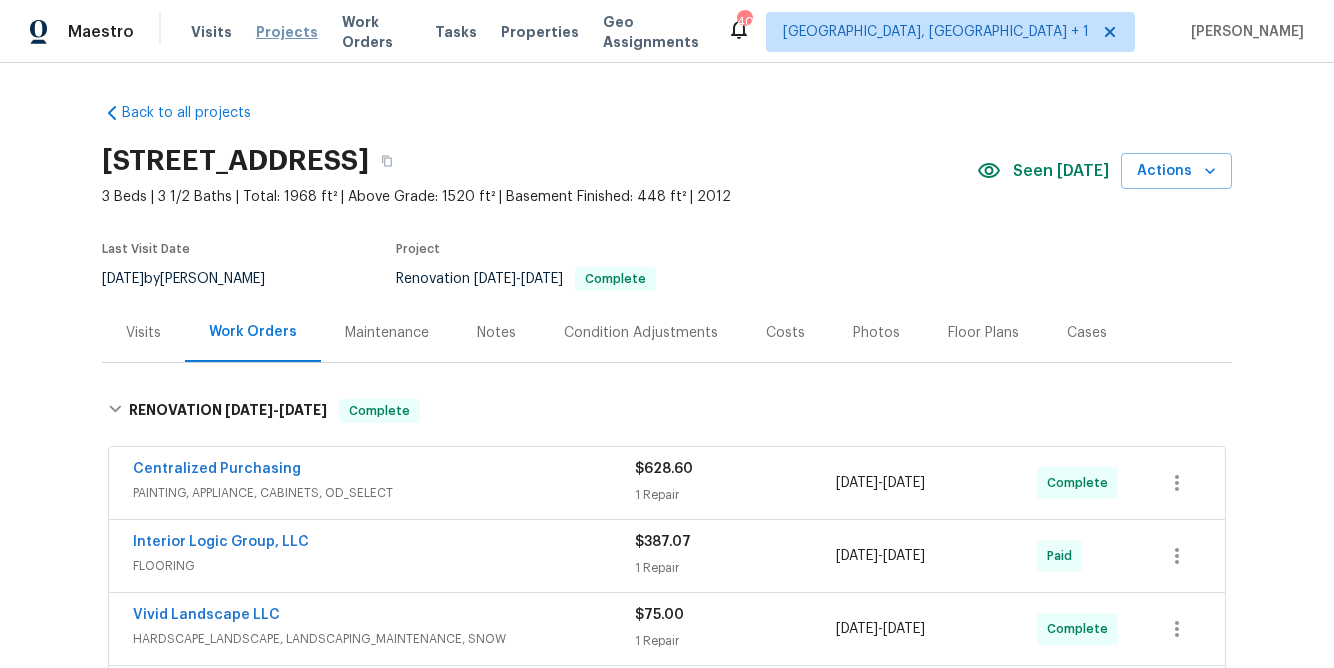 click on "Projects" at bounding box center (287, 32) 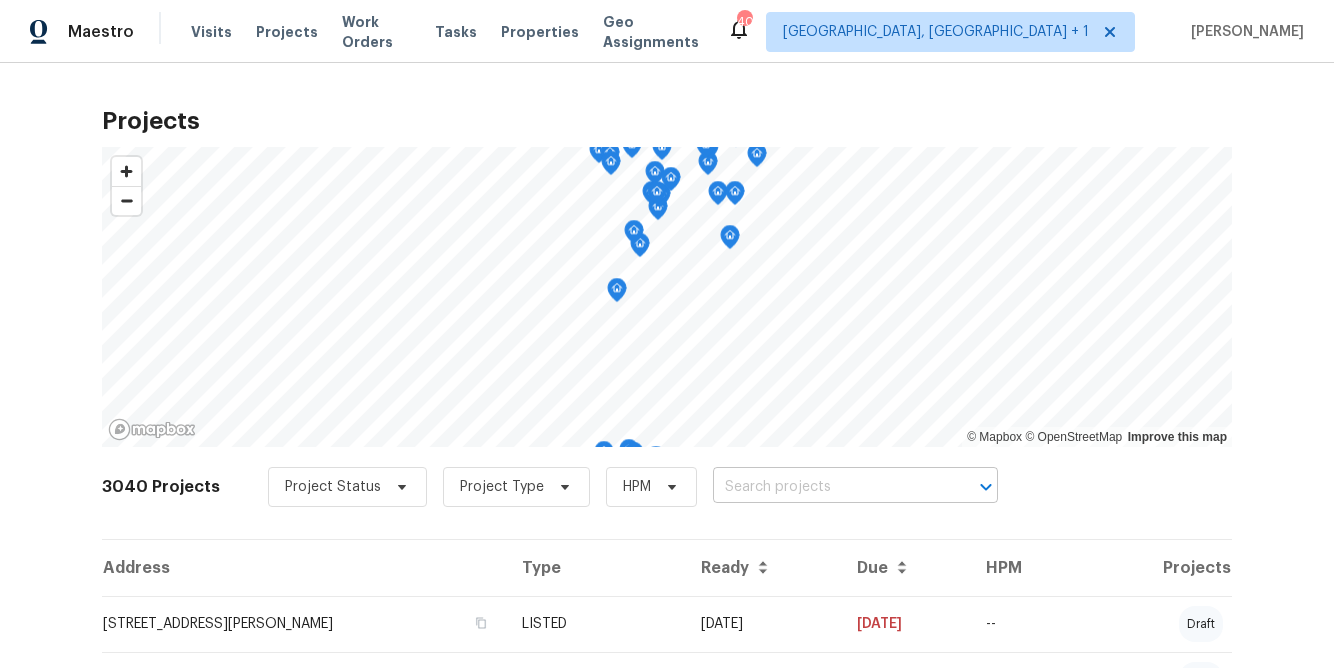 click at bounding box center [827, 487] 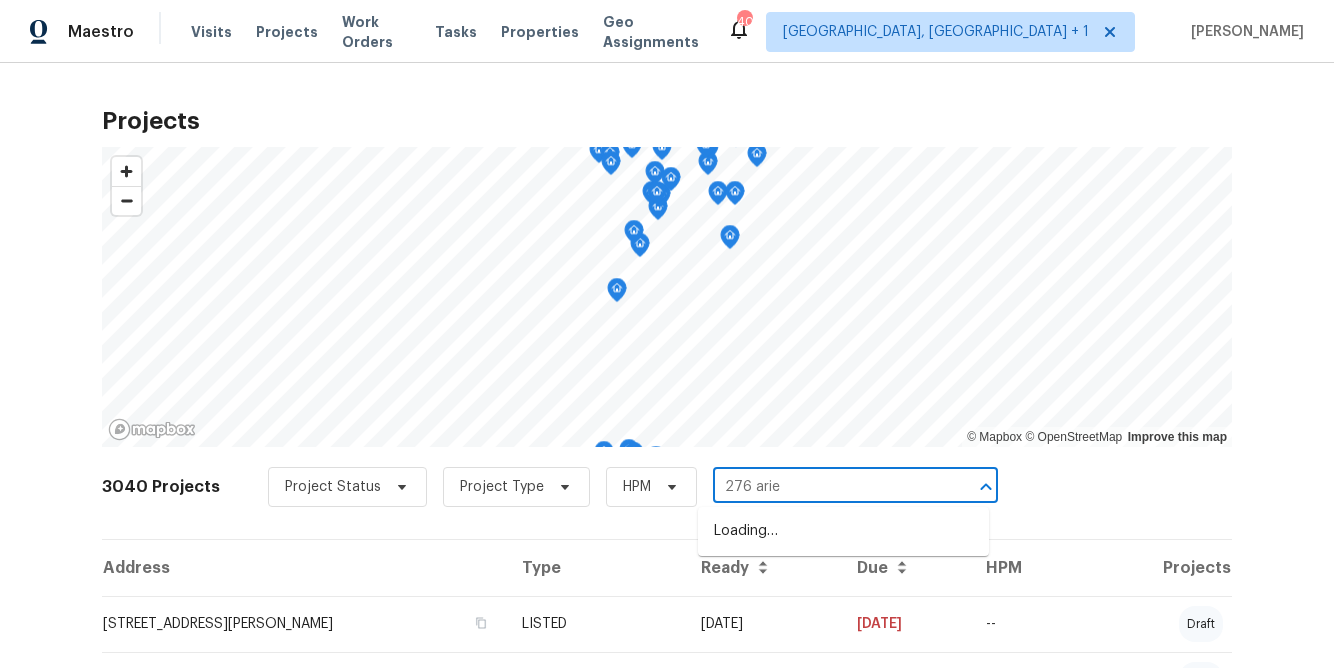 type on "276 ariel" 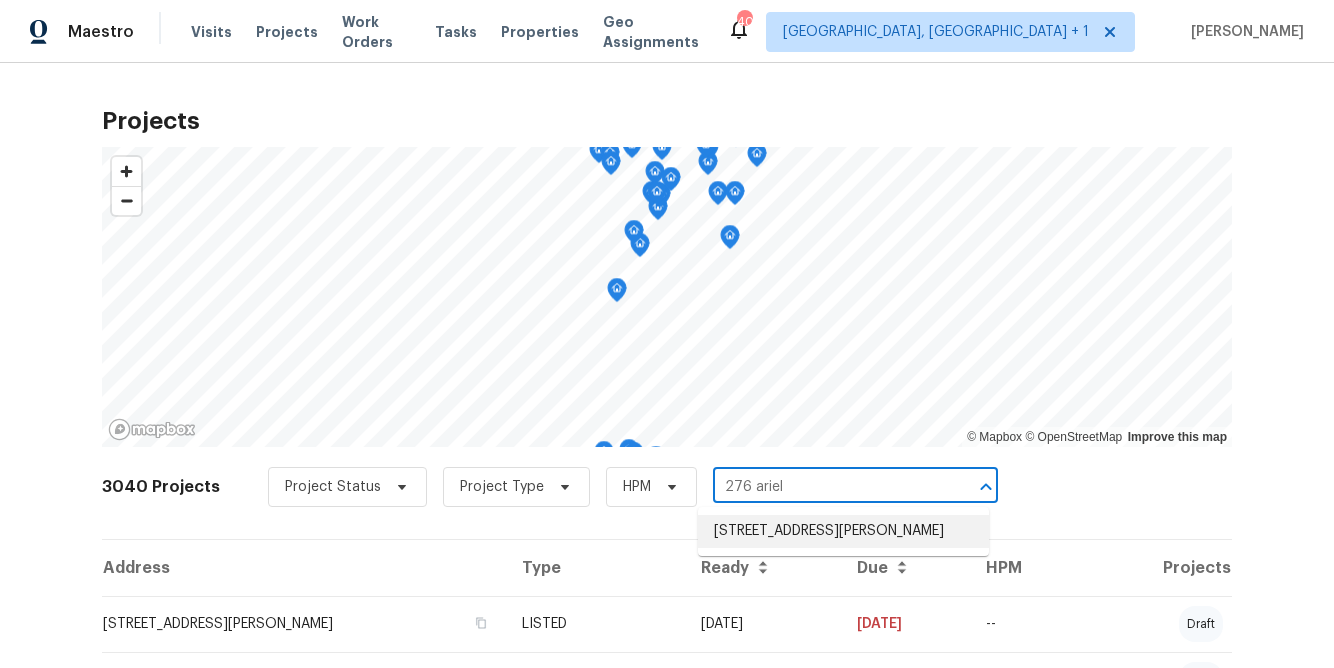 click on "276 Ariel Dr NE, Leesburg, VA 20176" at bounding box center (843, 531) 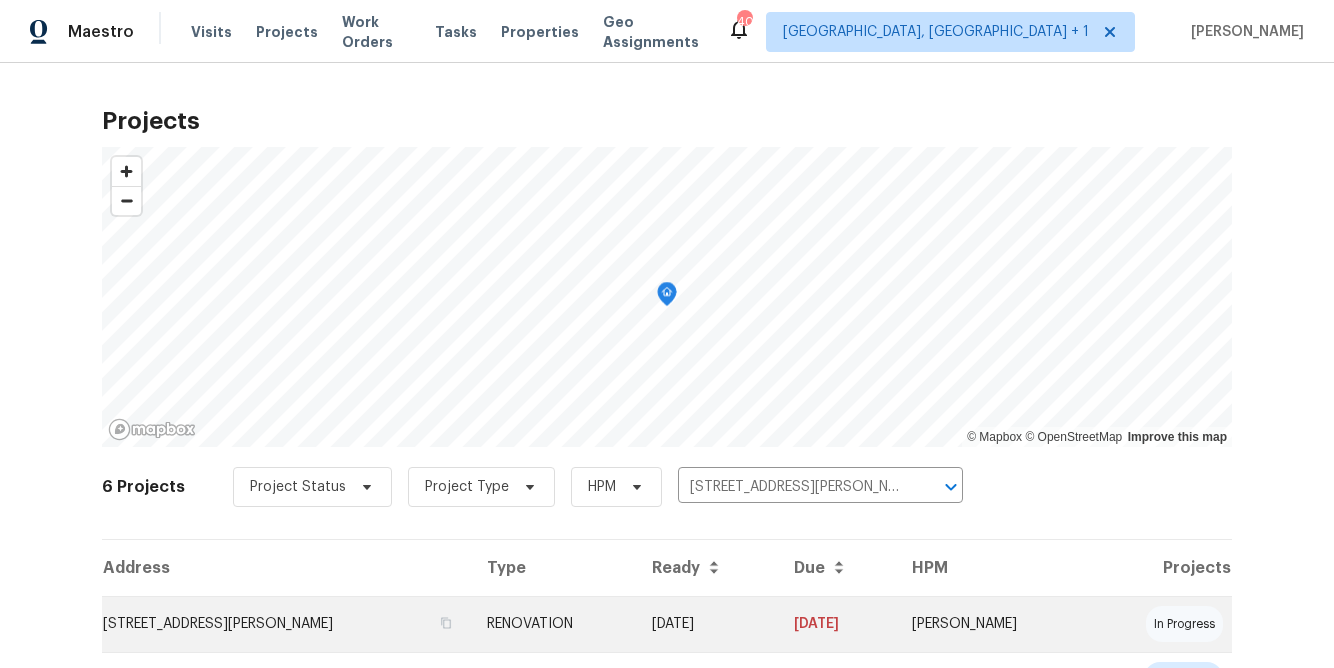 click on "[DATE]" at bounding box center (837, 624) 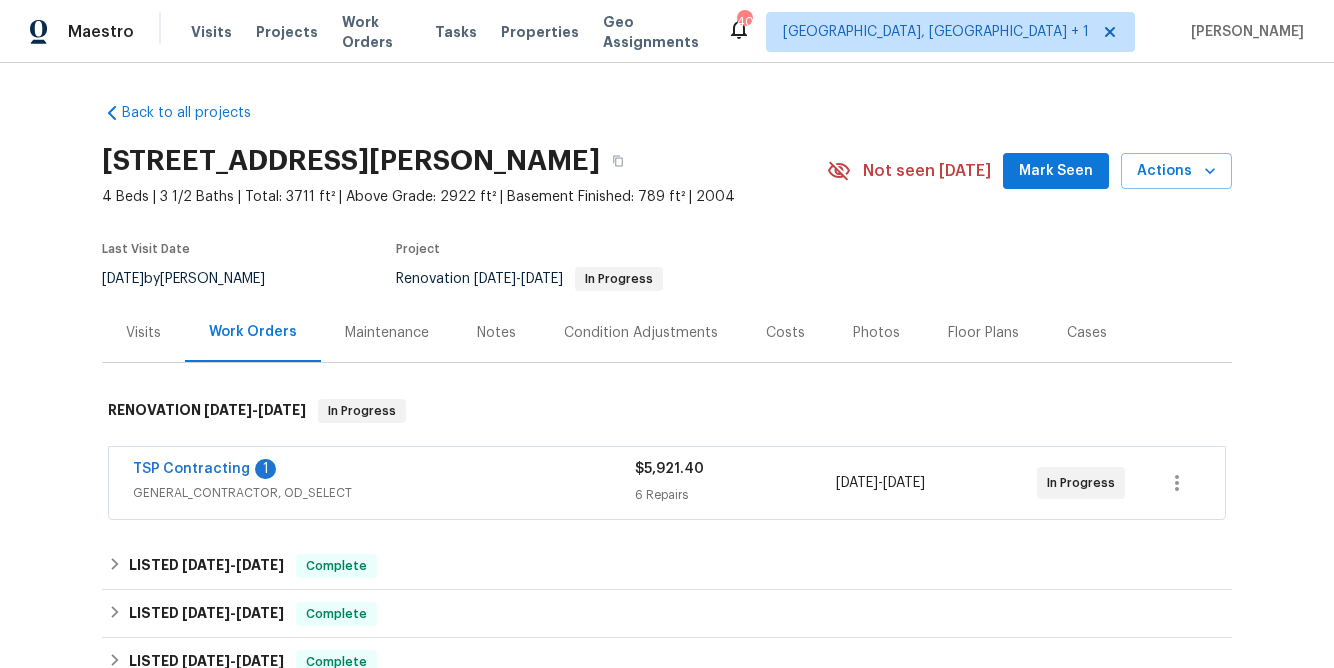 click on "TSP Contracting" at bounding box center [191, 469] 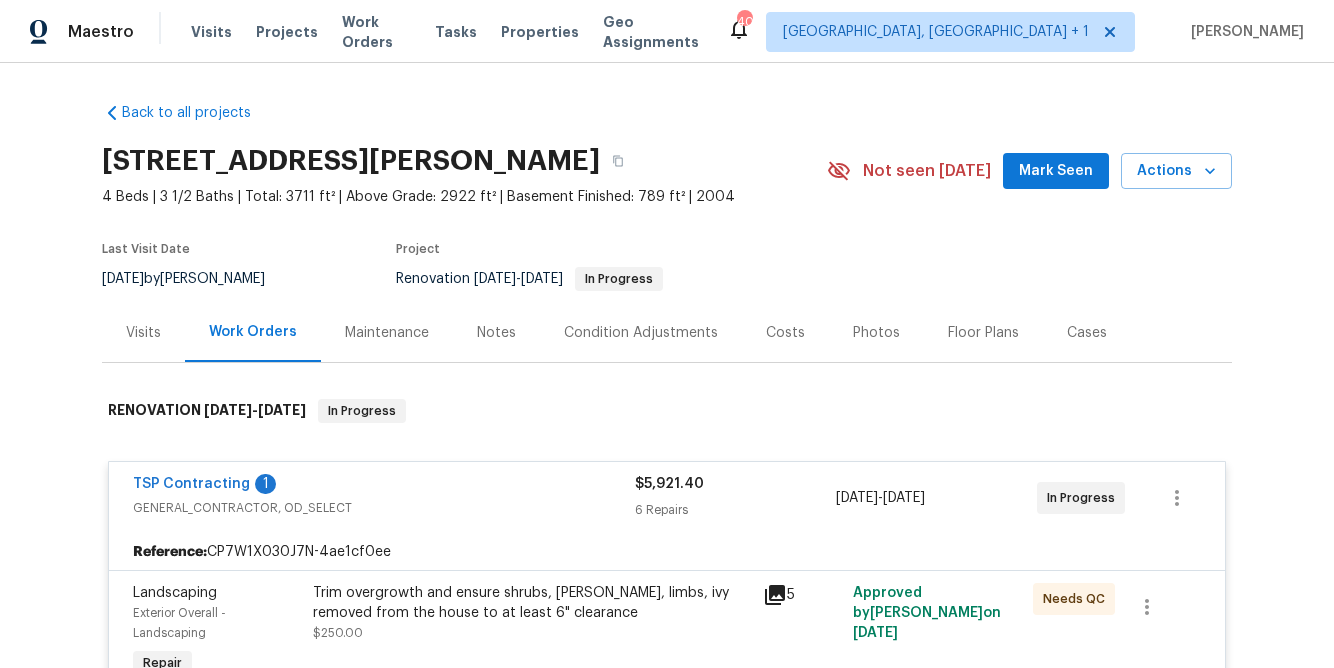 scroll, scrollTop: 150, scrollLeft: 0, axis: vertical 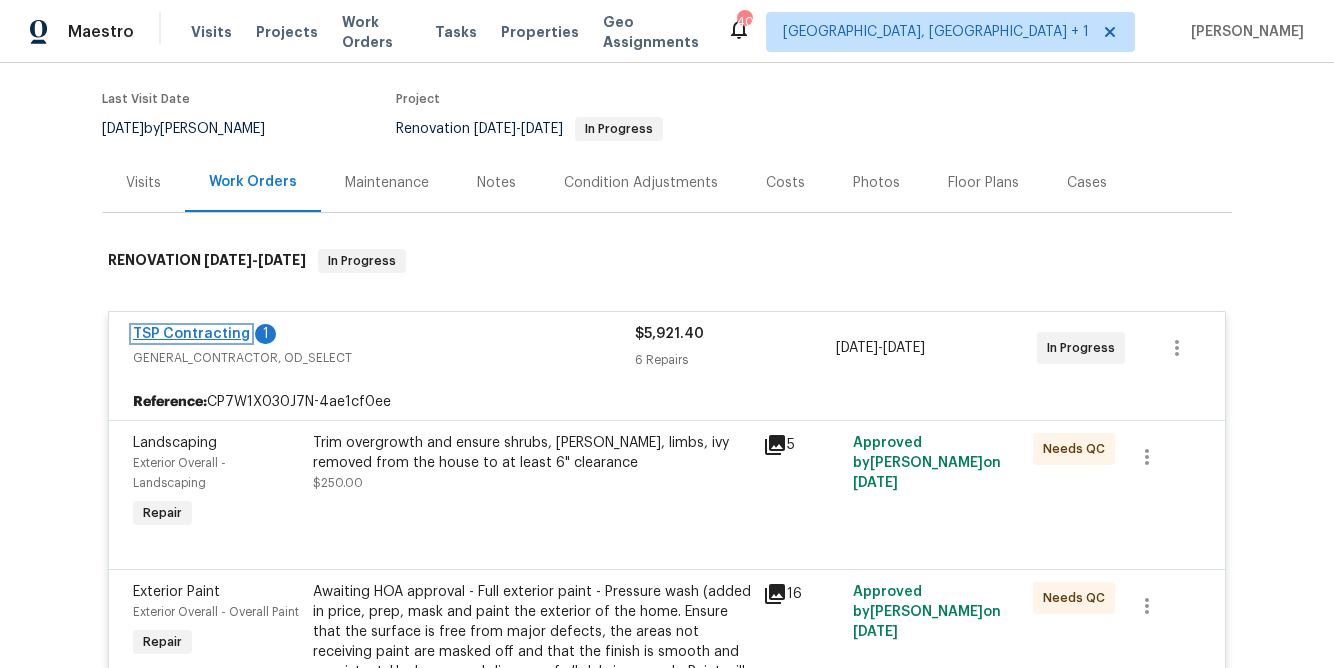 click on "TSP Contracting" at bounding box center [191, 334] 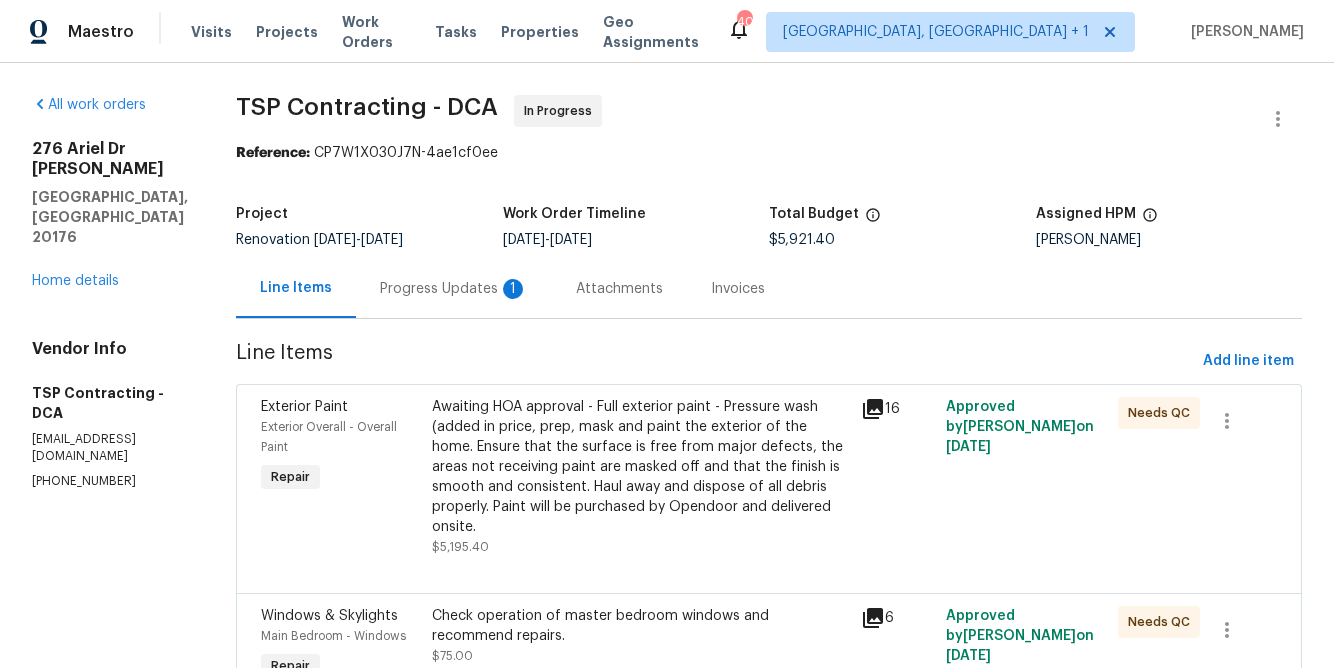 click on "Progress Updates 1" at bounding box center (454, 289) 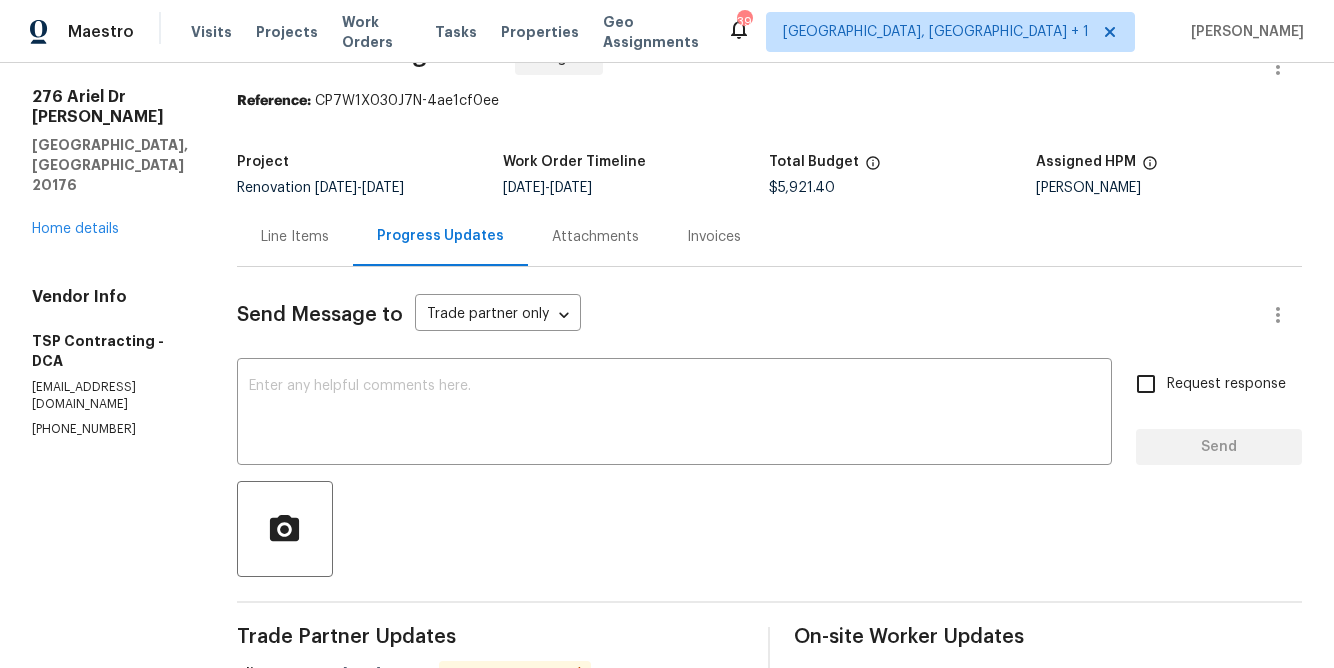 scroll, scrollTop: 0, scrollLeft: 0, axis: both 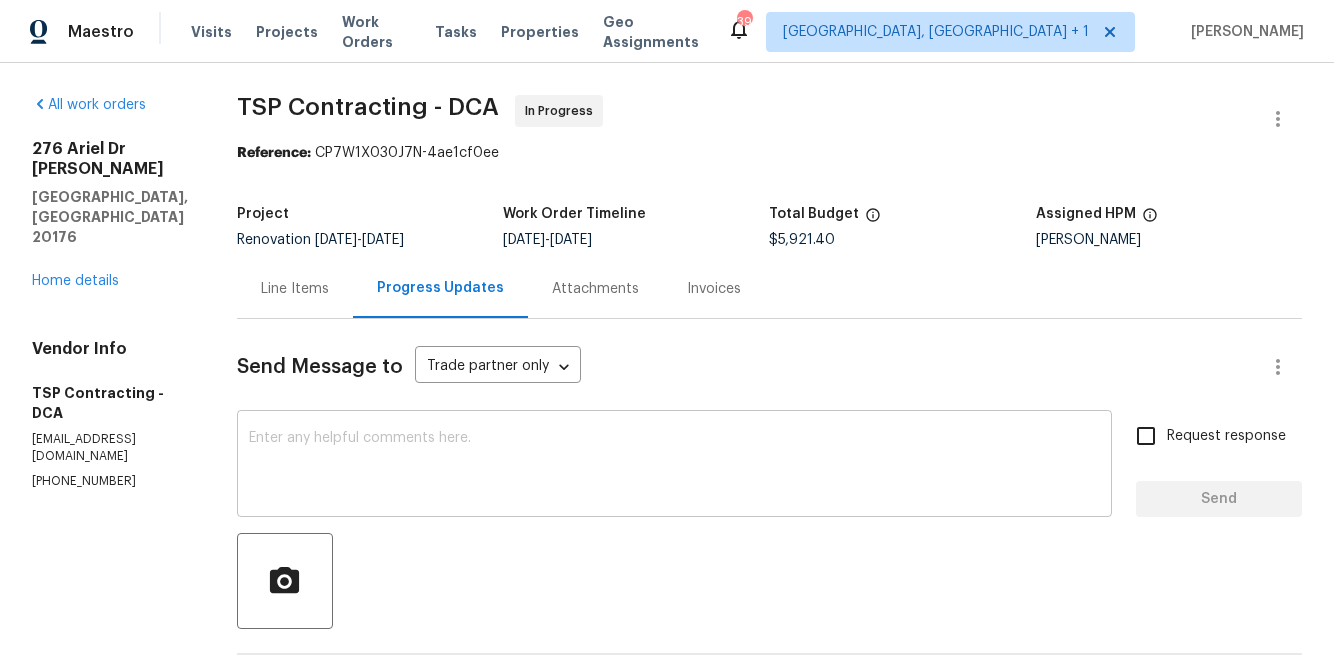 click at bounding box center (674, 466) 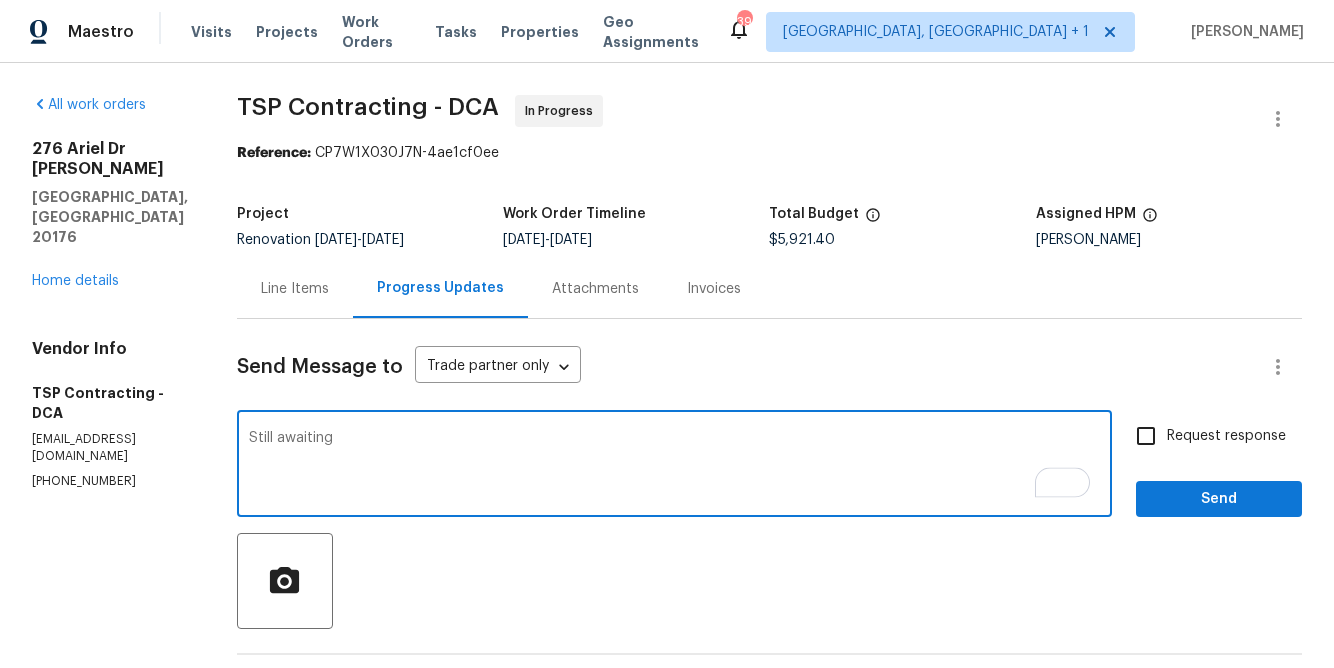 scroll, scrollTop: 528, scrollLeft: 0, axis: vertical 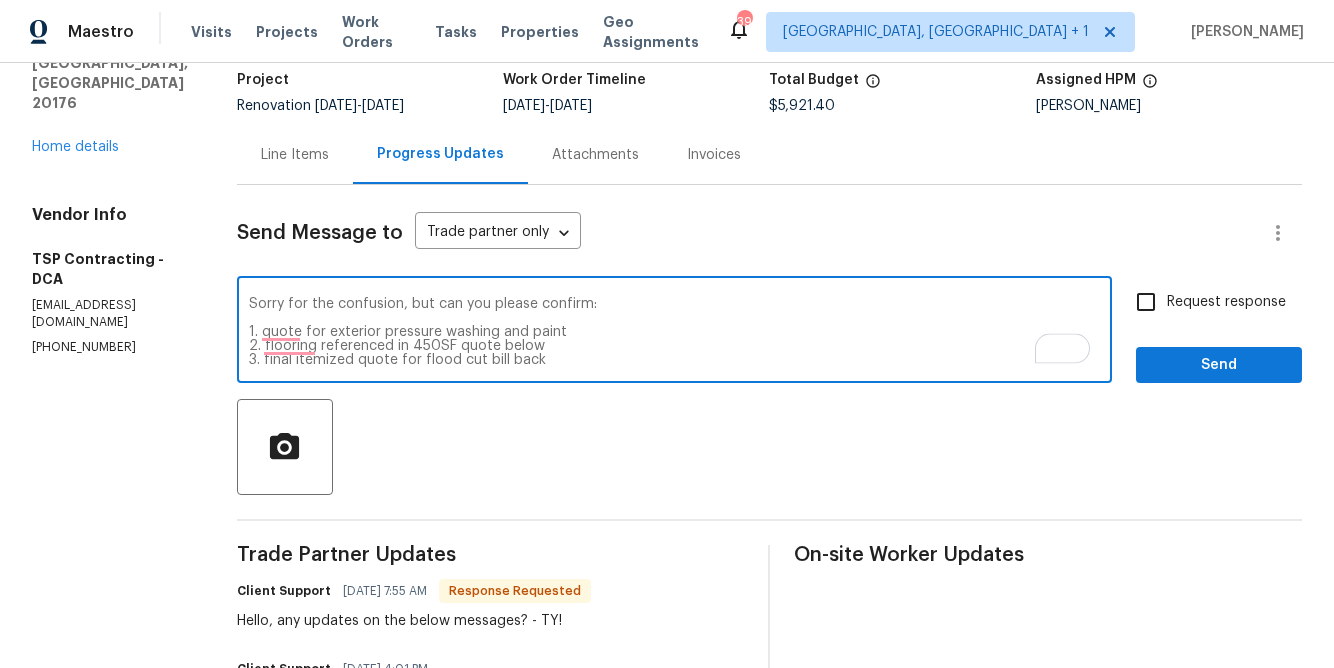 type on "Still awaiting HOA approval
Sorry for the confusion, but can you please confirm:
1. quote for exterior pressure washing and paint
2. flooring referenced in 450SF quote below
3. final itemized quote for flood cut bill back" 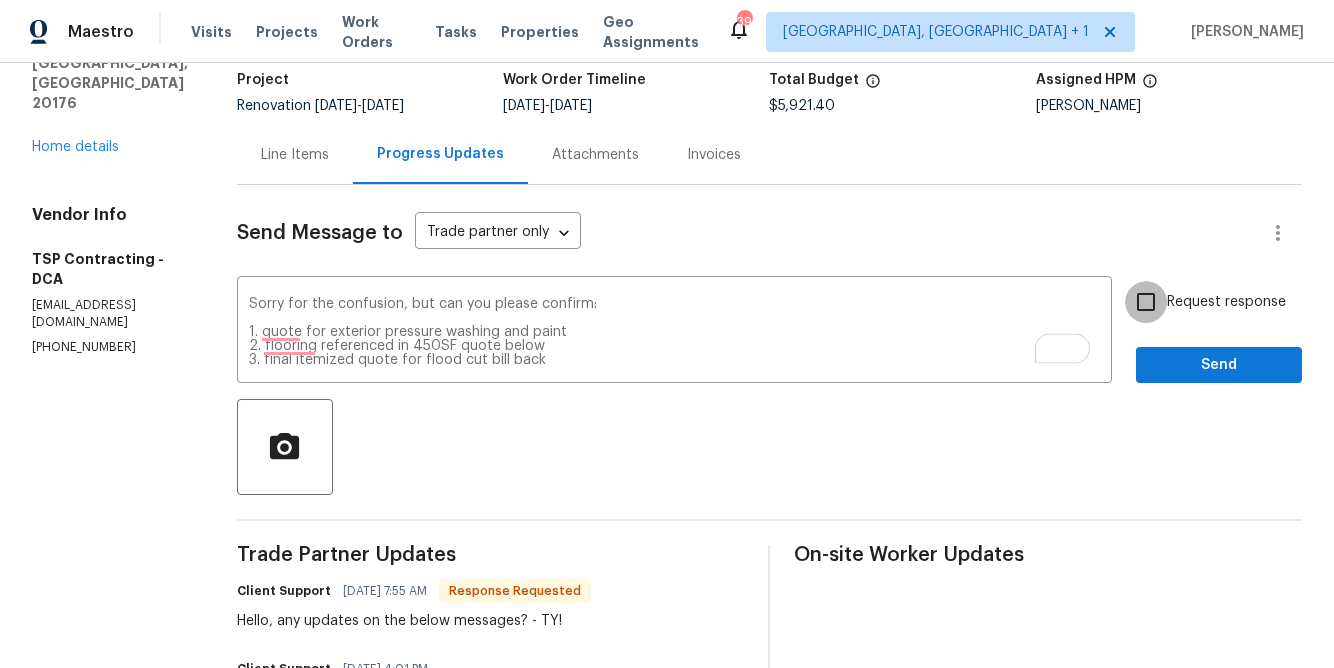 click on "Request response" at bounding box center (1146, 302) 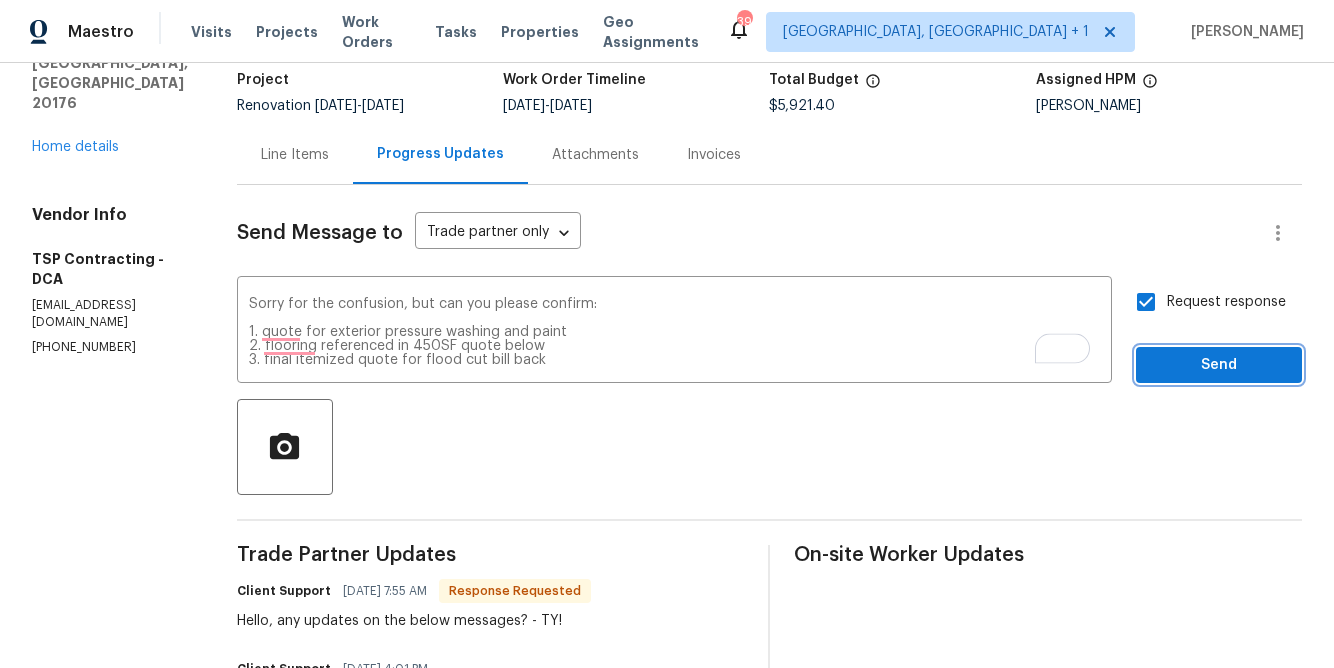 click on "Send" at bounding box center [1219, 365] 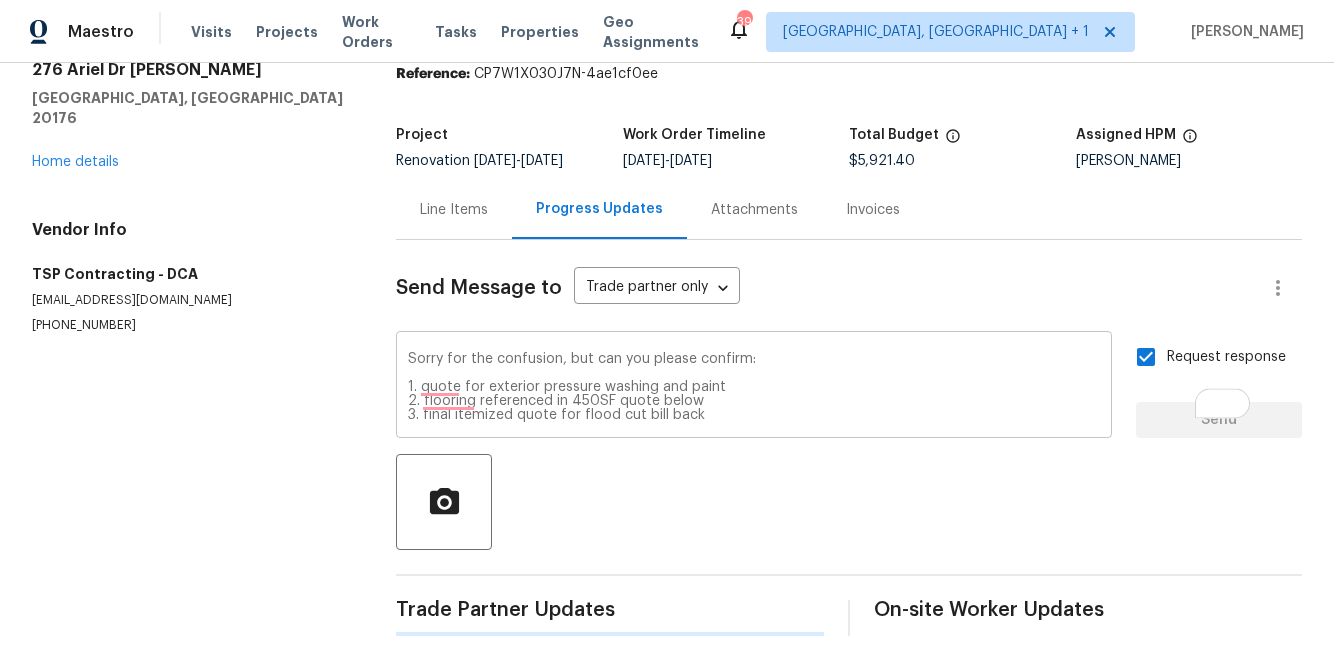 type 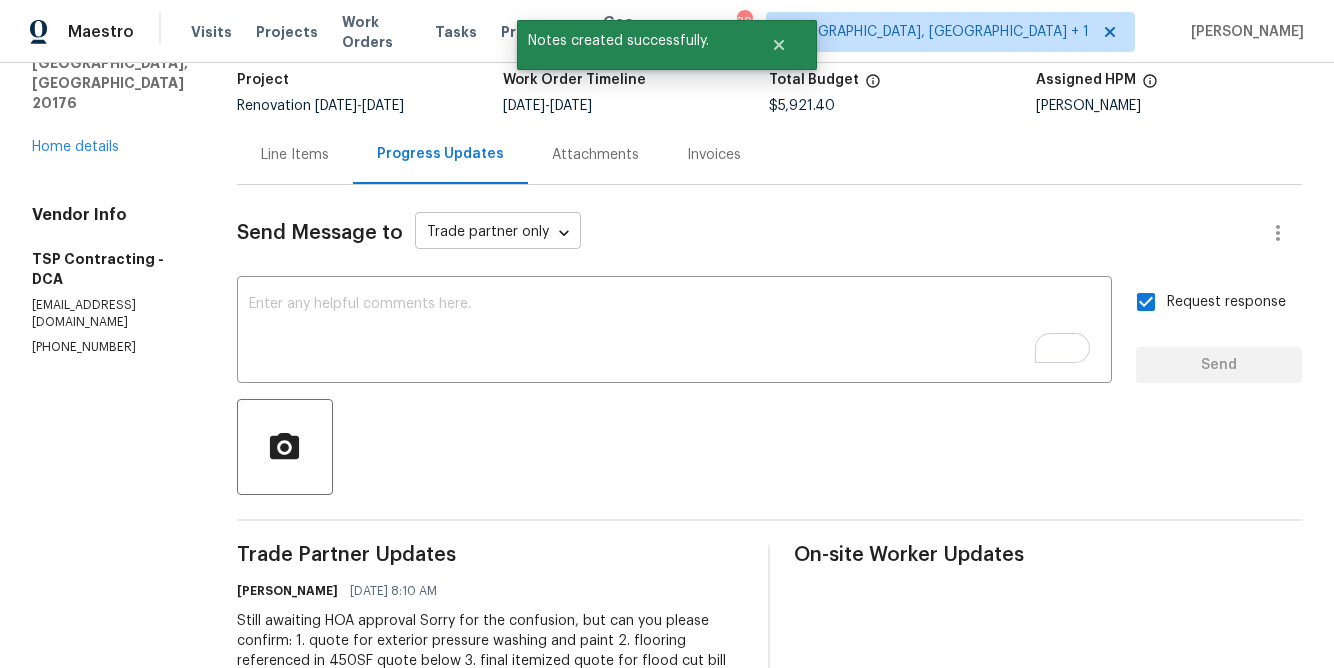 click on "Maestro Visits Projects Work Orders Tasks Properties Geo Assignments 39 Richmond, VA + 1 Anthony Andreala All work orders 276 Ariel Dr NE Leesburg, VA 20176 Home details Vendor Info TSP Contracting - DCA od@tspcontracting.net (703) 829-5656 TSP Contracting - DCA In Progress Reference:   CP7W1X030J7N-4ae1cf0ee Project Renovation   7/9/2025  -  7/16/2025 Work Order Timeline 7/9/2025  -  7/16/2025 Total Budget $5,921.40 Assigned HPM Anthony Andreala Line Items Progress Updates Attachments Invoices Send Message to Trade partner only Trade partner only ​ x ​ Request response Send Trade Partner Updates Anthony Andreala 07/15/2025 8:10 AM Still awaiting HOA approval
Sorry for the confusion, but can you please confirm:
1. quote for exterior pressure washing and paint
2. flooring referenced in 450SF quote below
3. final itemized quote for flood cut bill back Client Support 07/14/2025 7:55 AM Hello, any updates on the below messages? - TY! Client Support 07/10/2025 4:01 PM Client Support 07/10/2025 3:43 PM" at bounding box center [667, 334] 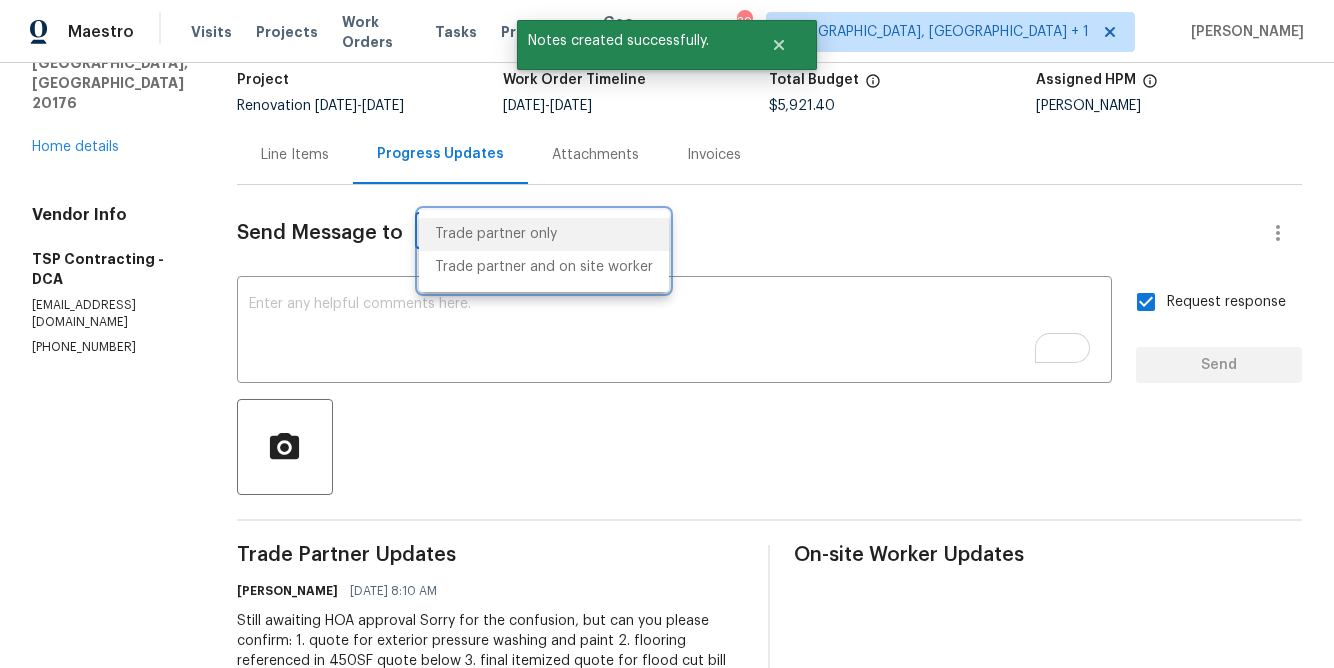 click at bounding box center [667, 334] 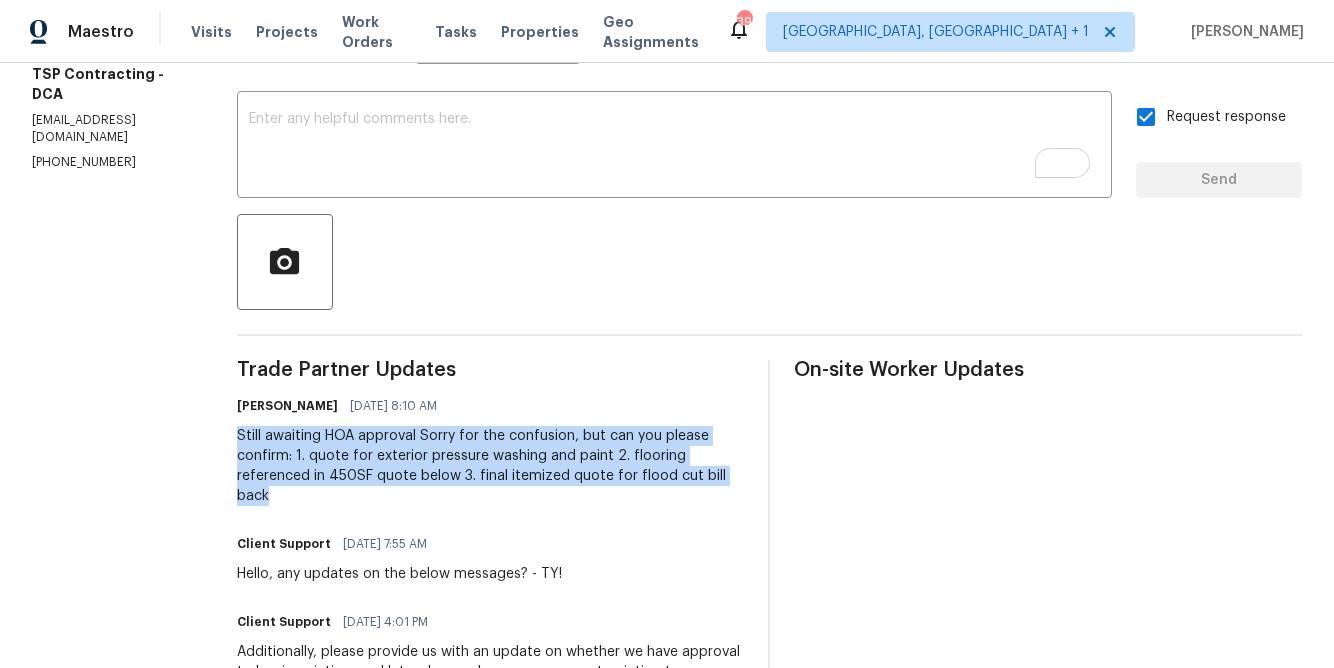 drag, startPoint x: 246, startPoint y: 433, endPoint x: 280, endPoint y: 500, distance: 75.13322 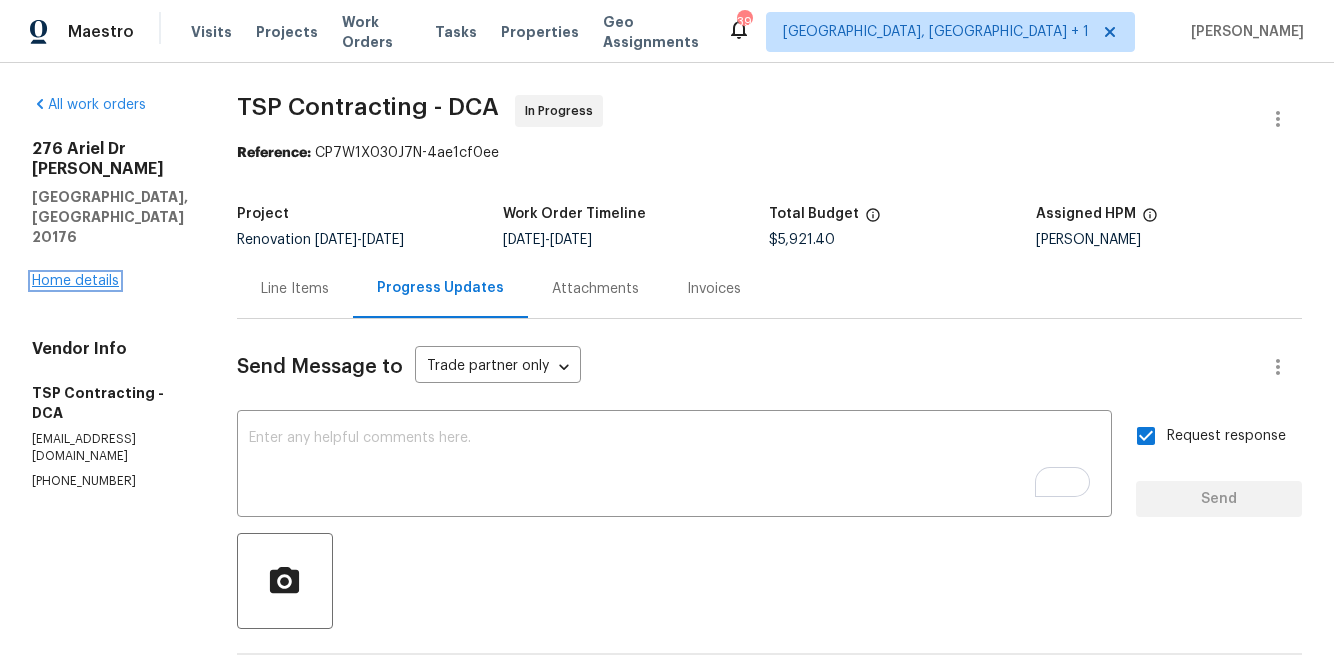 click on "Home details" at bounding box center [75, 281] 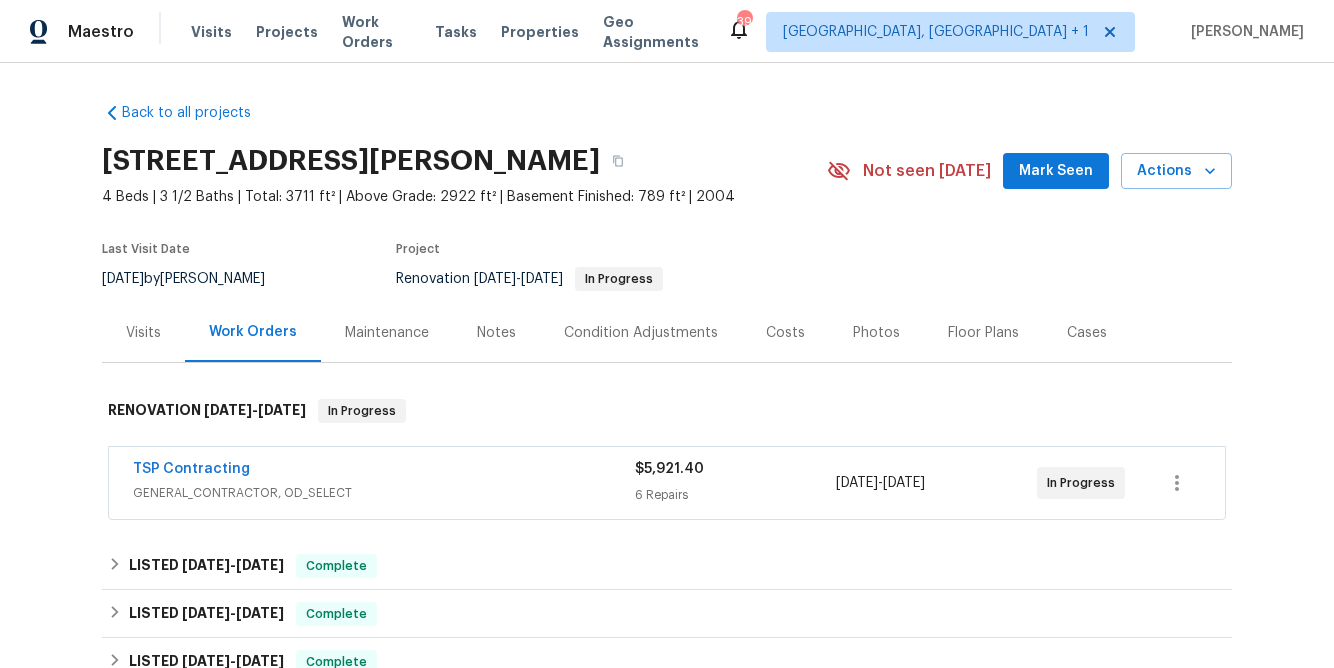 click on "Notes" at bounding box center (496, 333) 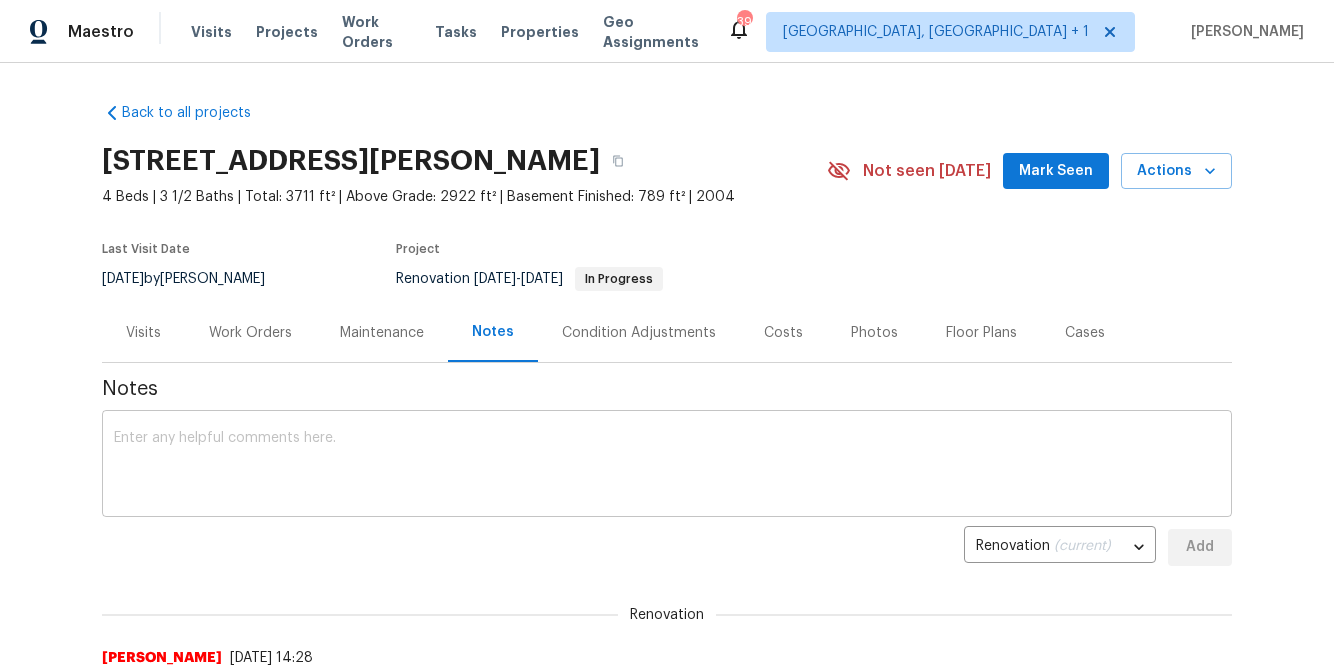 click at bounding box center [667, 466] 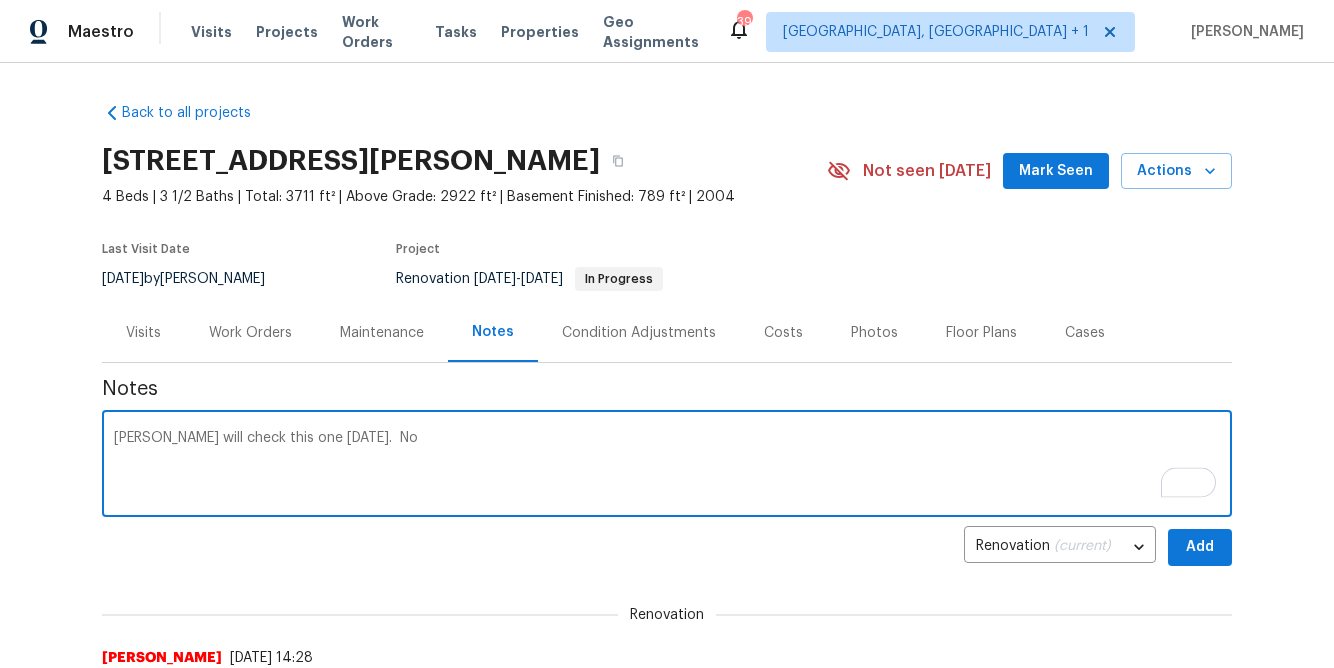 click on "Matt will check this one today.  No" at bounding box center (667, 466) 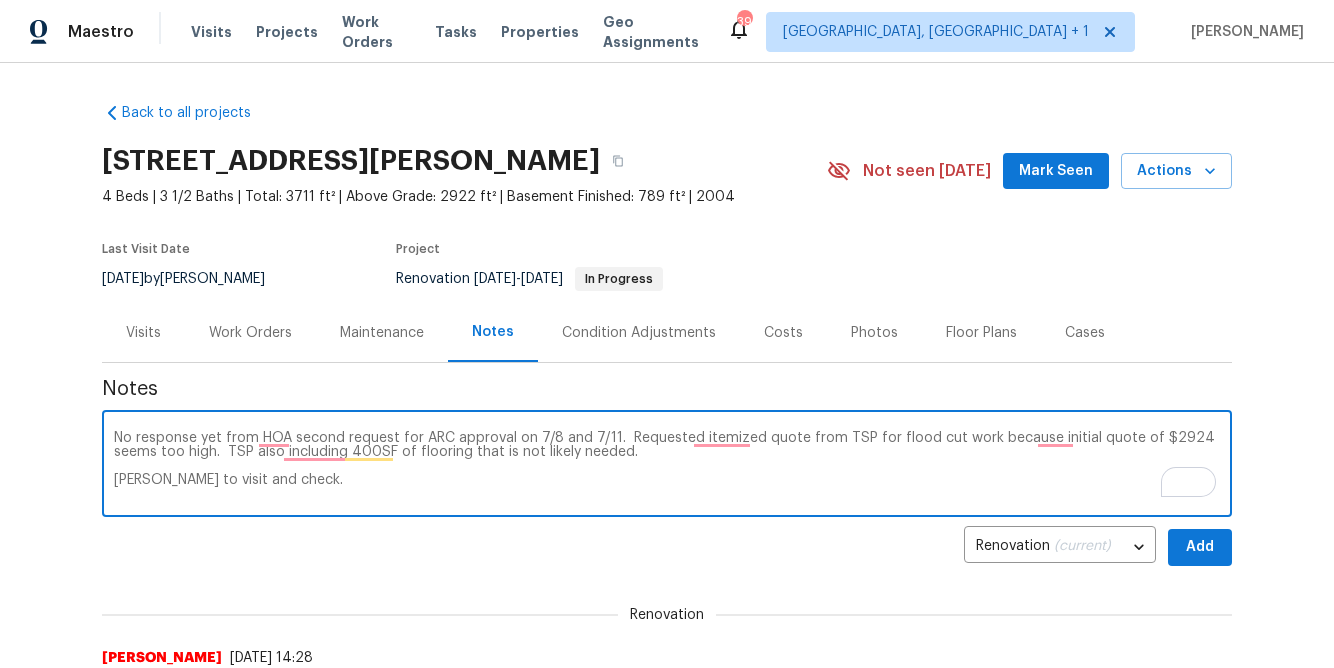 type on "No response yet from HOA second request for ARC approval on 7/8 and 7/11.  Requested itemized quote from TSP for flood cut work because initial quote of $2924 seems too high.  TSP also including 400SF of flooring that is not likely needed.
Matt to visit and check." 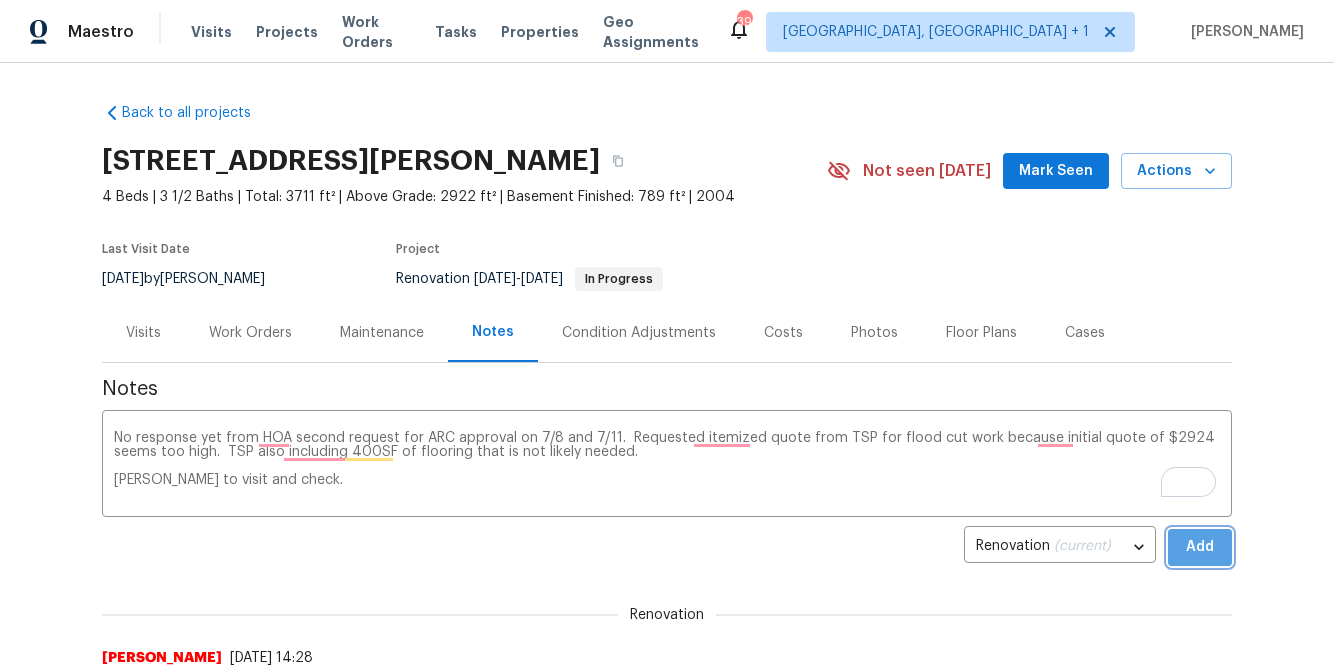 click on "Add" at bounding box center (1200, 547) 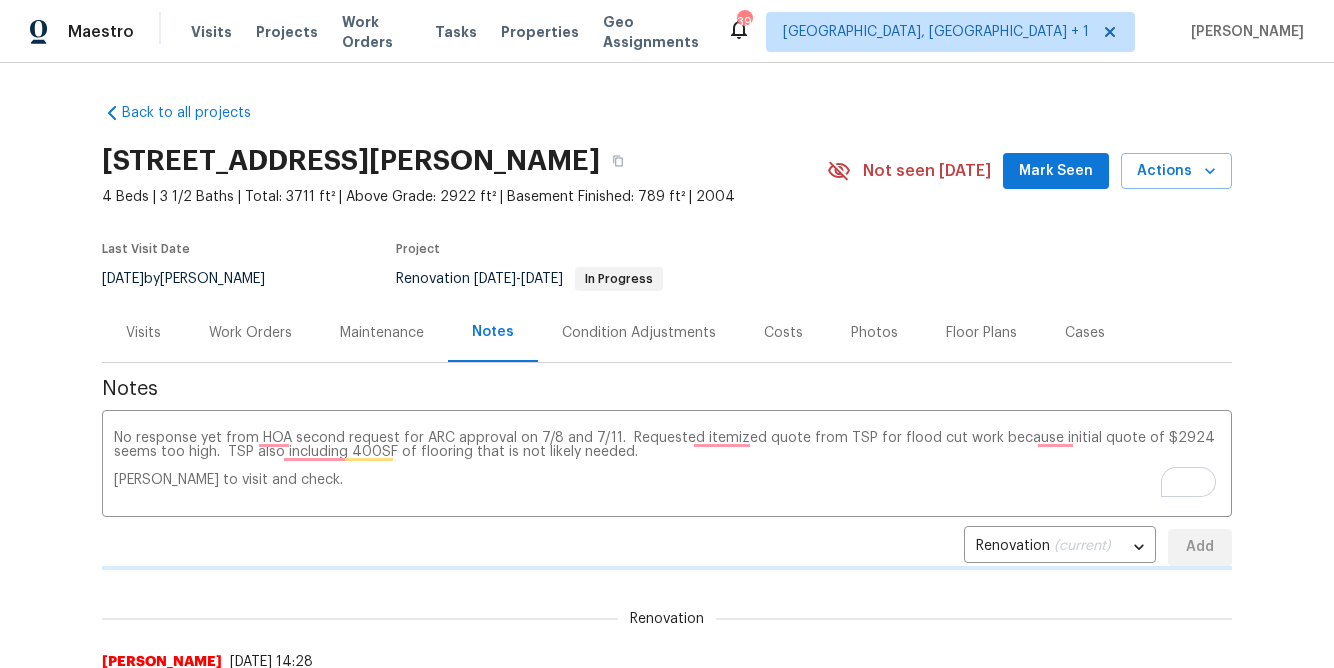 type 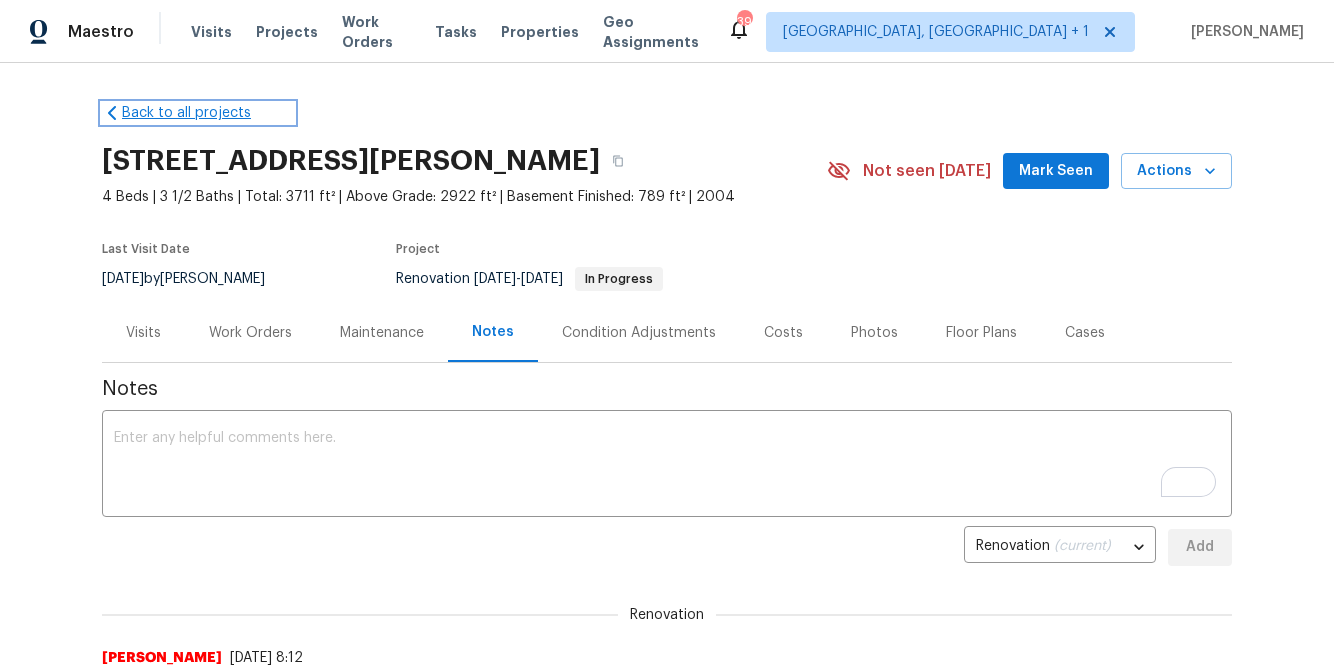 click on "Back to all projects" at bounding box center [198, 113] 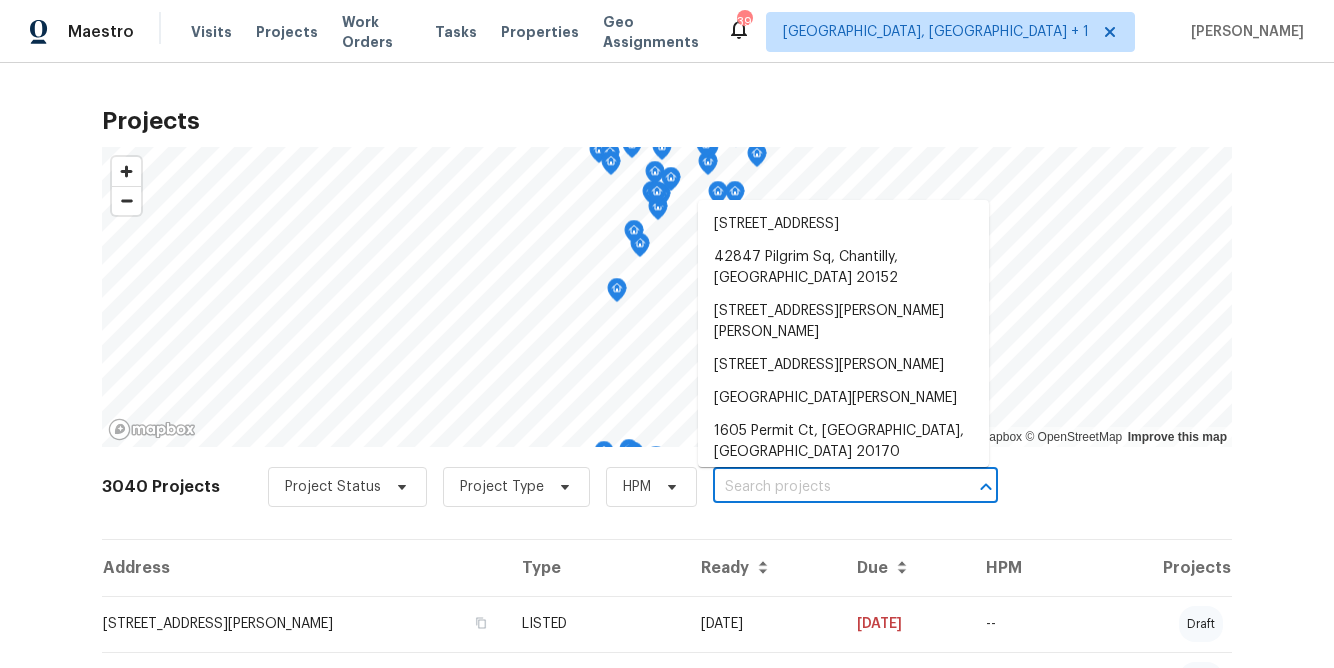 click at bounding box center [827, 487] 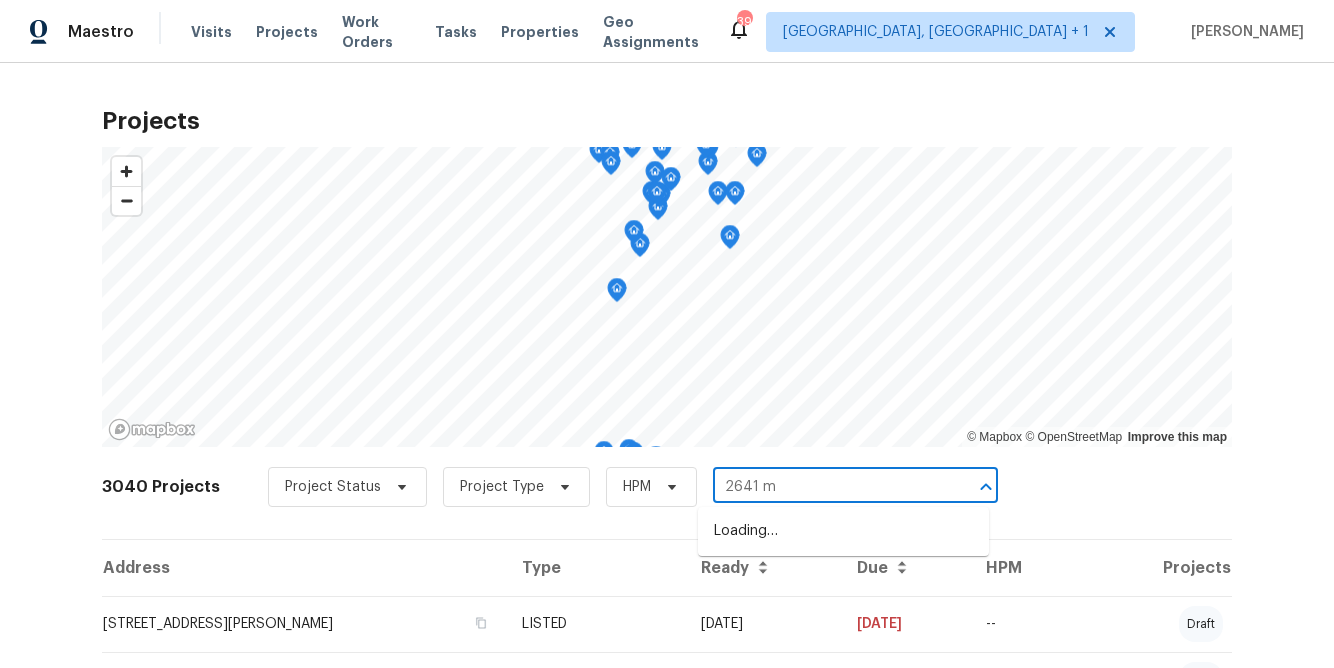 type on "2641 my" 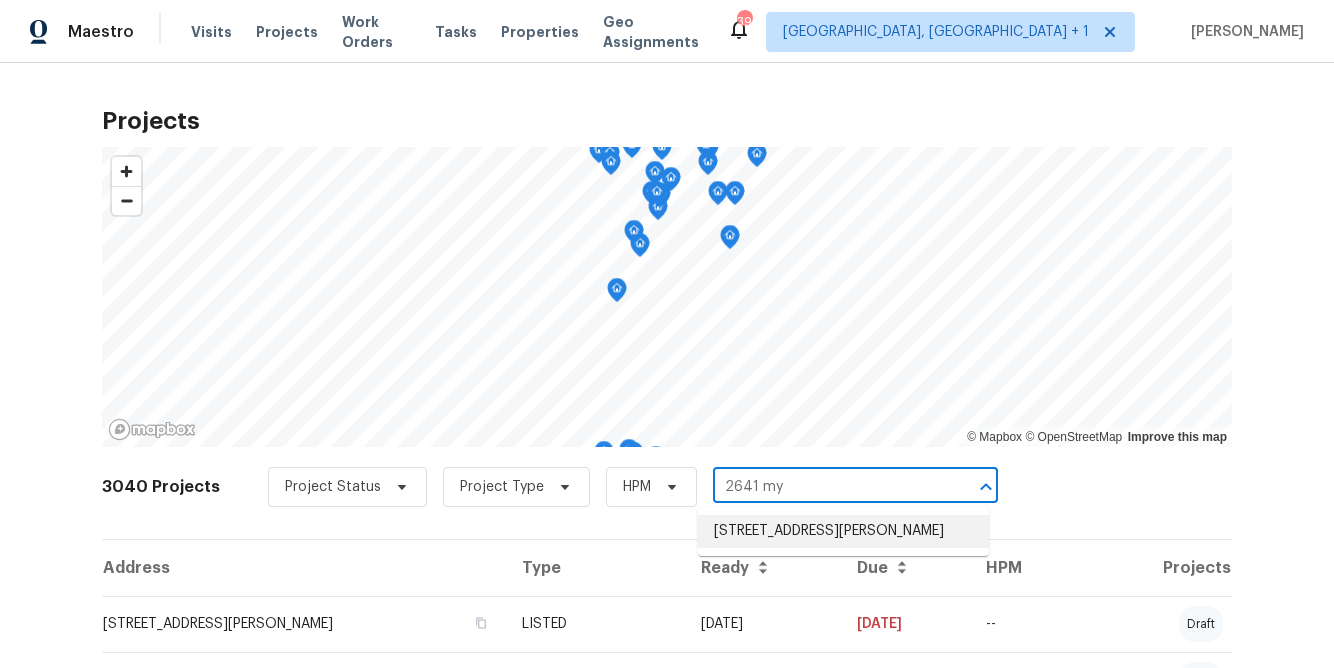 click on "2641 Myrtlewood Dr, Dumfries, VA 22026" at bounding box center [843, 531] 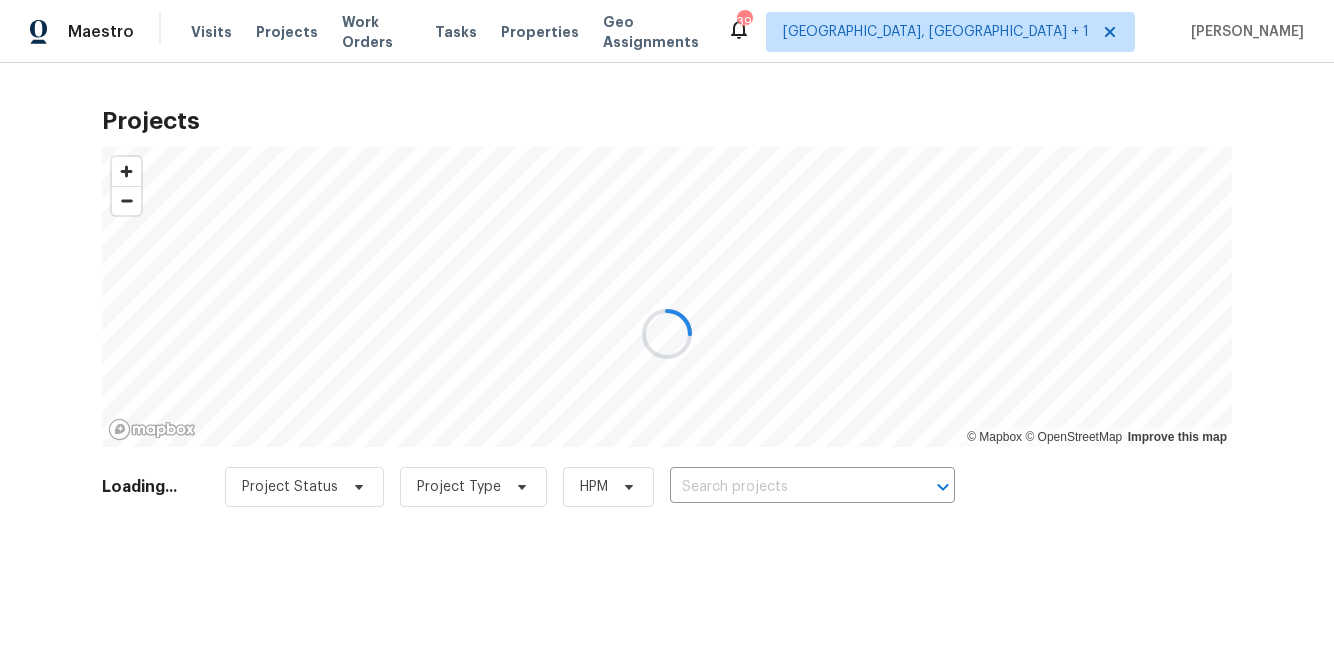 type on "2641 Myrtlewood Dr, Dumfries, VA 22026" 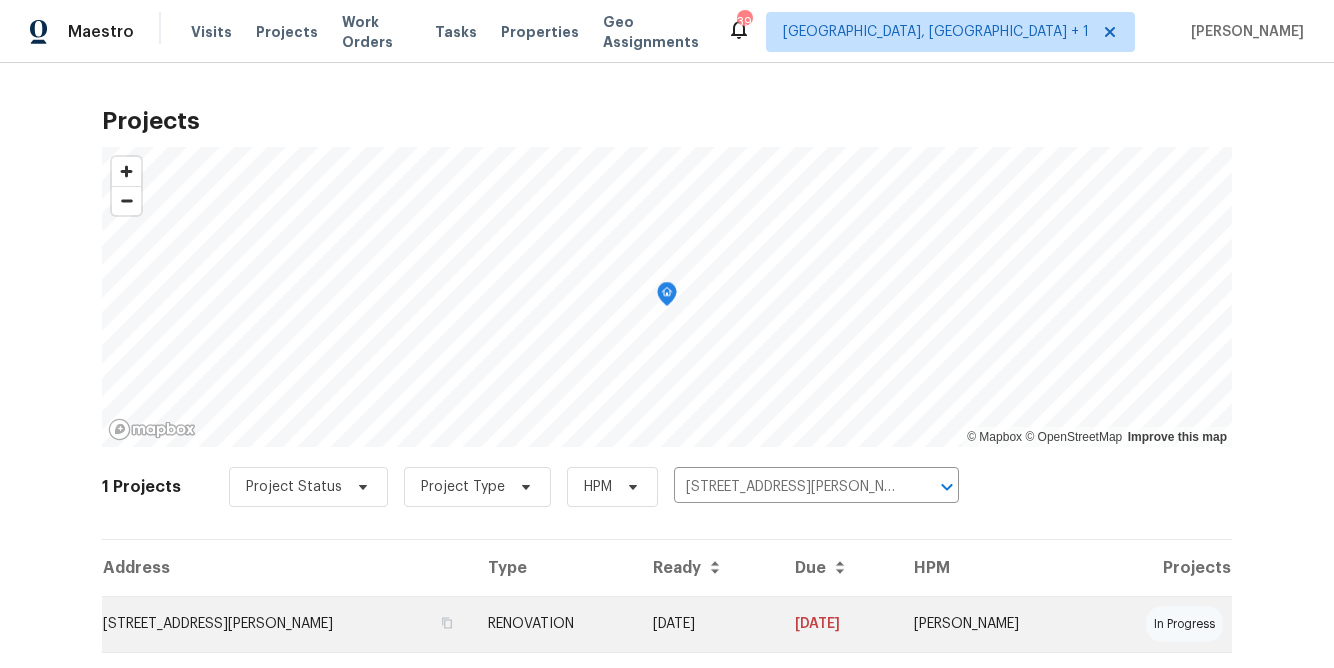 click on "2641 Myrtlewood Dr, Dumfries, VA 22026" at bounding box center (287, 624) 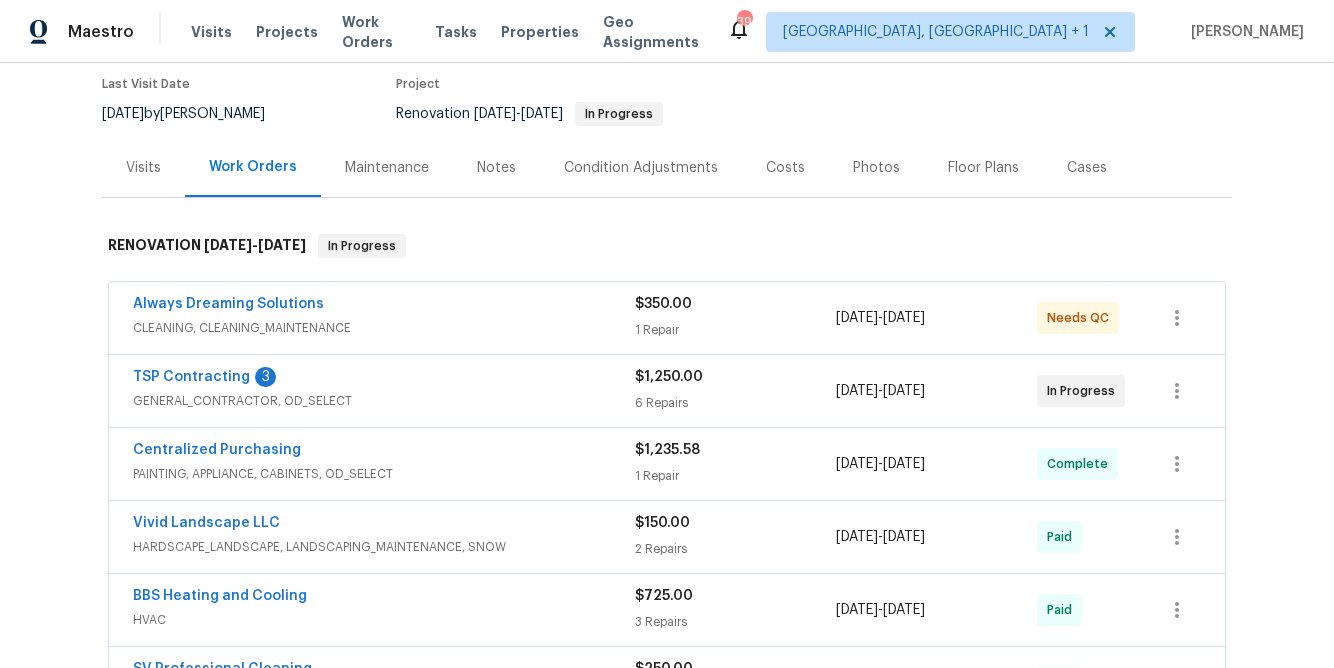 scroll, scrollTop: 175, scrollLeft: 0, axis: vertical 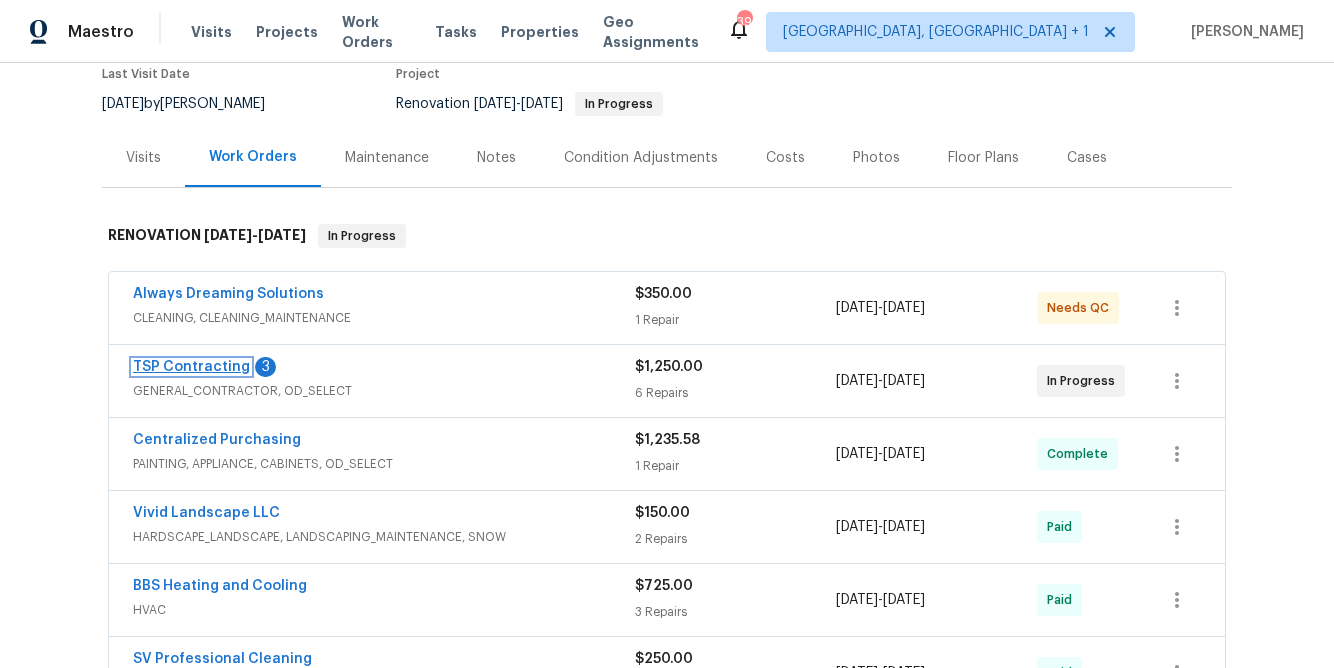 click on "TSP Contracting" at bounding box center [191, 367] 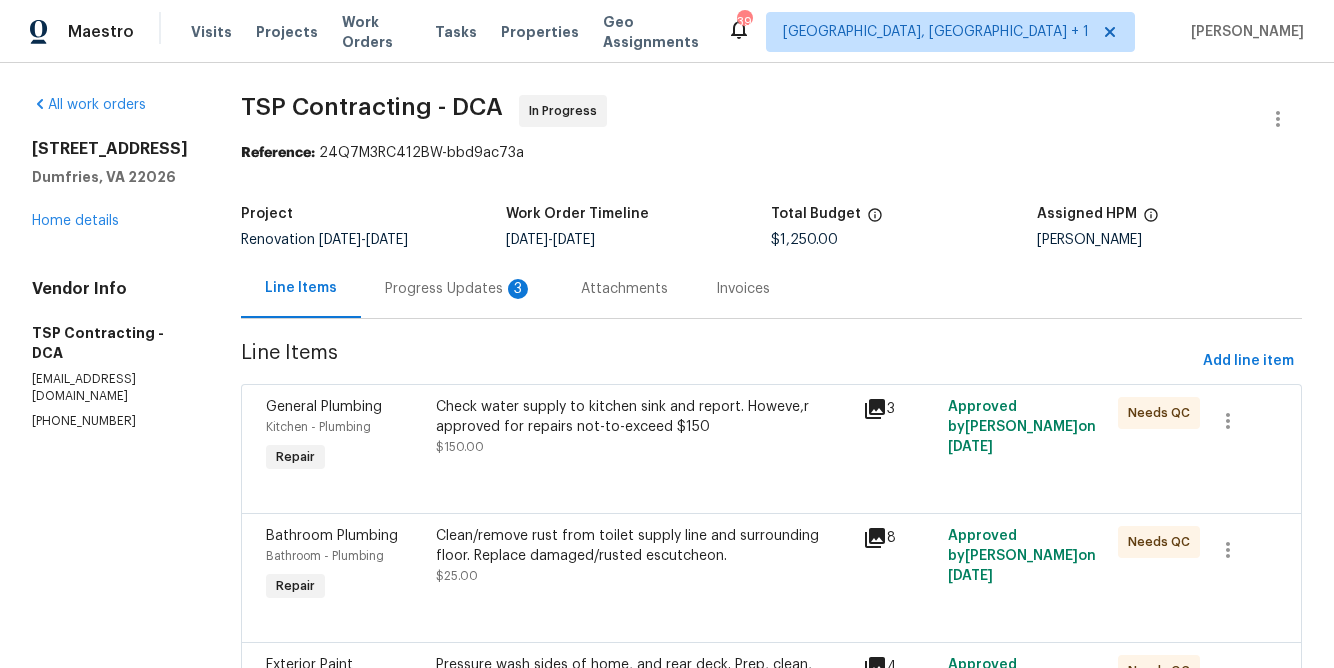 scroll, scrollTop: 4, scrollLeft: 0, axis: vertical 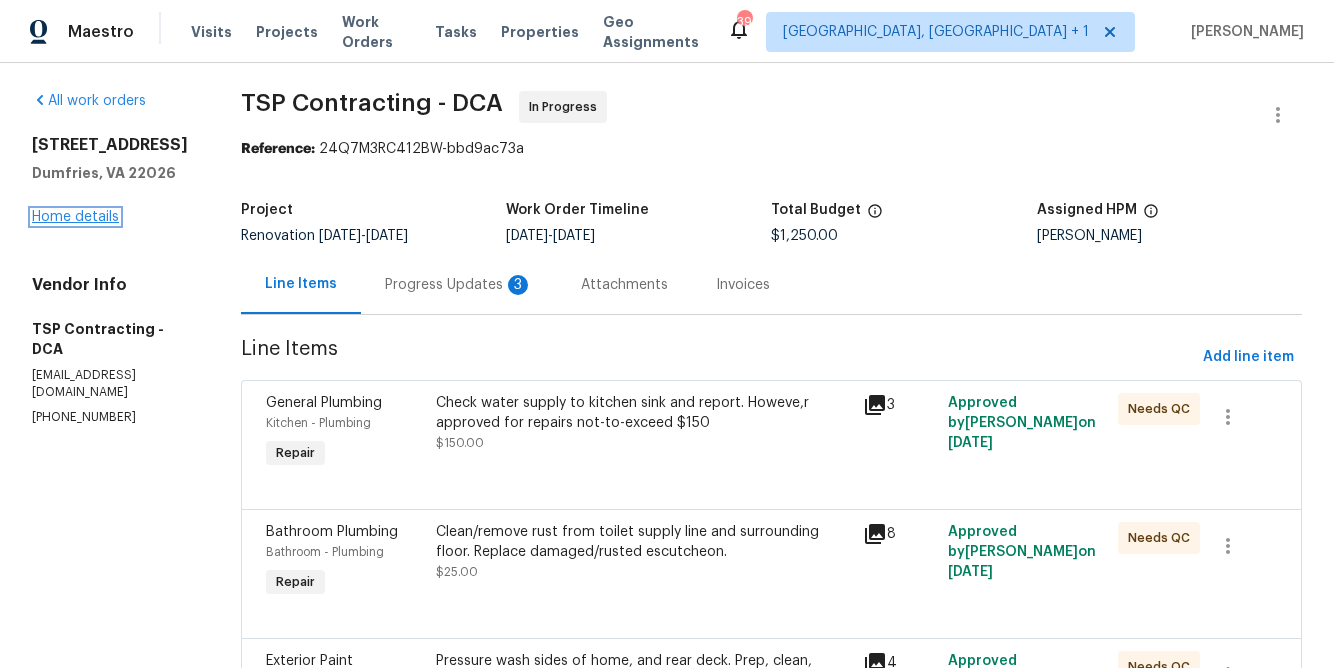 click on "Home details" at bounding box center (75, 217) 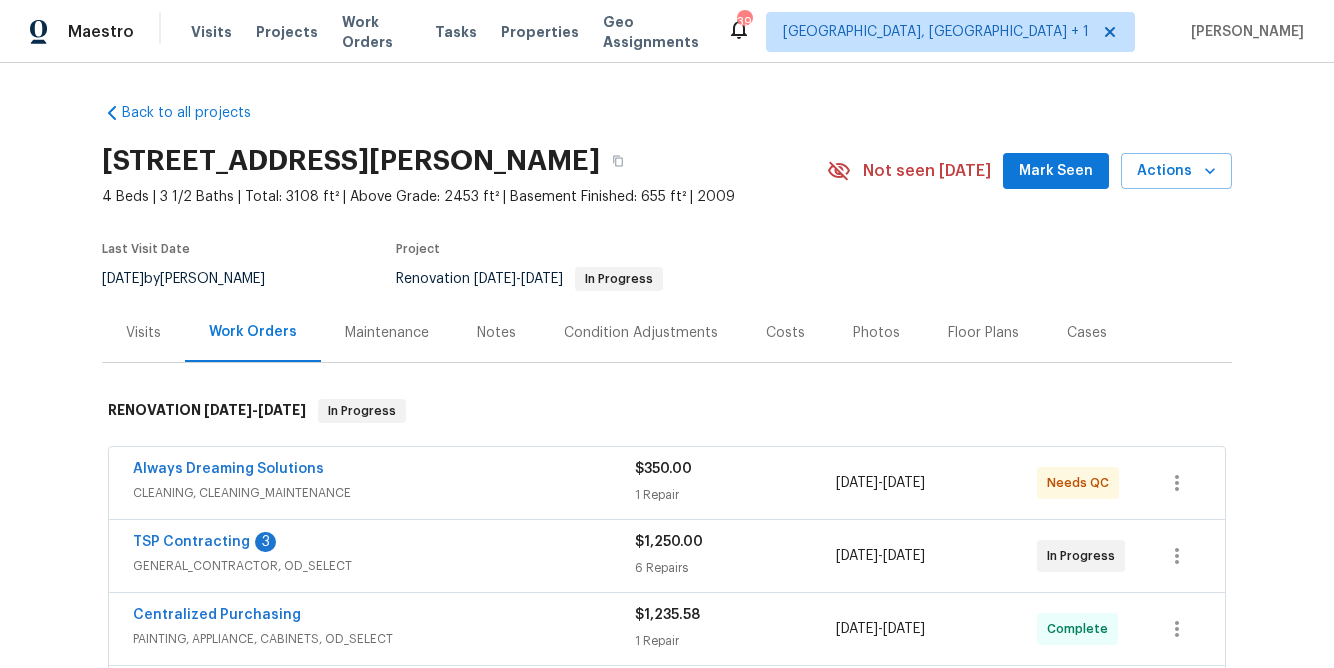 click on "Mark Seen" at bounding box center [1056, 171] 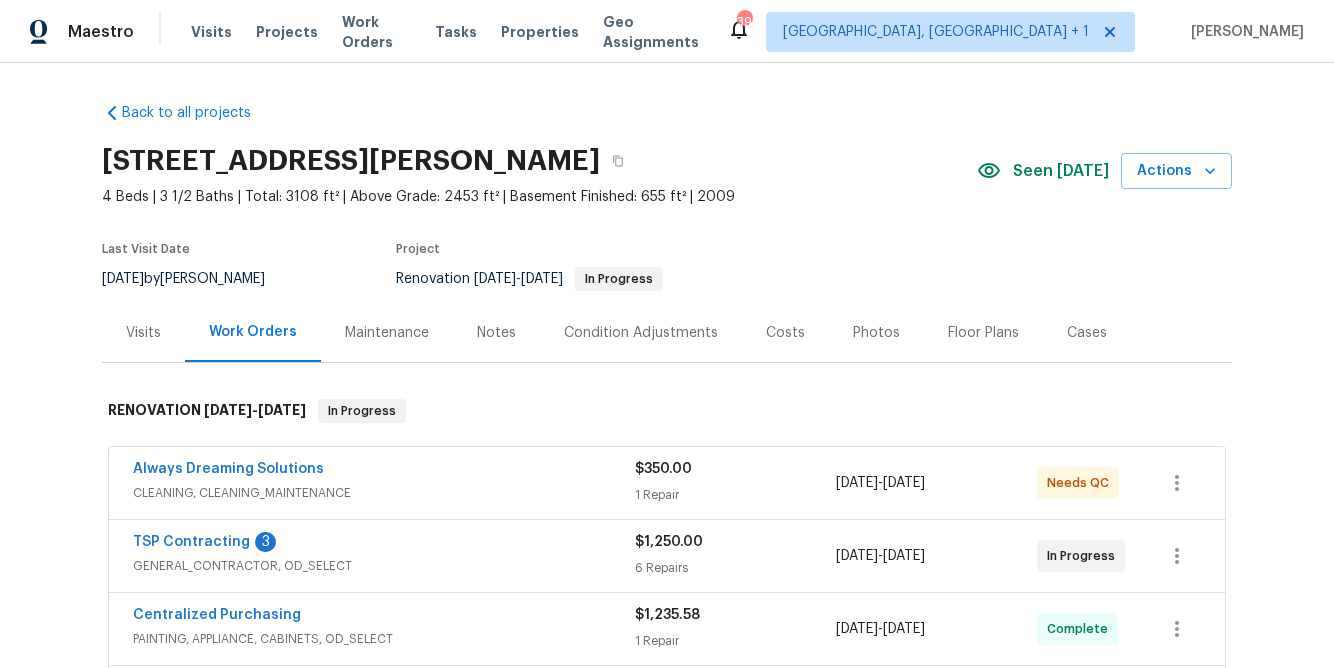 click on "Notes" at bounding box center [496, 333] 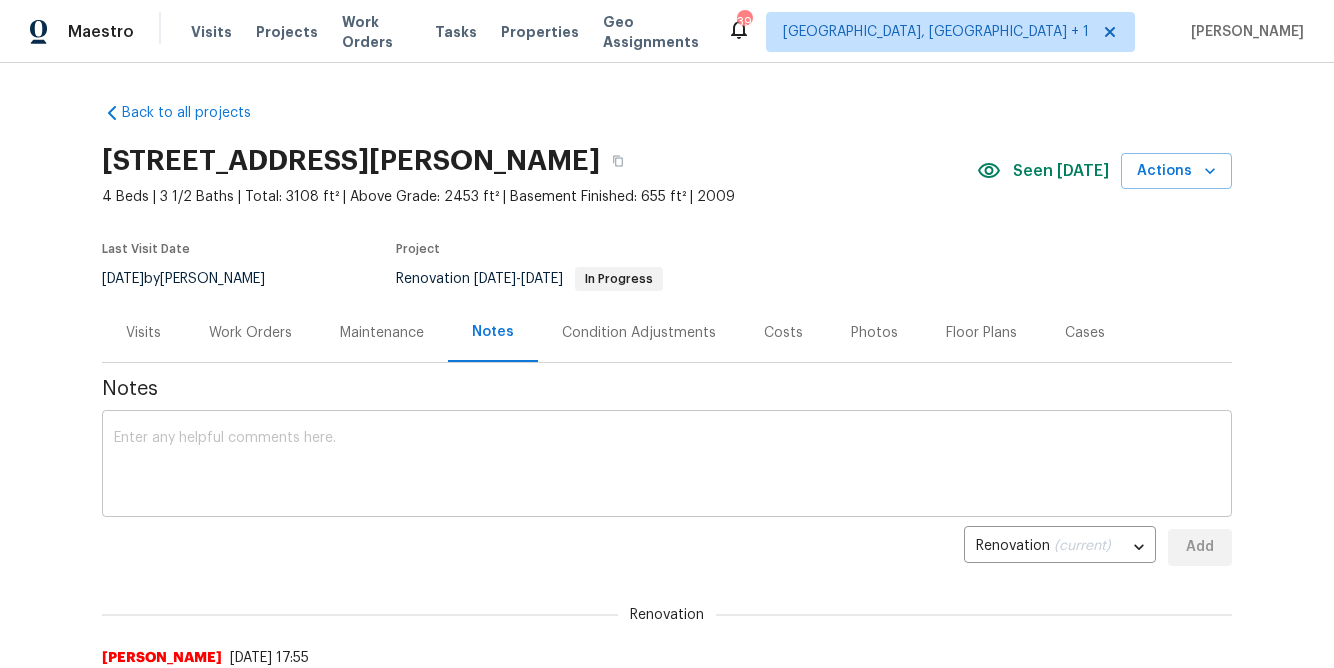 click at bounding box center [667, 466] 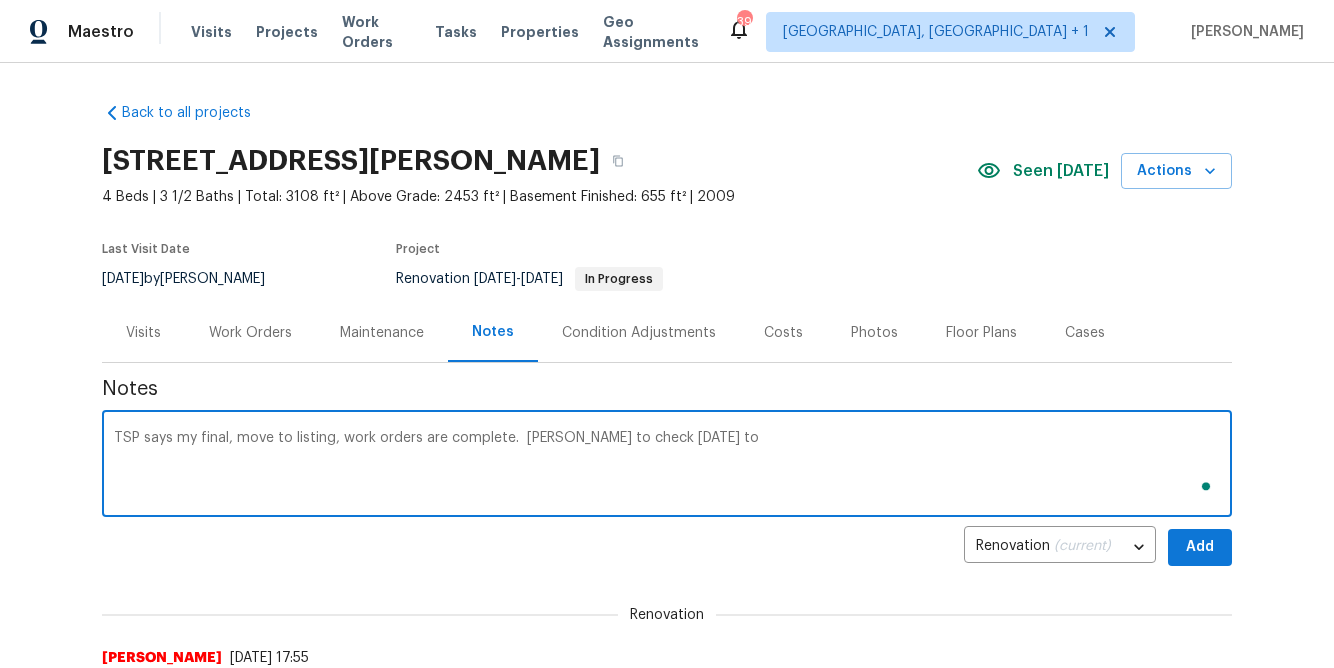 type on "TSP says my final, move to listing, work orders are complete.  Matt to check today to" 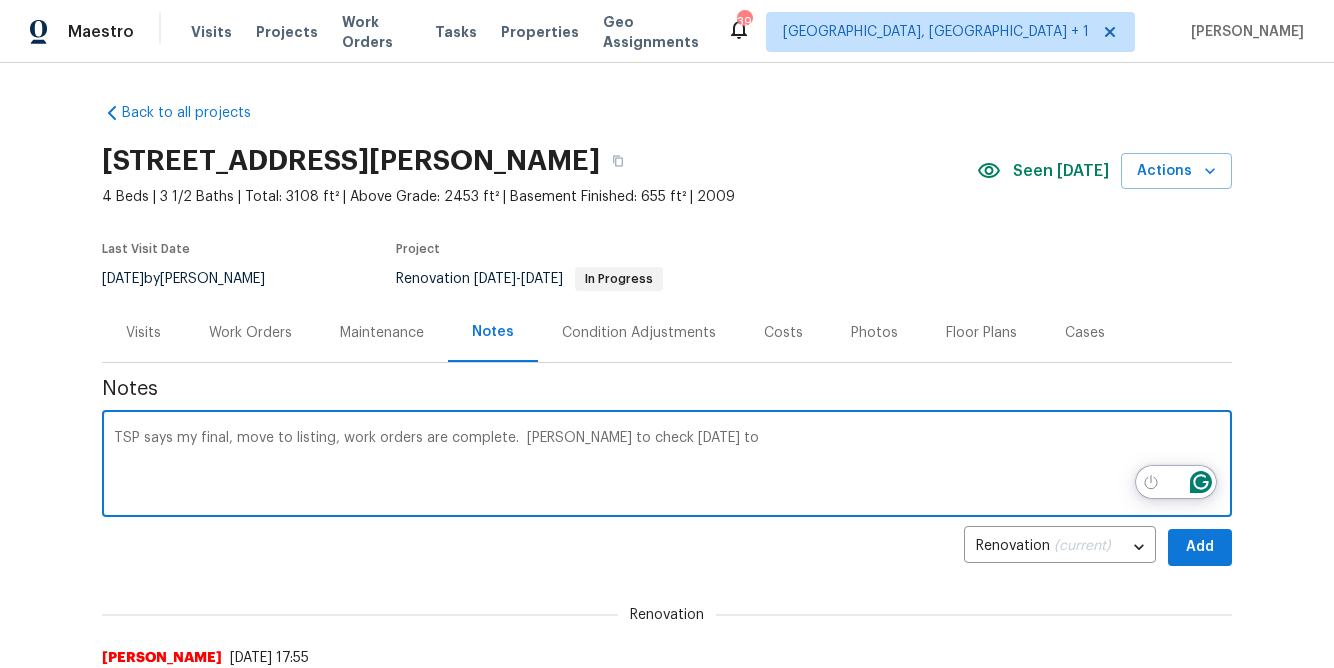 click on "TSP says my final, move to listing, work orders are complete.  Matt to check today to" at bounding box center [667, 466] 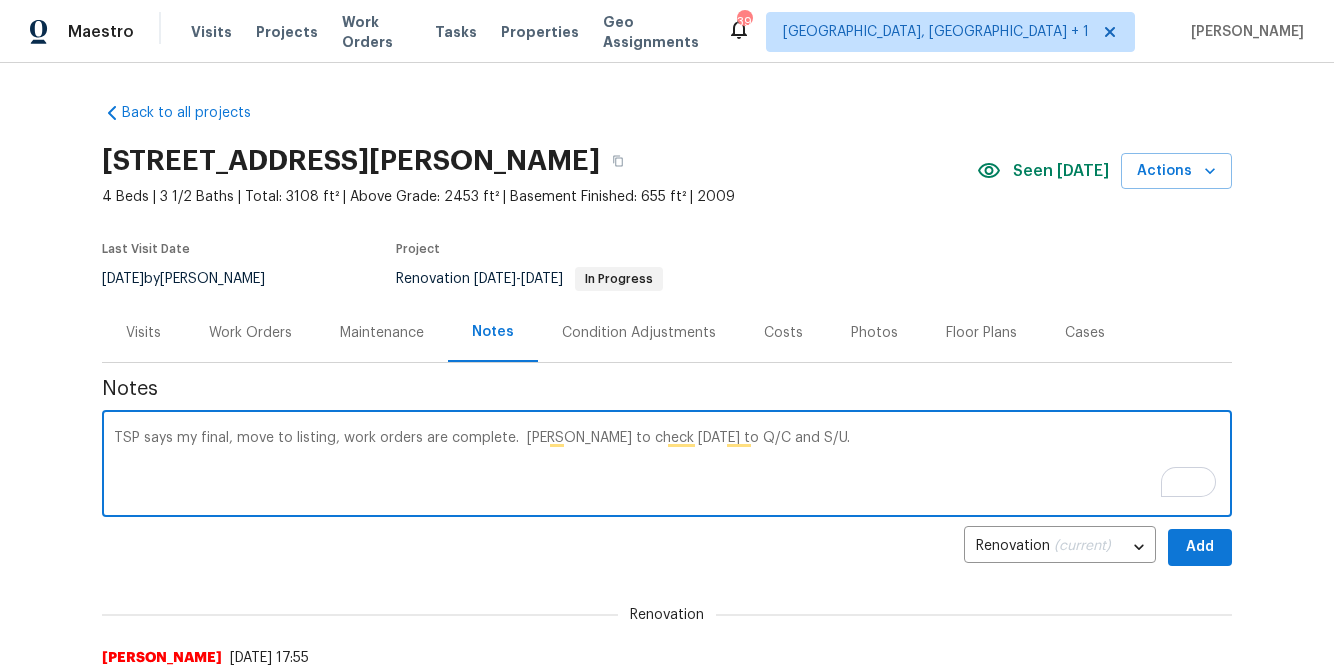 type on "TSP says my final, move to listing, work orders are complete.  Matt to check today to Q/C and S/U." 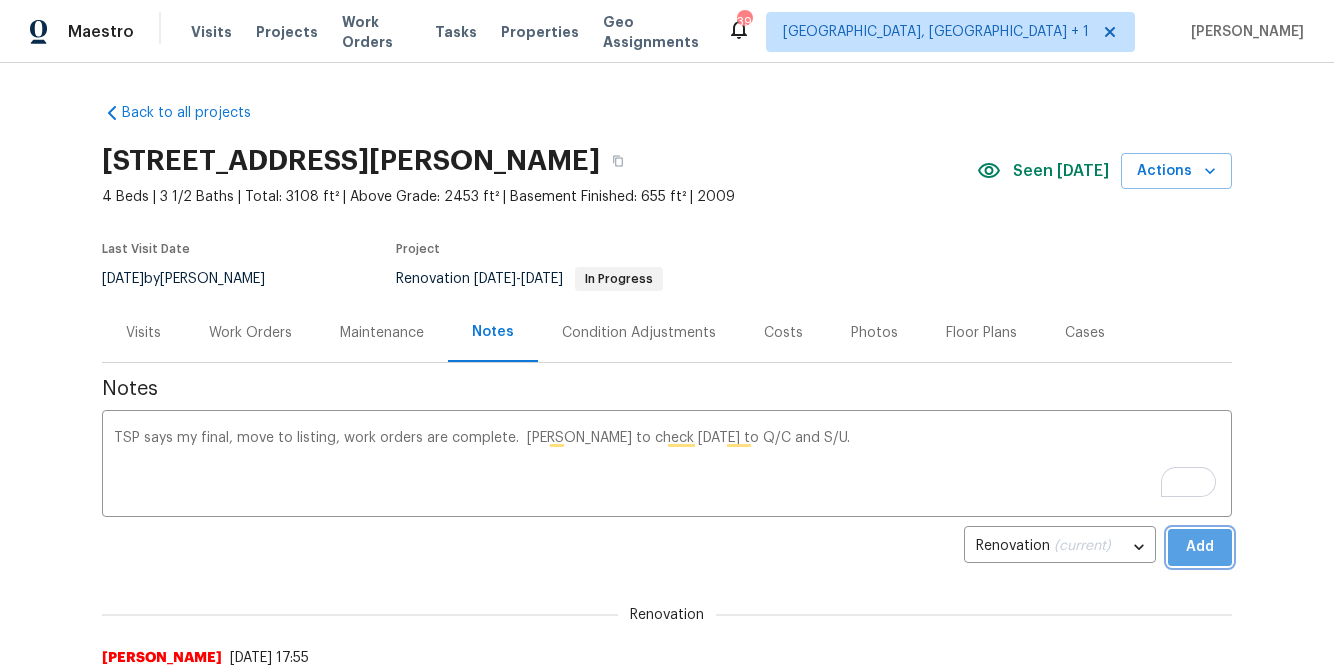 click on "Add" at bounding box center (1200, 547) 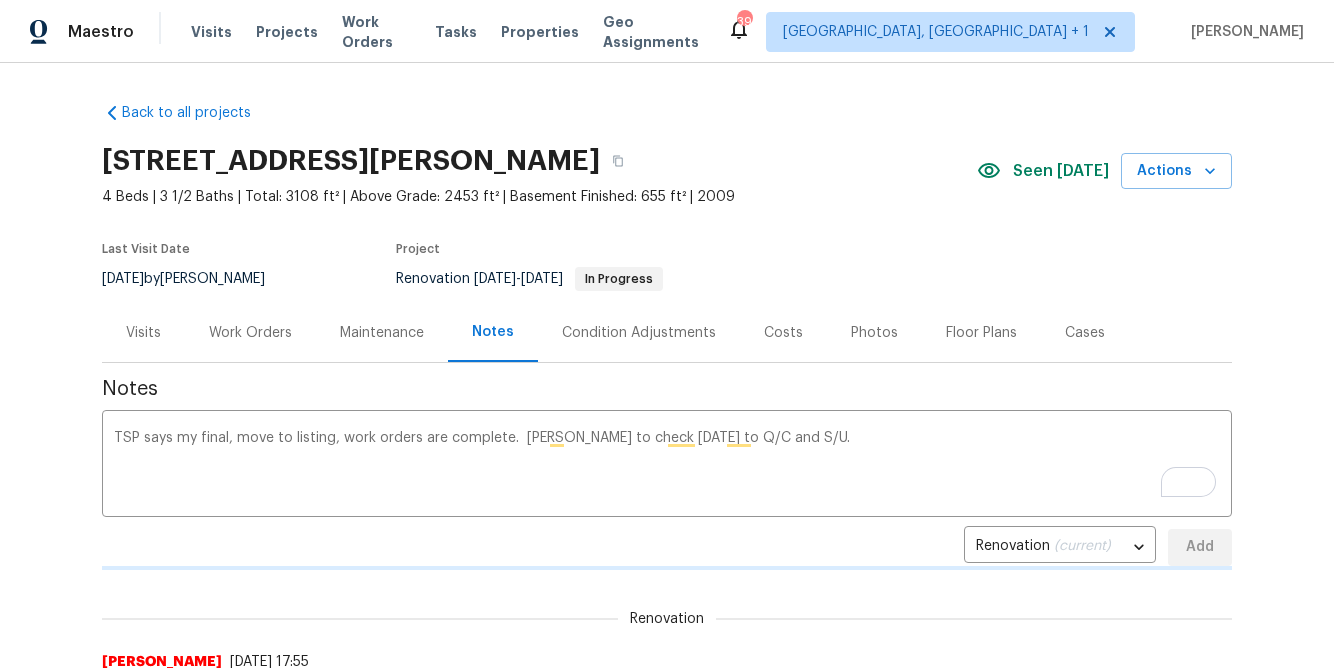 type 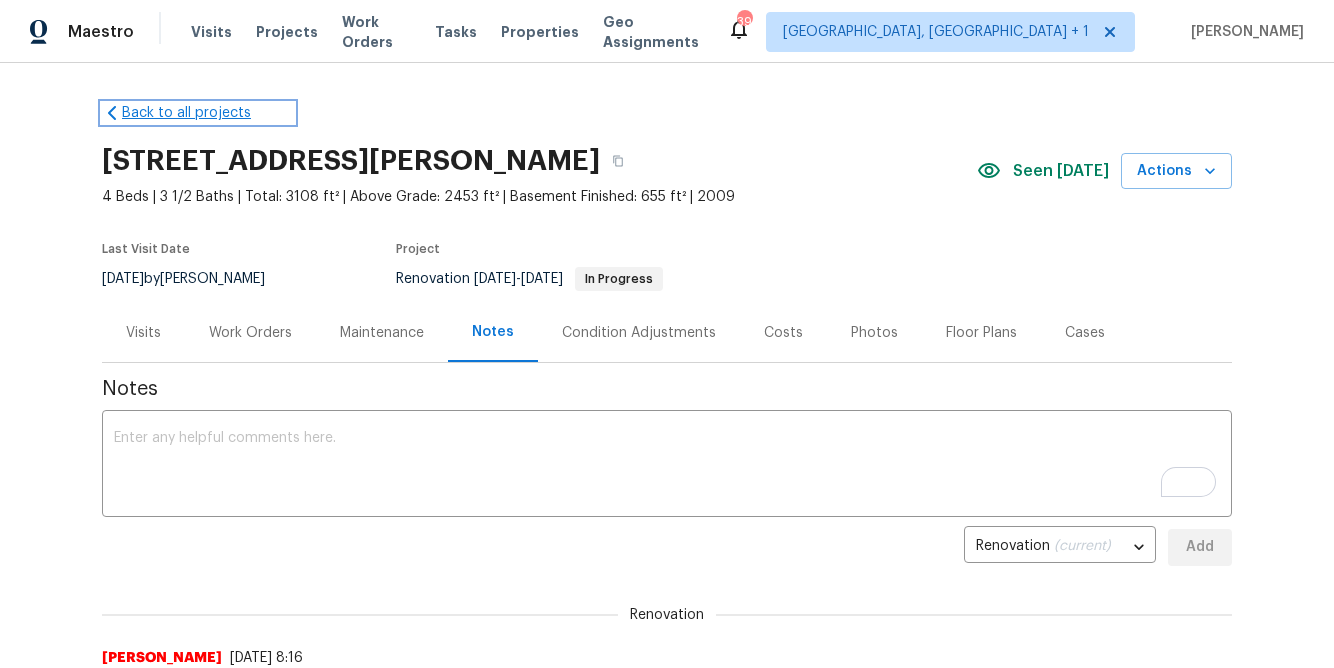 click on "Back to all projects" at bounding box center (198, 113) 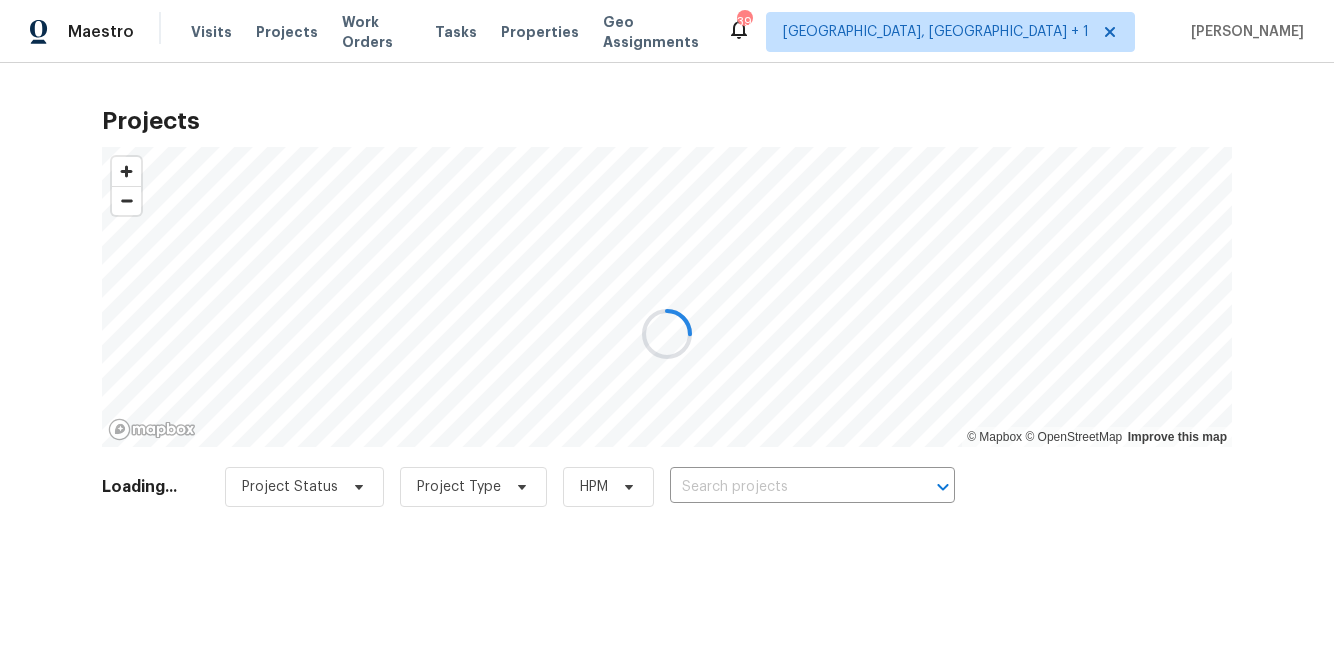 click at bounding box center (667, 334) 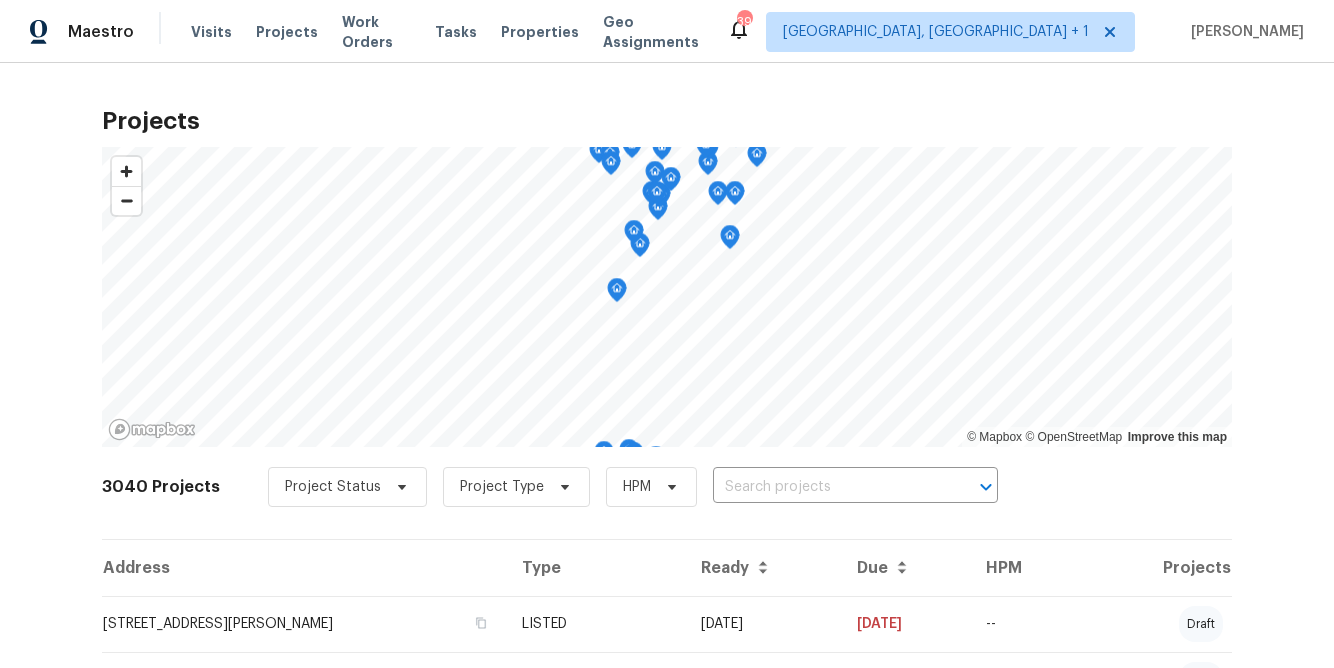 click at bounding box center (827, 487) 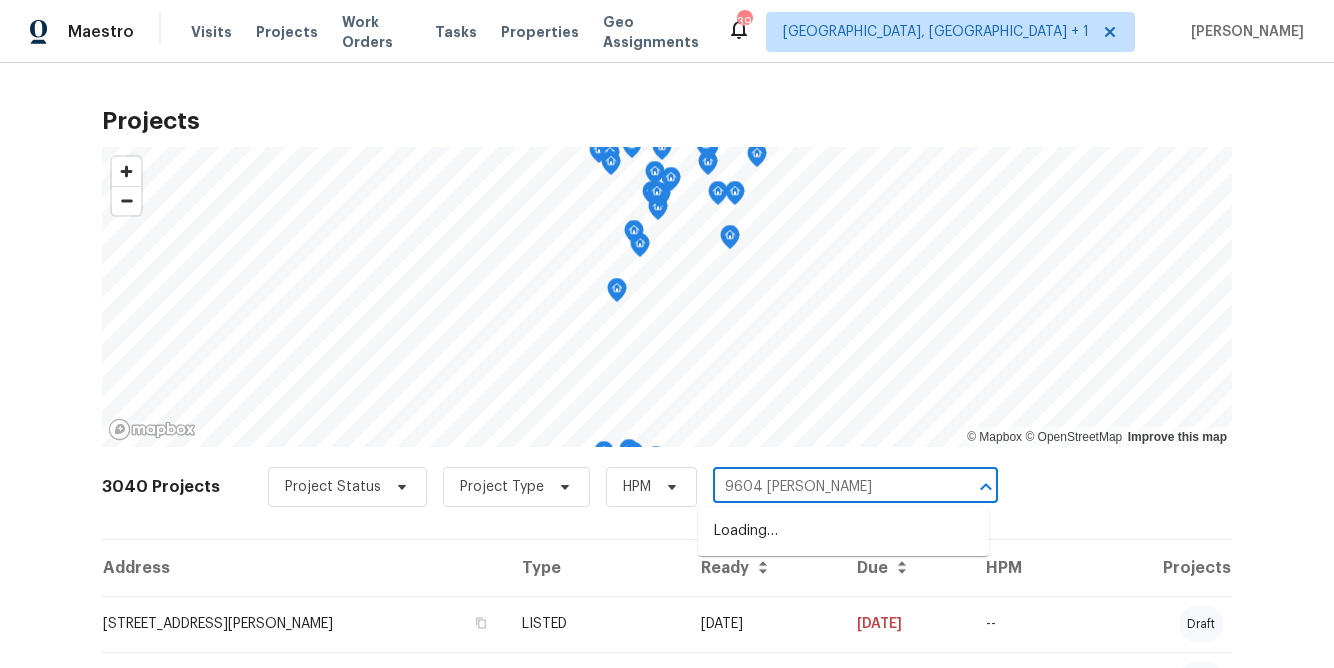 type on "9604 bradd" 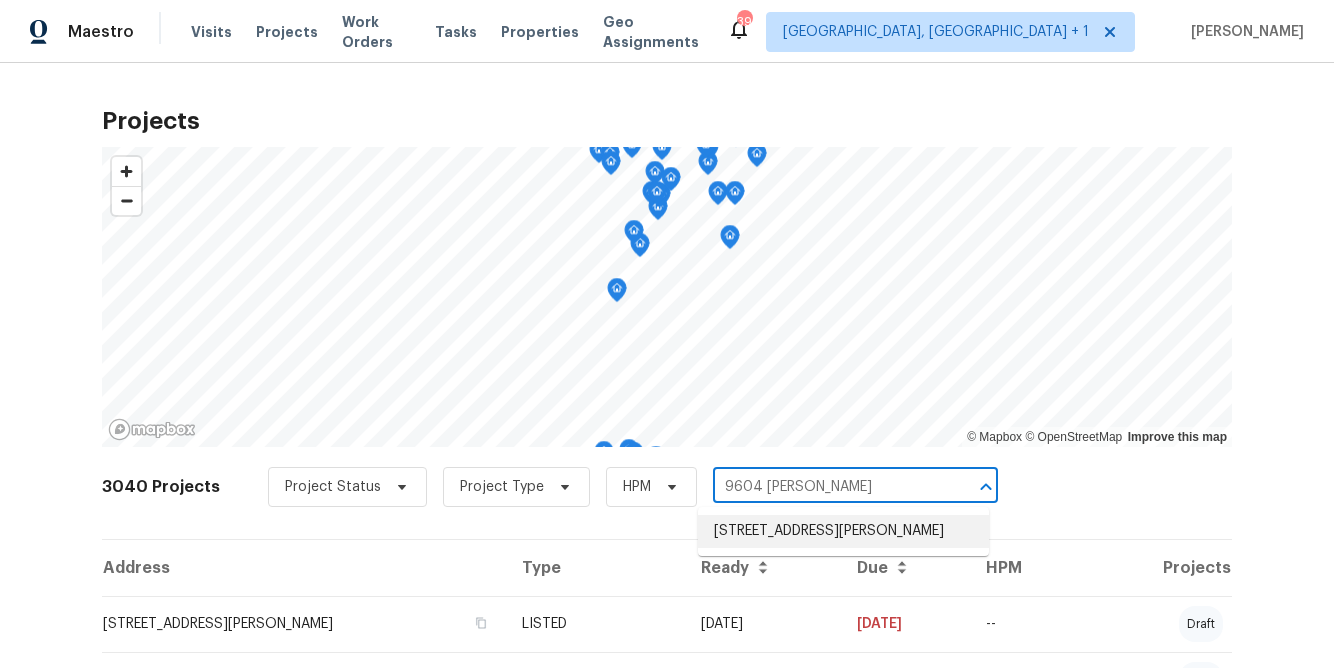click on "9604 Braddock Rd, Fairfax, VA 22032" at bounding box center [843, 531] 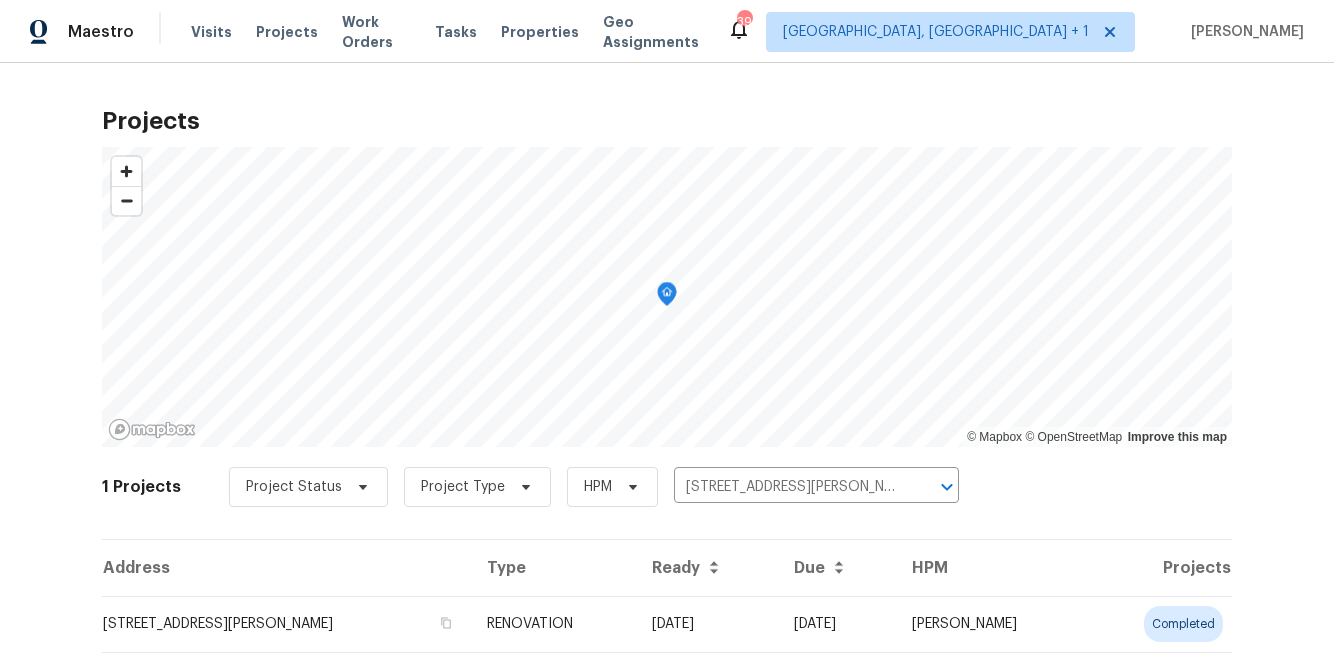 scroll, scrollTop: 48, scrollLeft: 0, axis: vertical 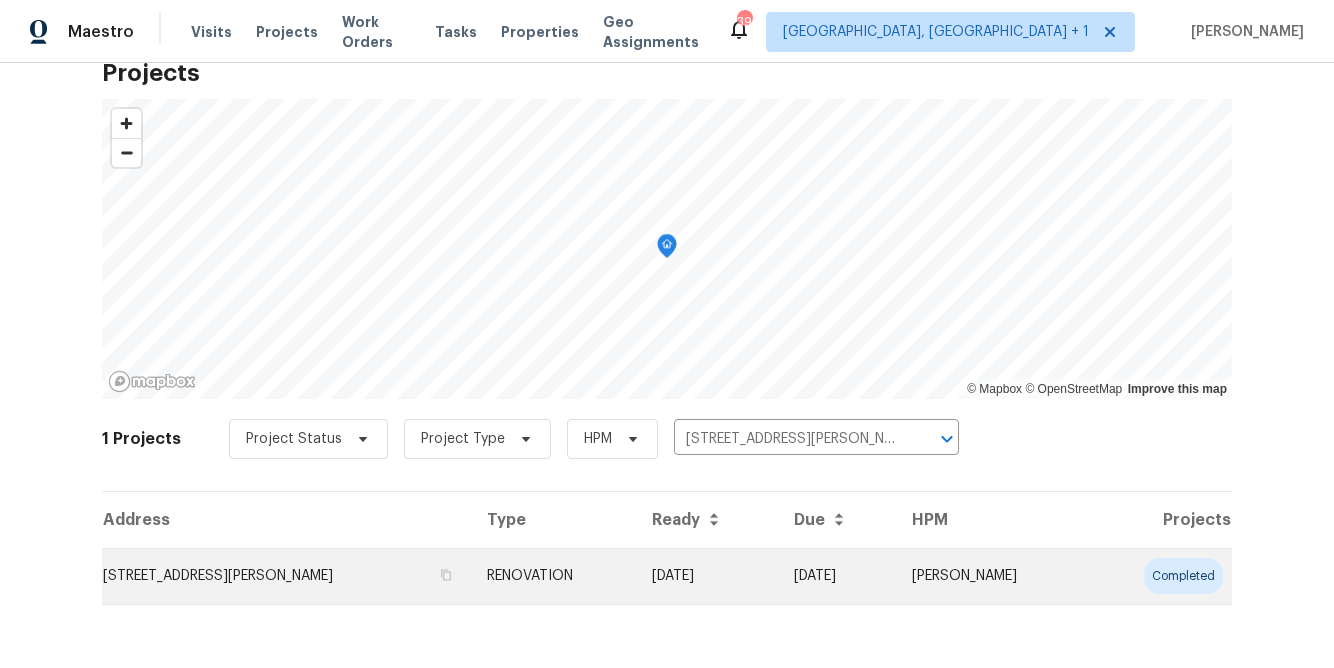 click on "9604 Braddock Rd, Fairfax, VA 22032" at bounding box center (286, 576) 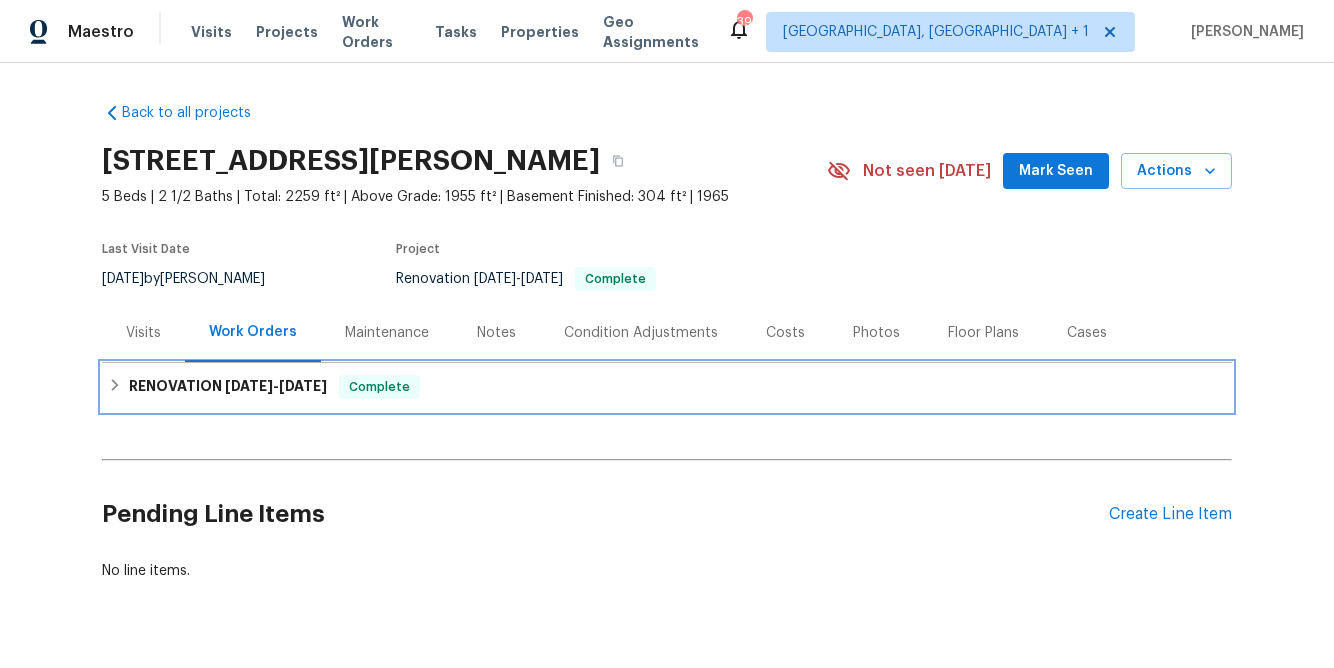 click on "RENOVATION   5/20/25  -  6/6/25" at bounding box center [228, 387] 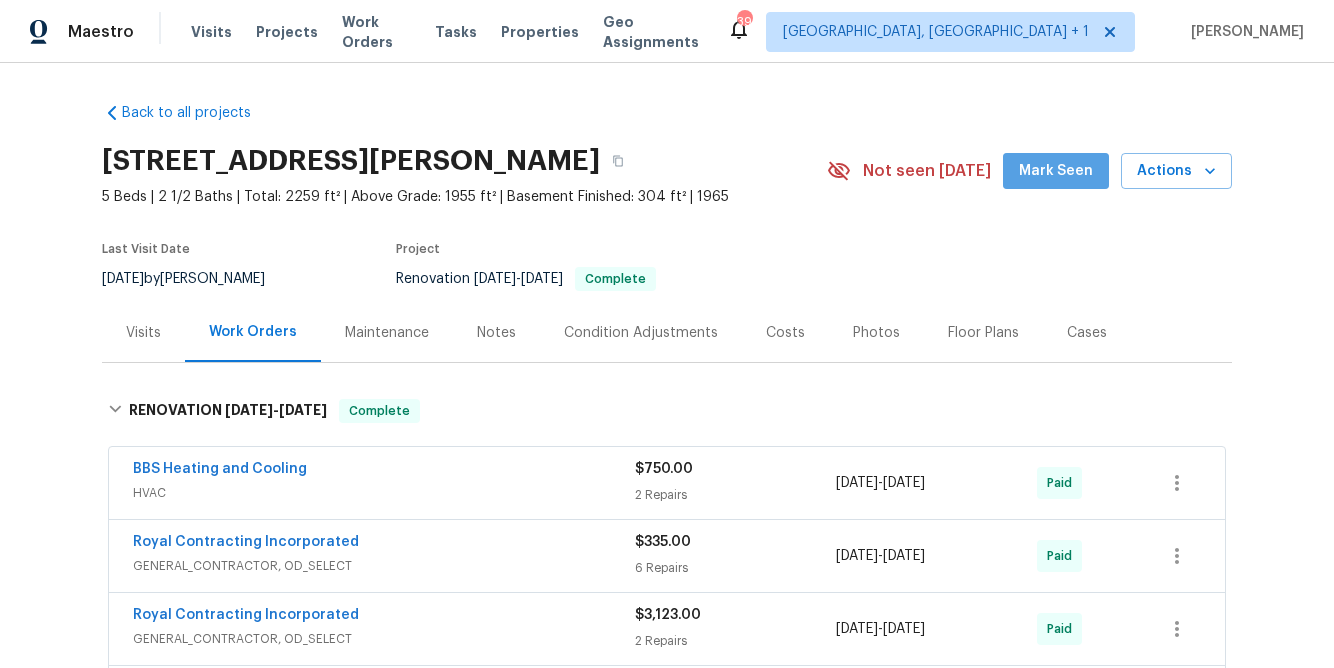 click on "Mark Seen" at bounding box center [1056, 171] 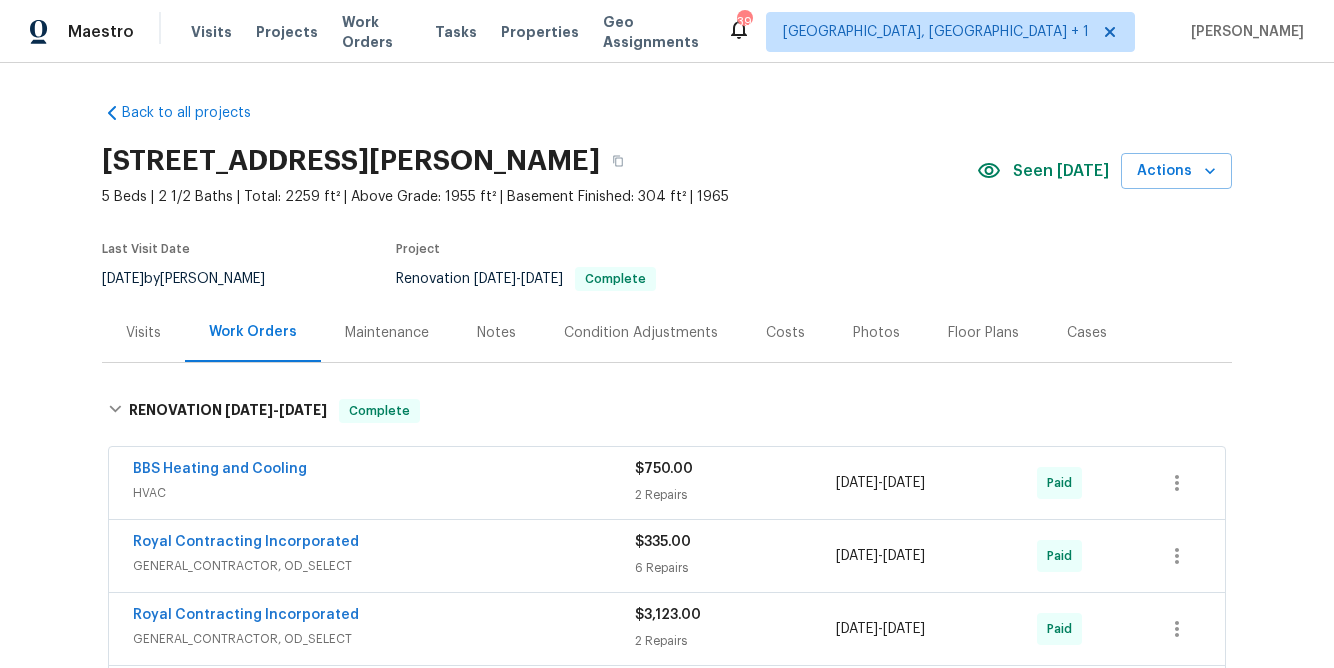click on "Notes" at bounding box center (496, 333) 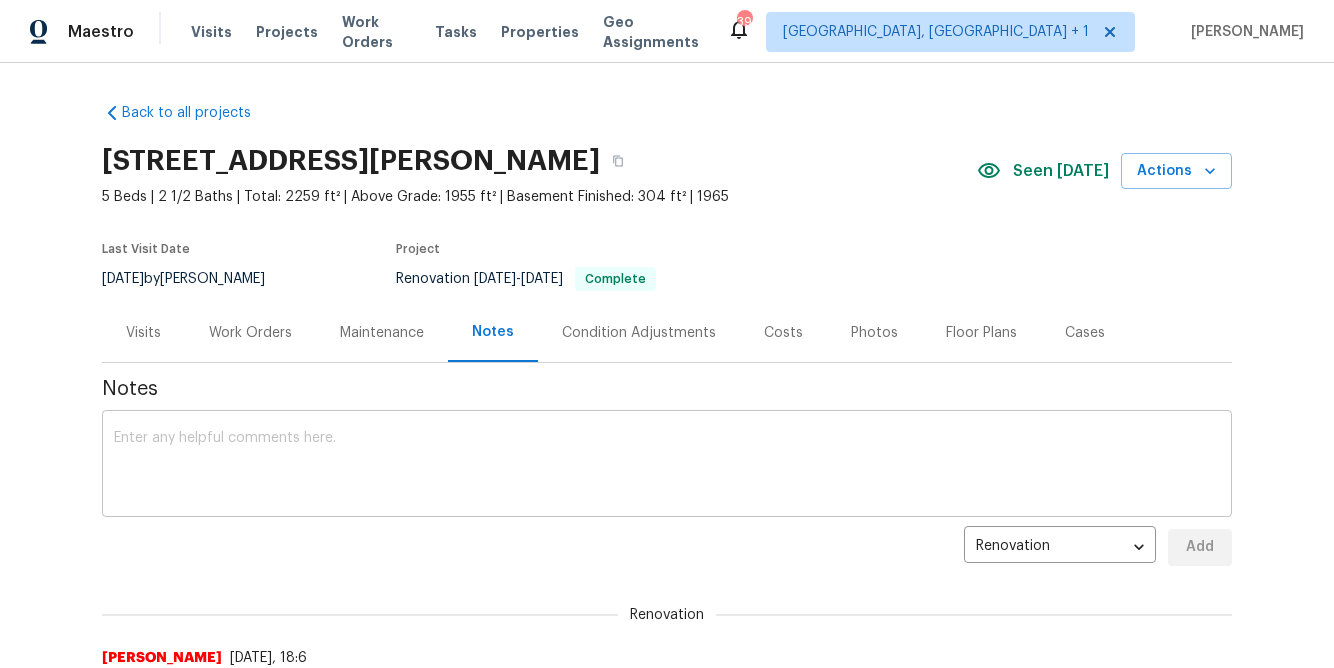 click at bounding box center [667, 466] 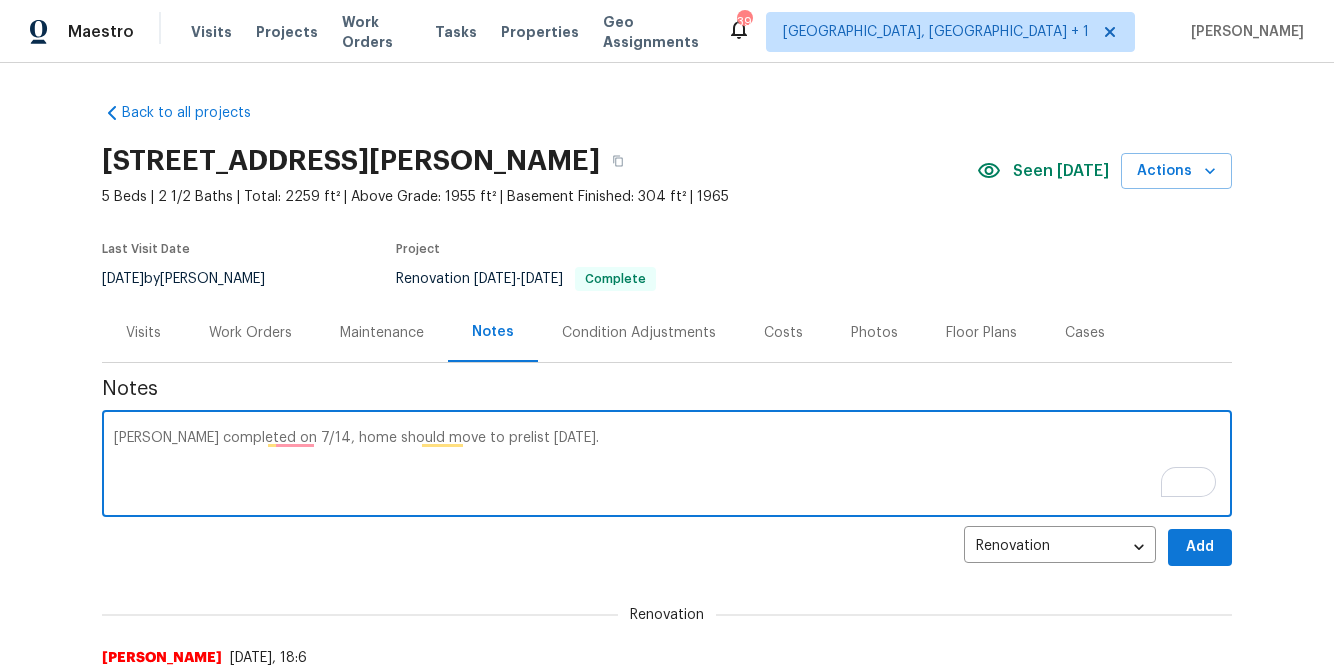 type on "Matt completed on 7/14, home should move to prelist today." 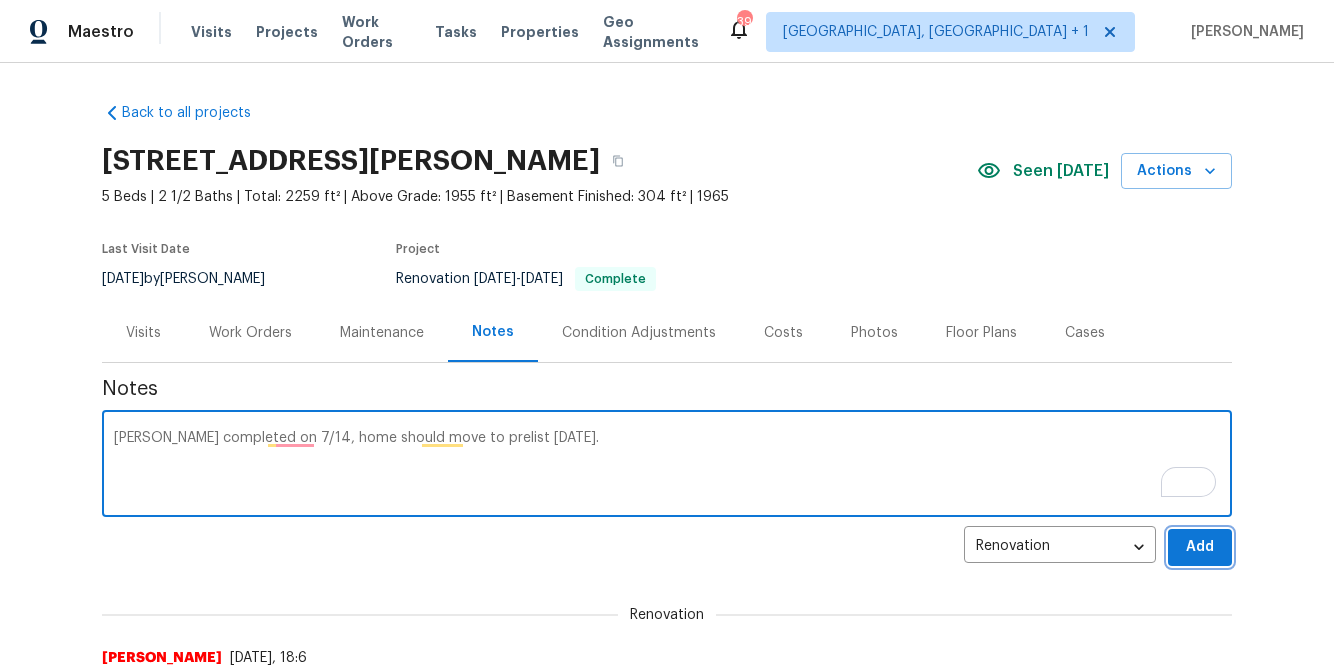 click on "Add" at bounding box center [1200, 547] 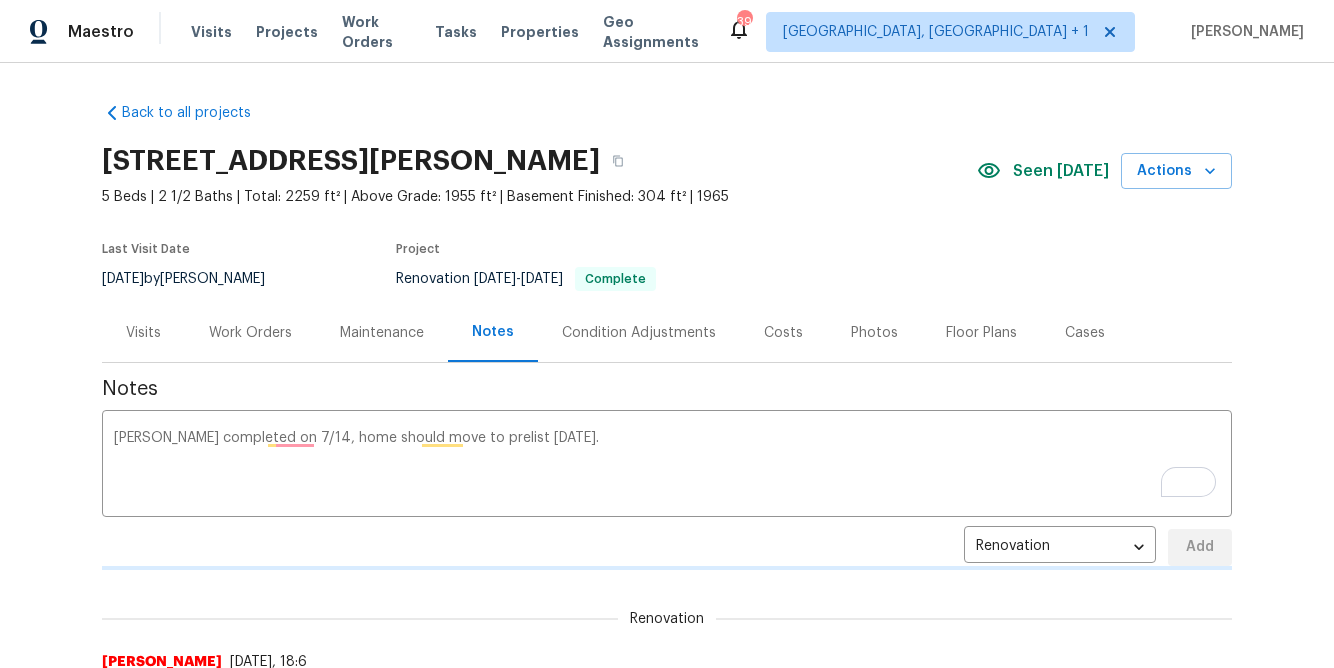 type 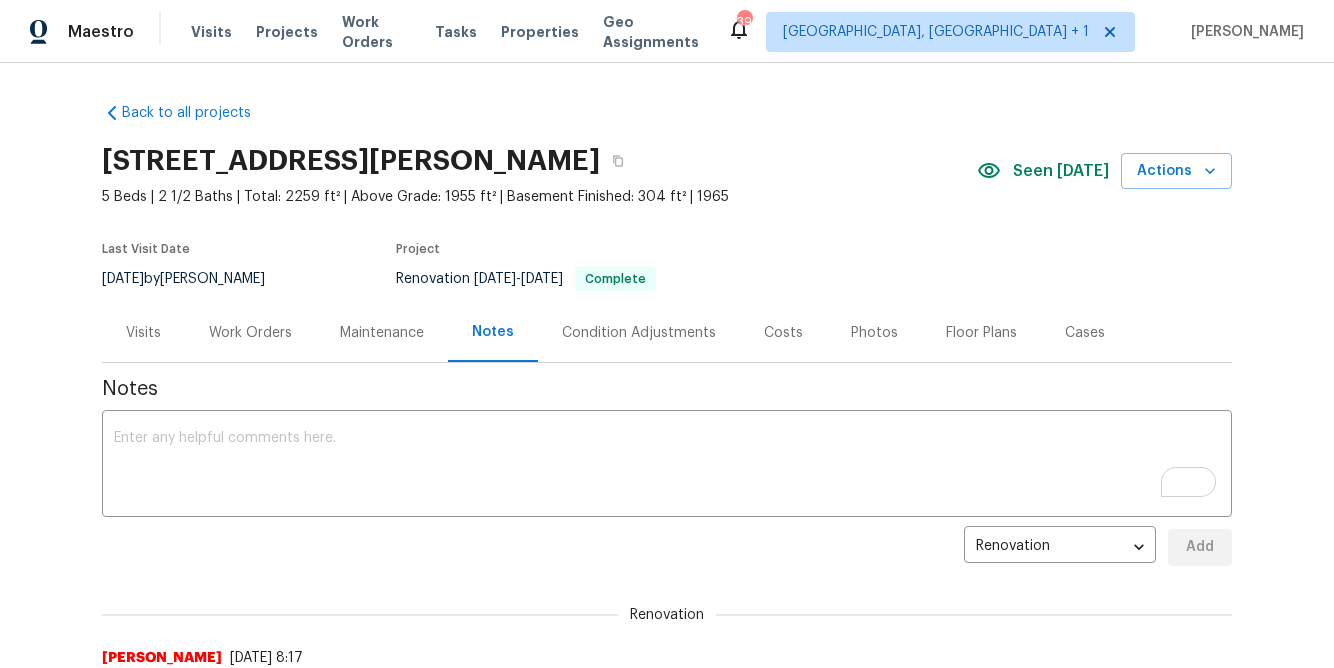 click on "Work Orders" at bounding box center [250, 333] 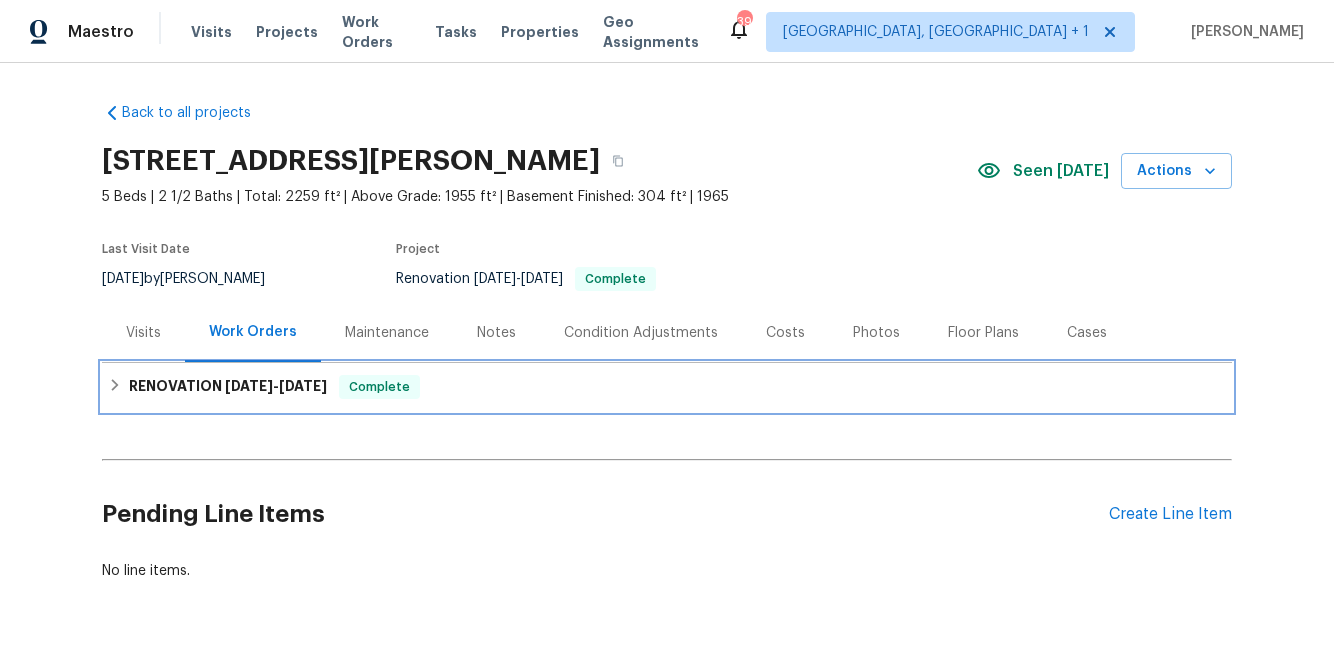 click on "RENOVATION   5/20/25  -  6/6/25" at bounding box center [228, 387] 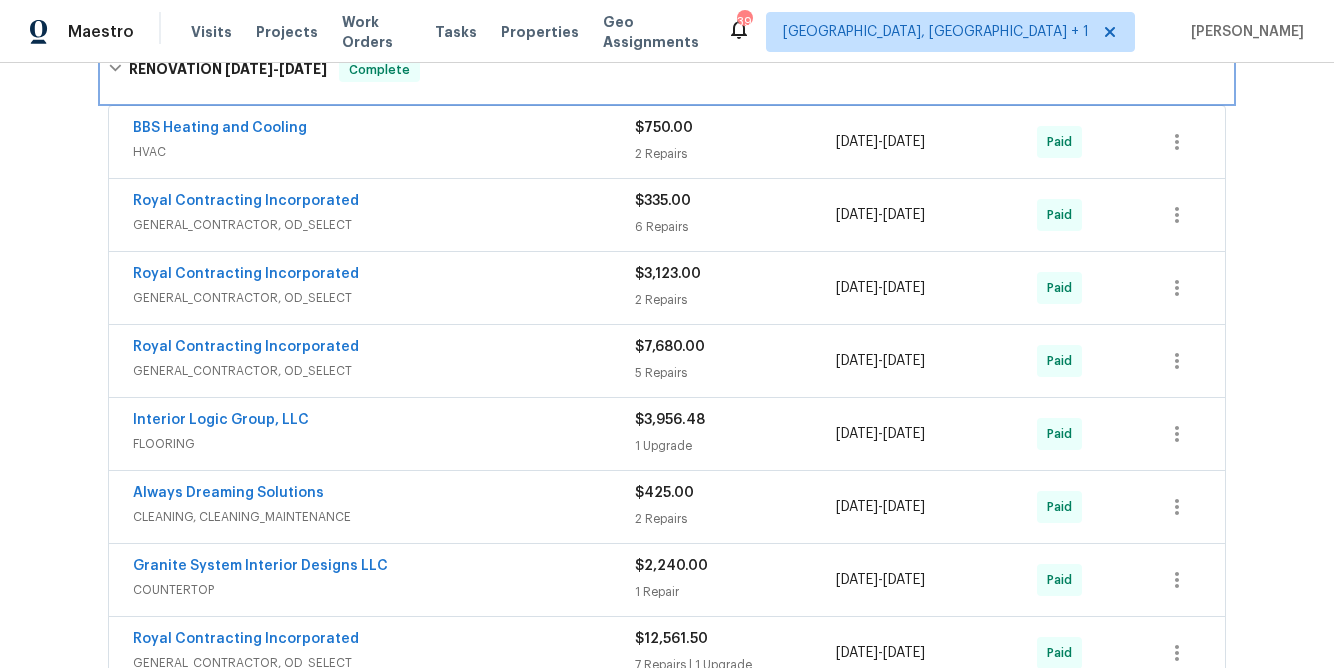 scroll, scrollTop: 675, scrollLeft: 0, axis: vertical 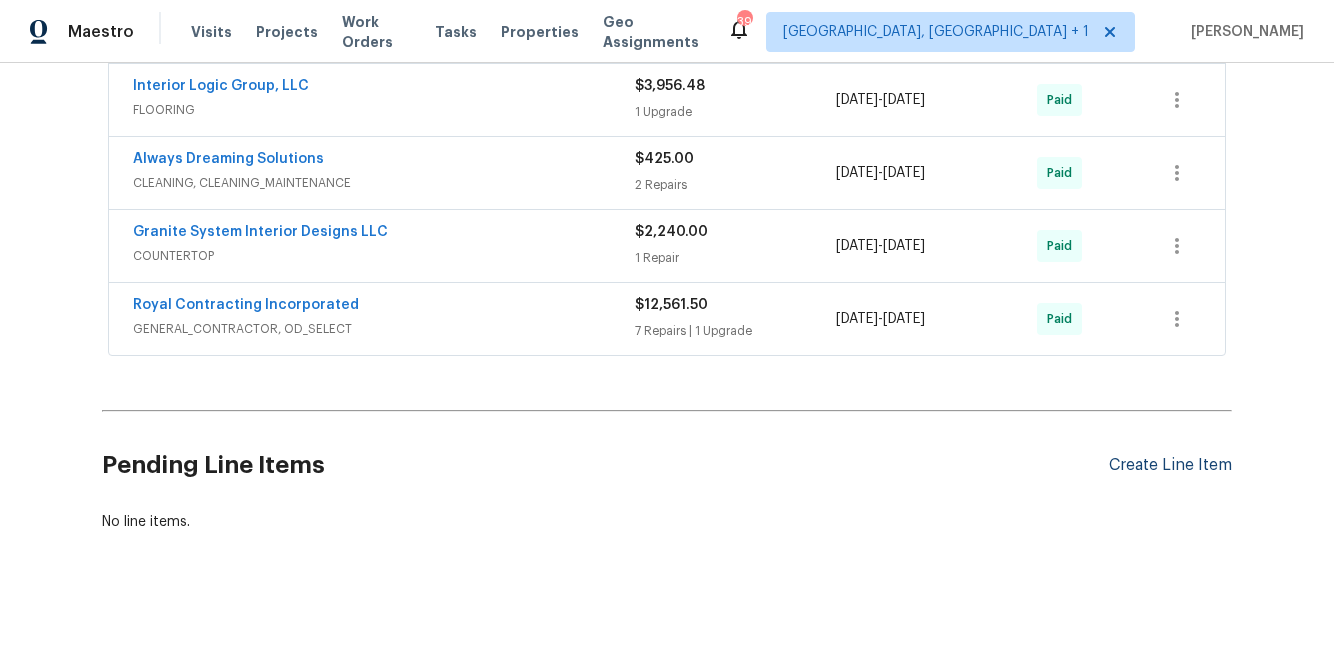 click on "Create Line Item" at bounding box center [1170, 465] 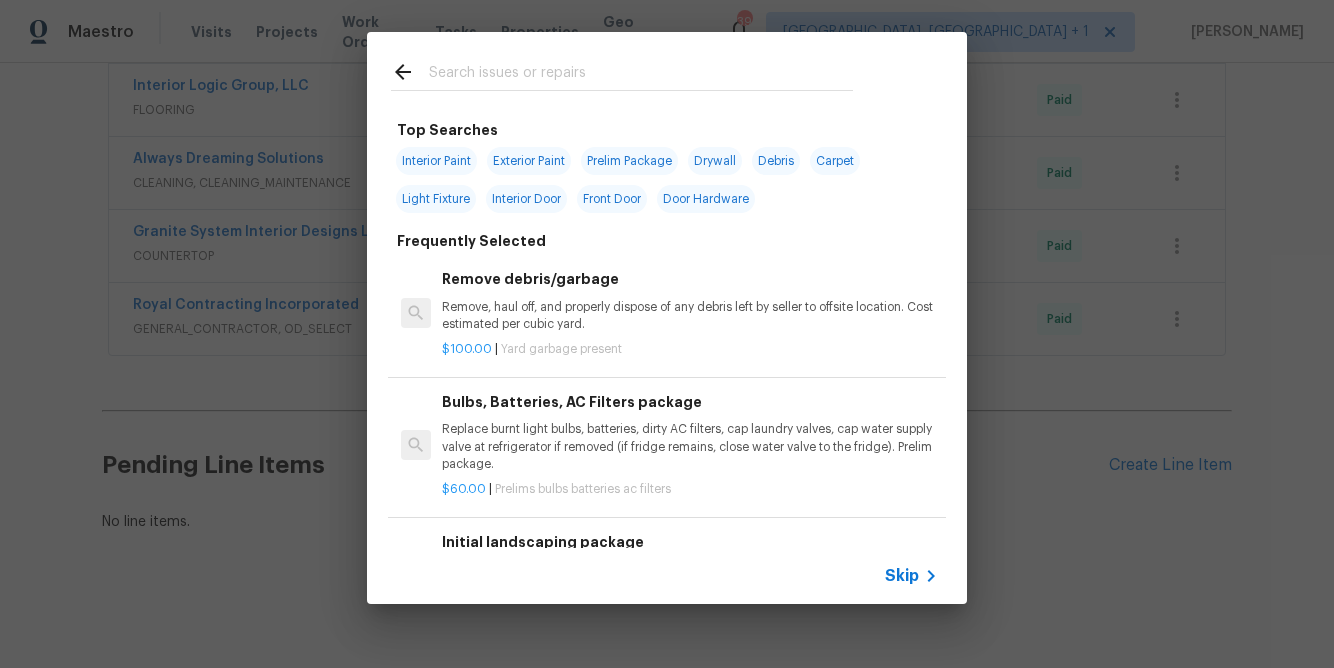 click at bounding box center (641, 75) 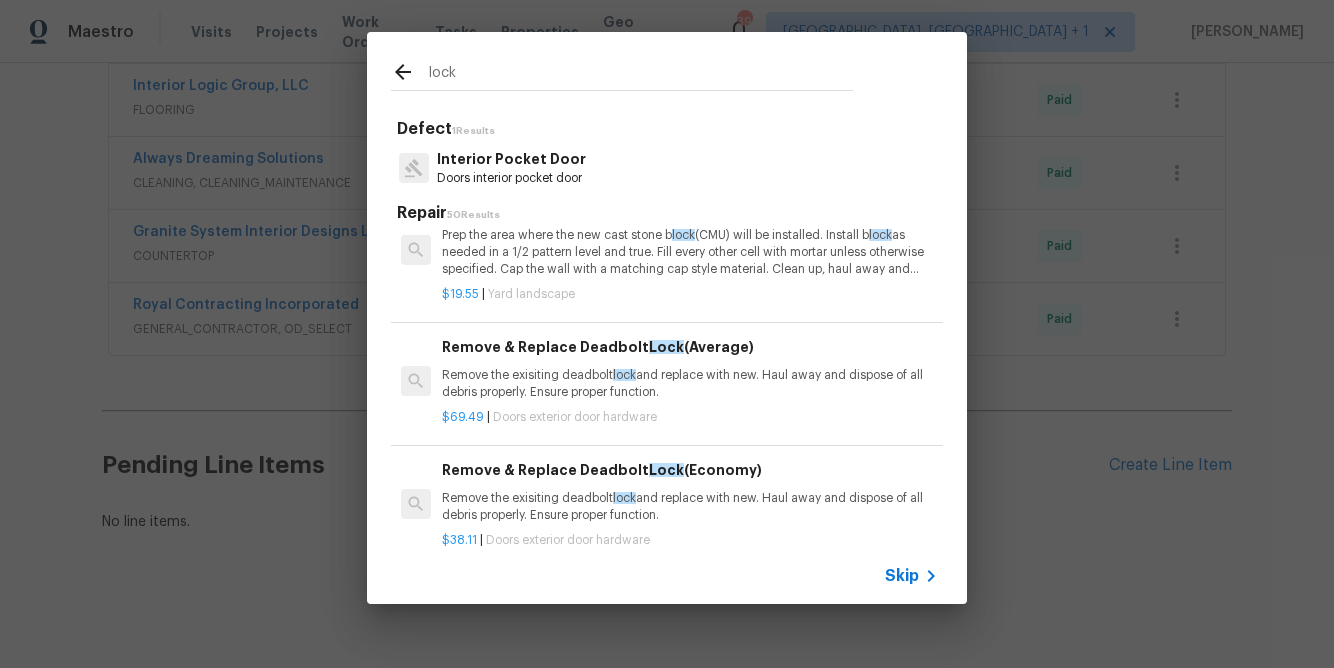 scroll, scrollTop: 45, scrollLeft: 0, axis: vertical 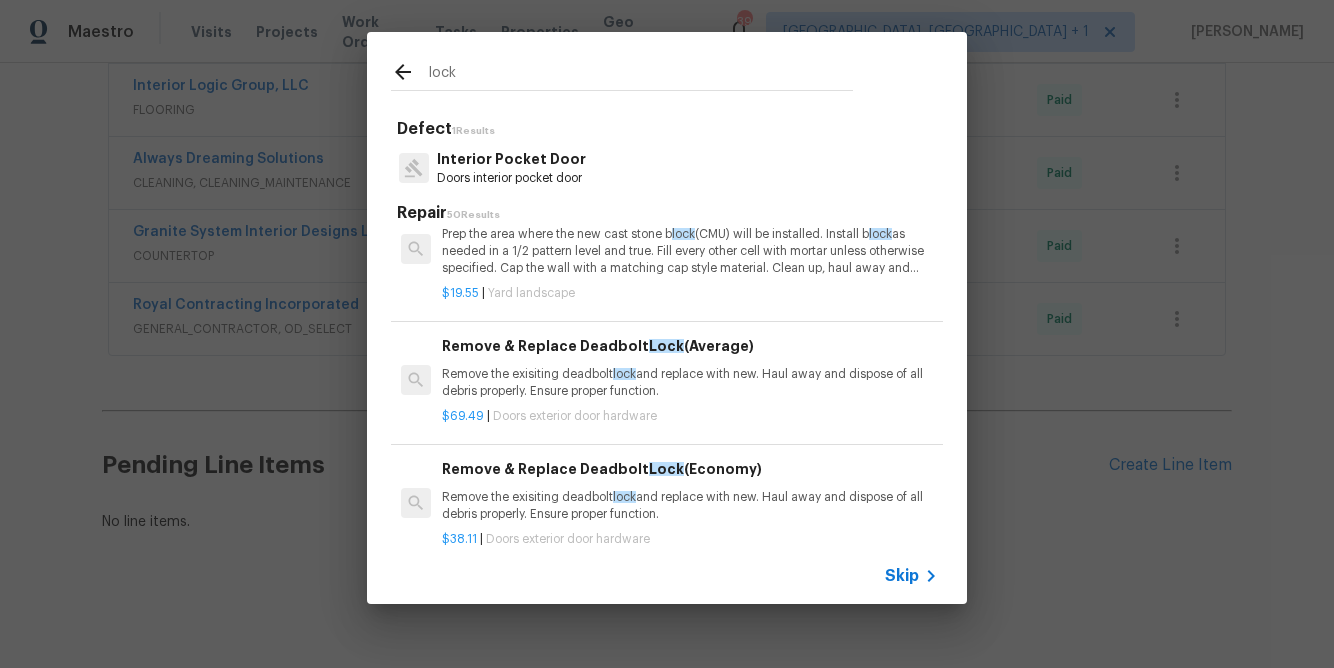 type on "lock" 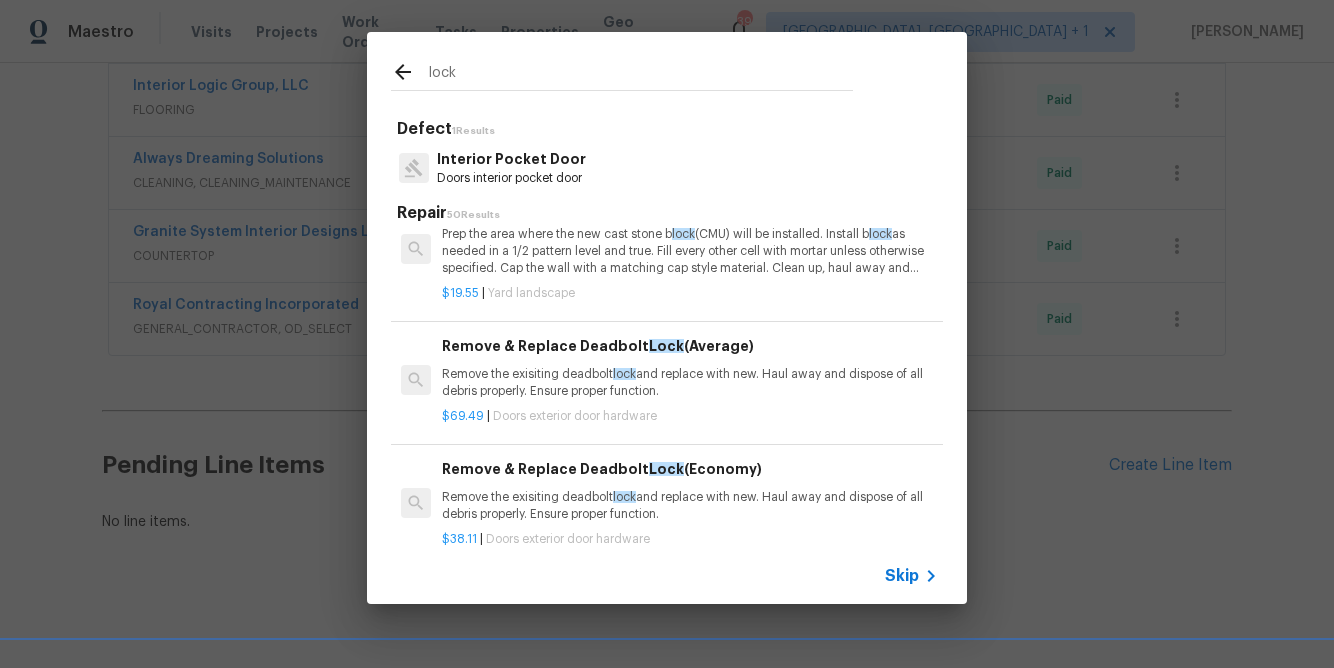 click on "Remove & Replace Deadbolt  Lock  (Average)" at bounding box center (690, 346) 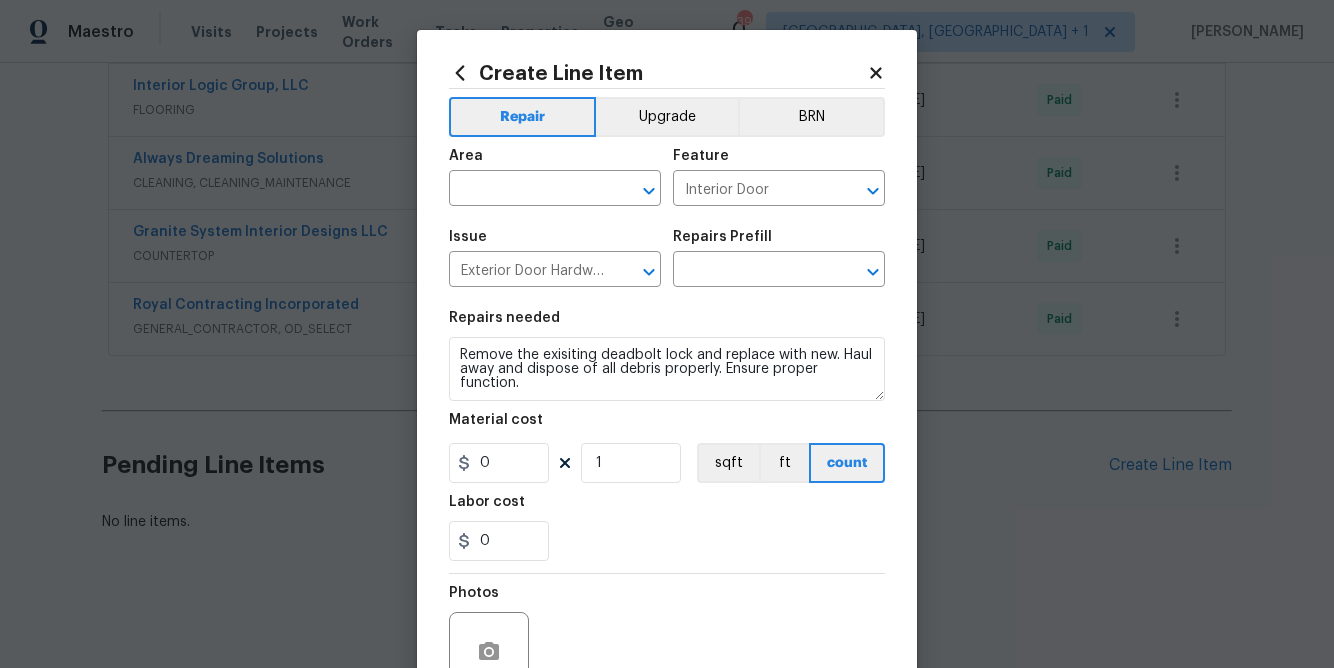 type on "Remove & Replace Deadbolt Lock (Average) $69.49" 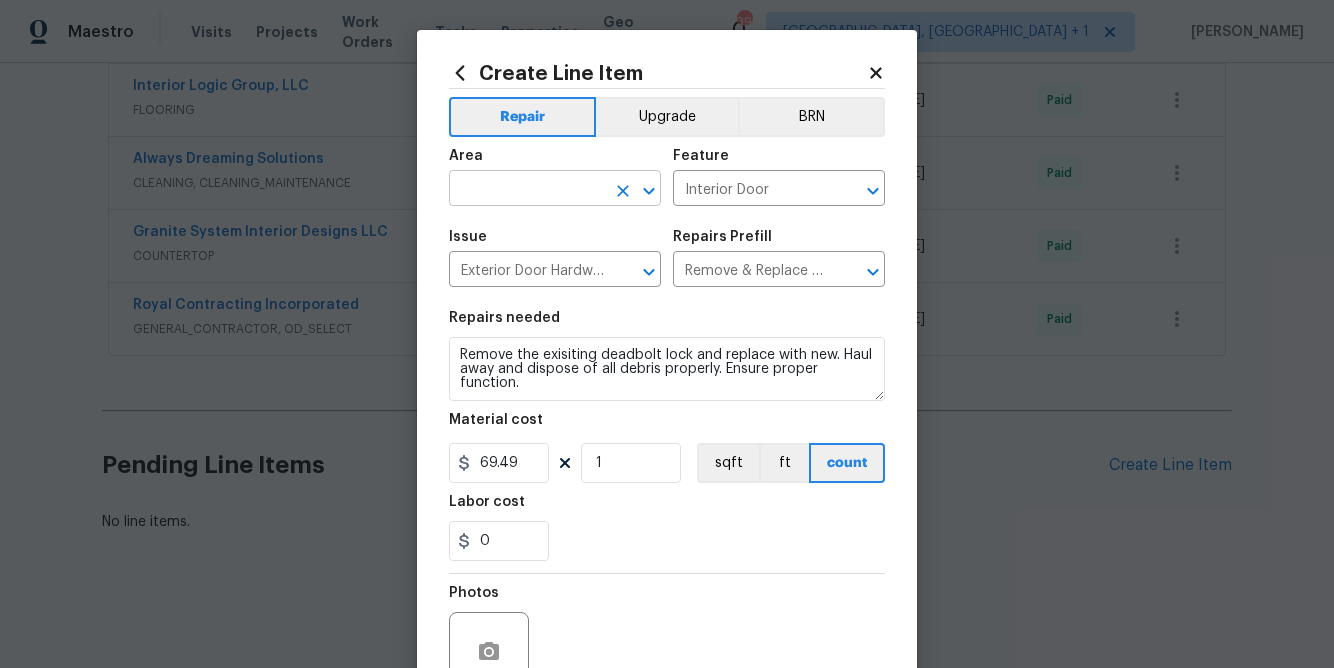click at bounding box center [527, 190] 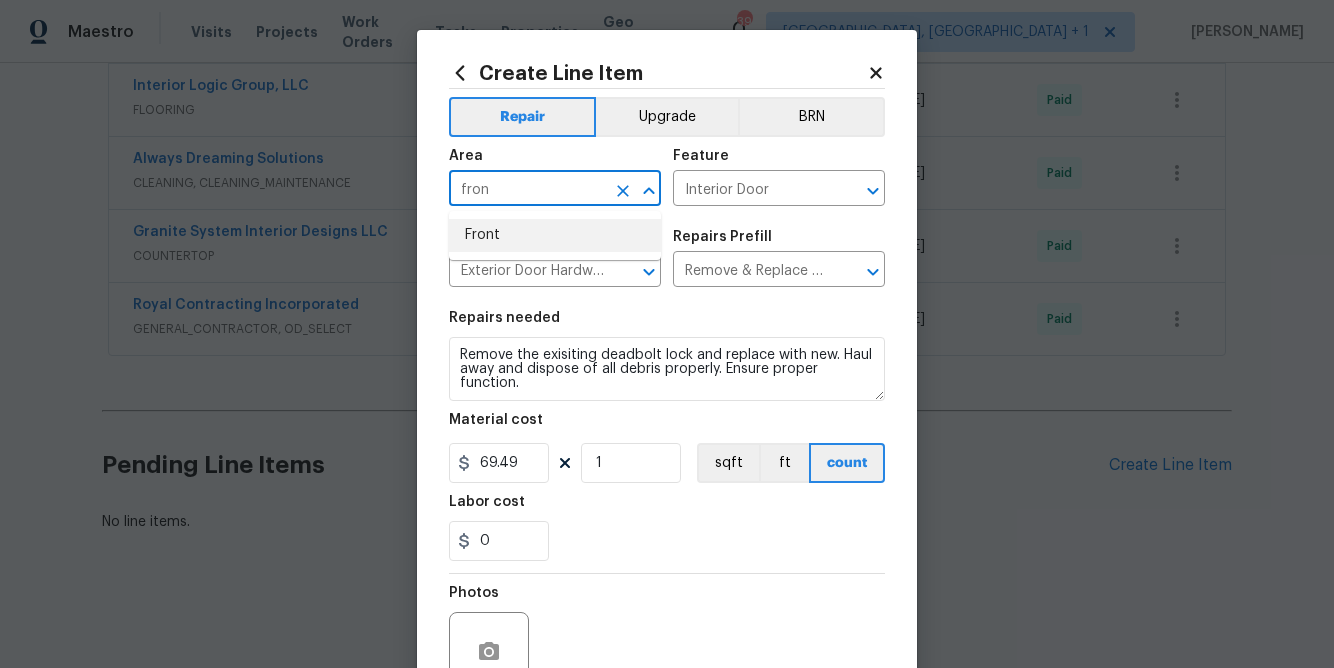 click on "Front" at bounding box center [555, 235] 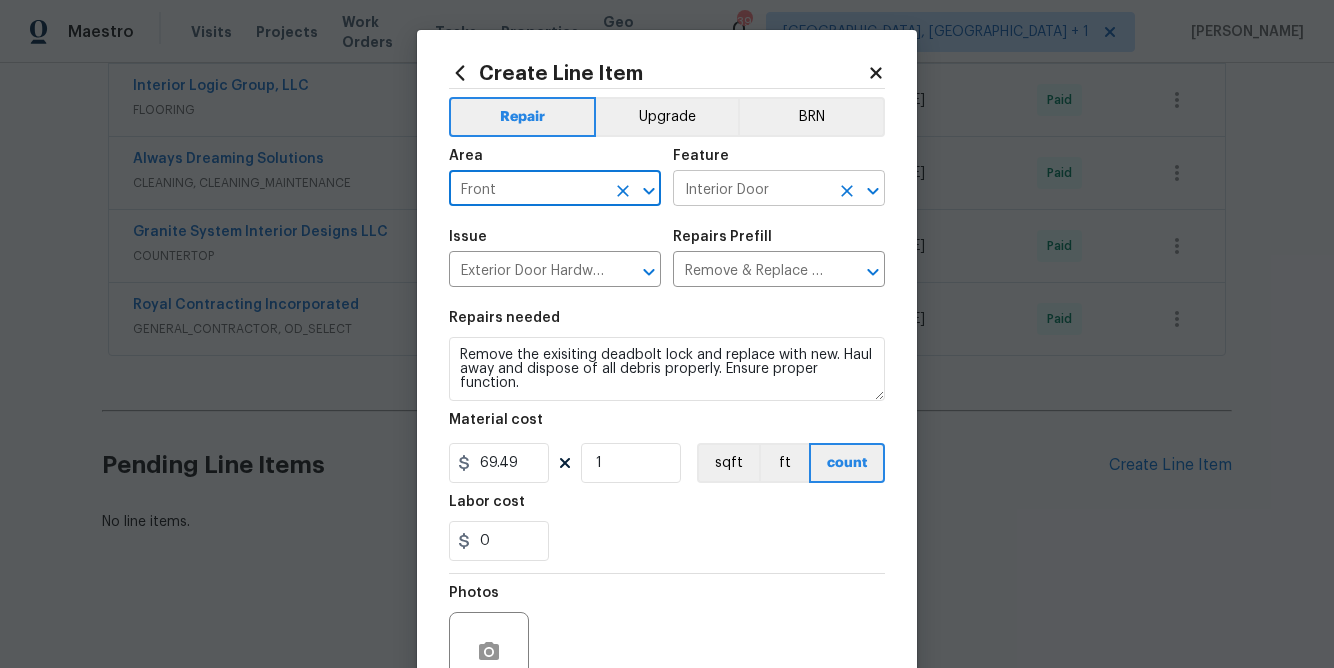 type on "Front" 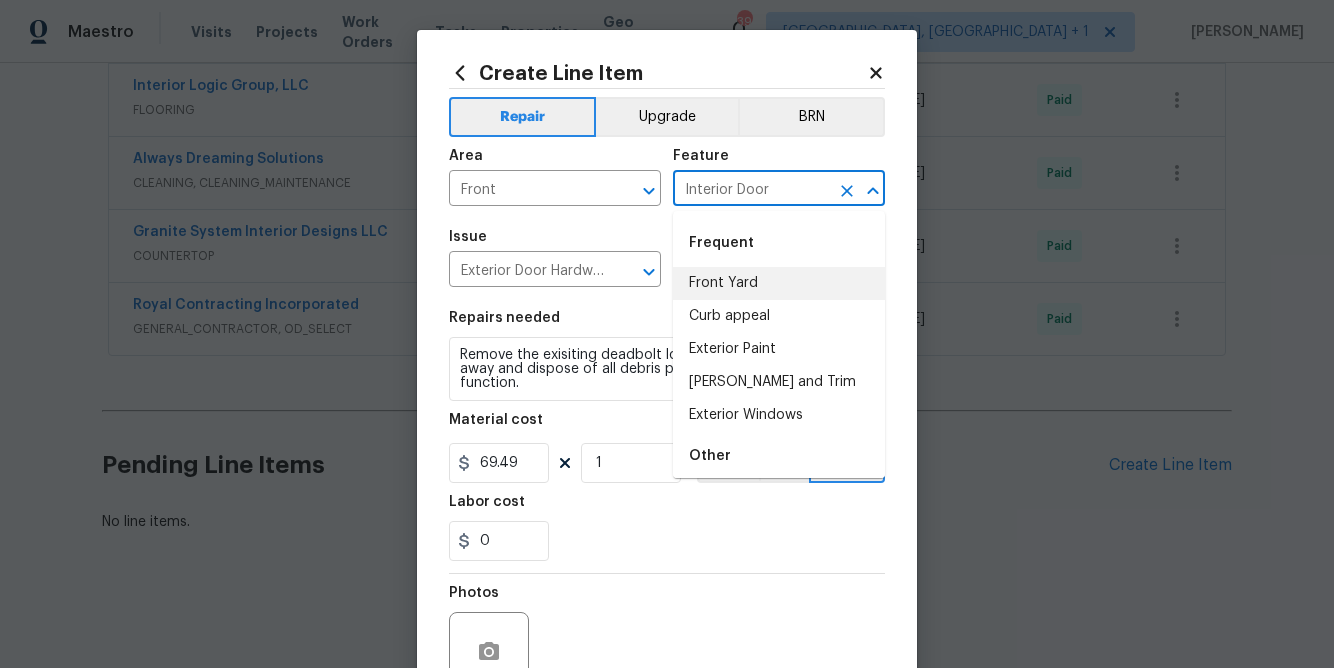 type on "d" 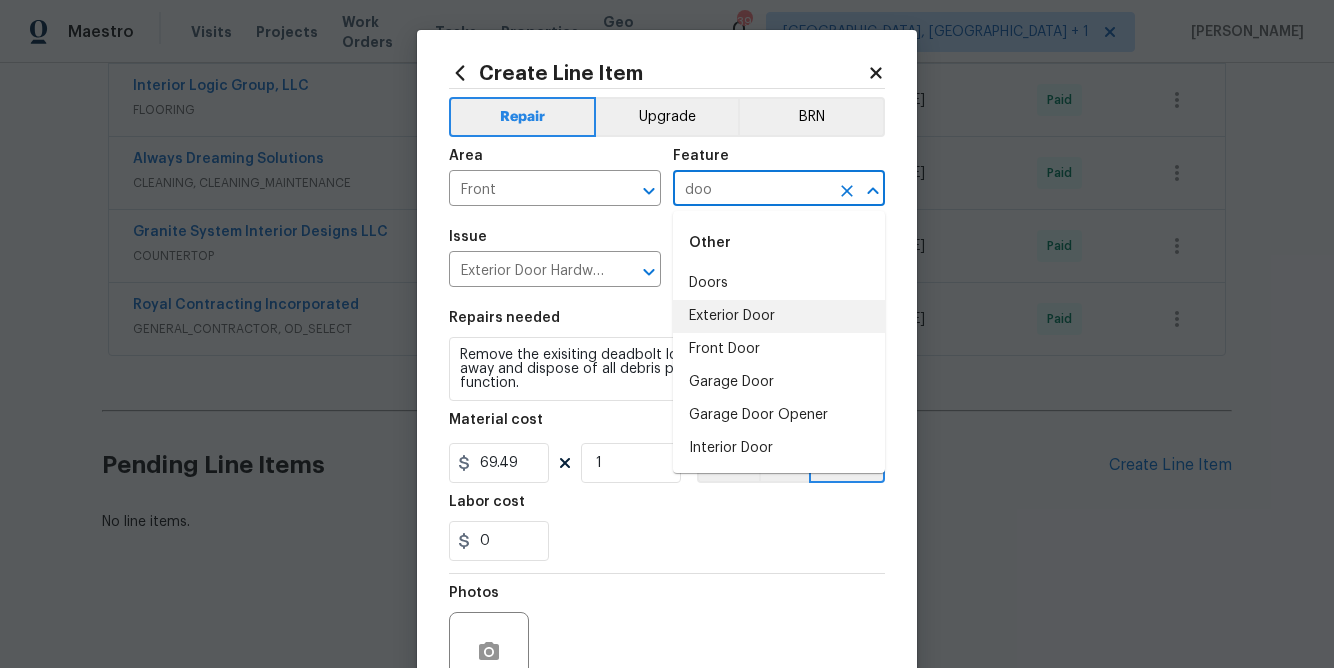 click on "Exterior Door" at bounding box center [779, 316] 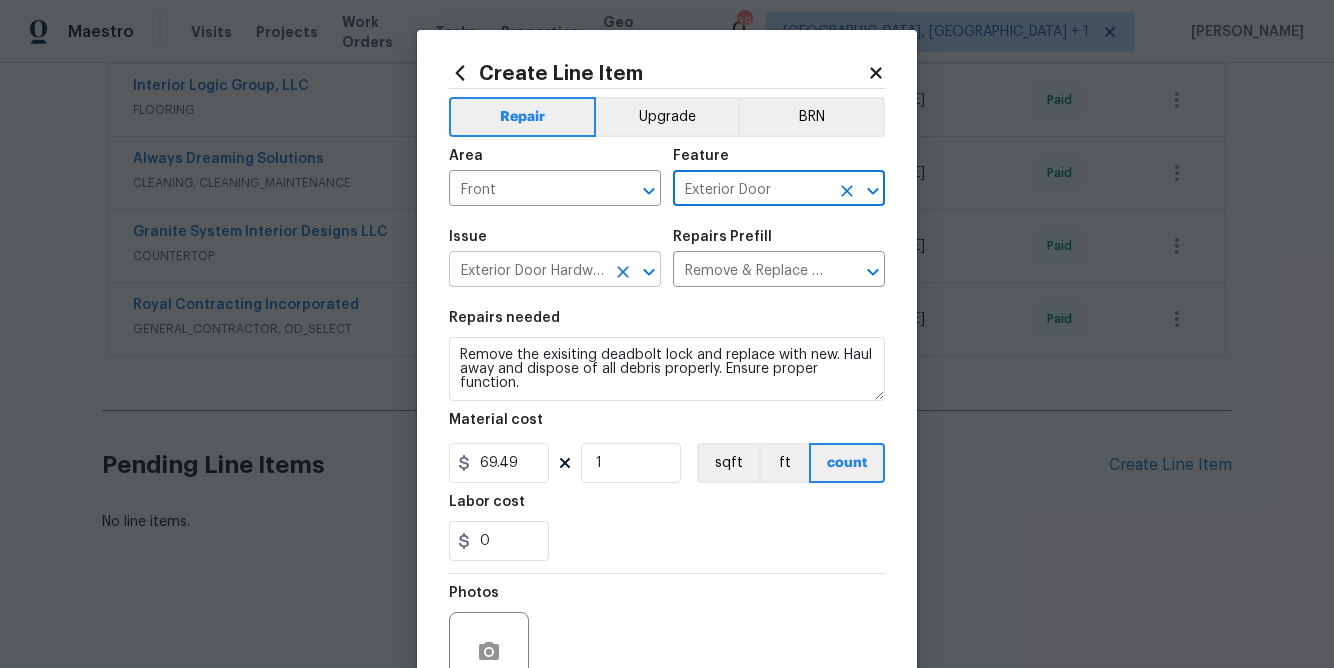 type on "Exterior Door" 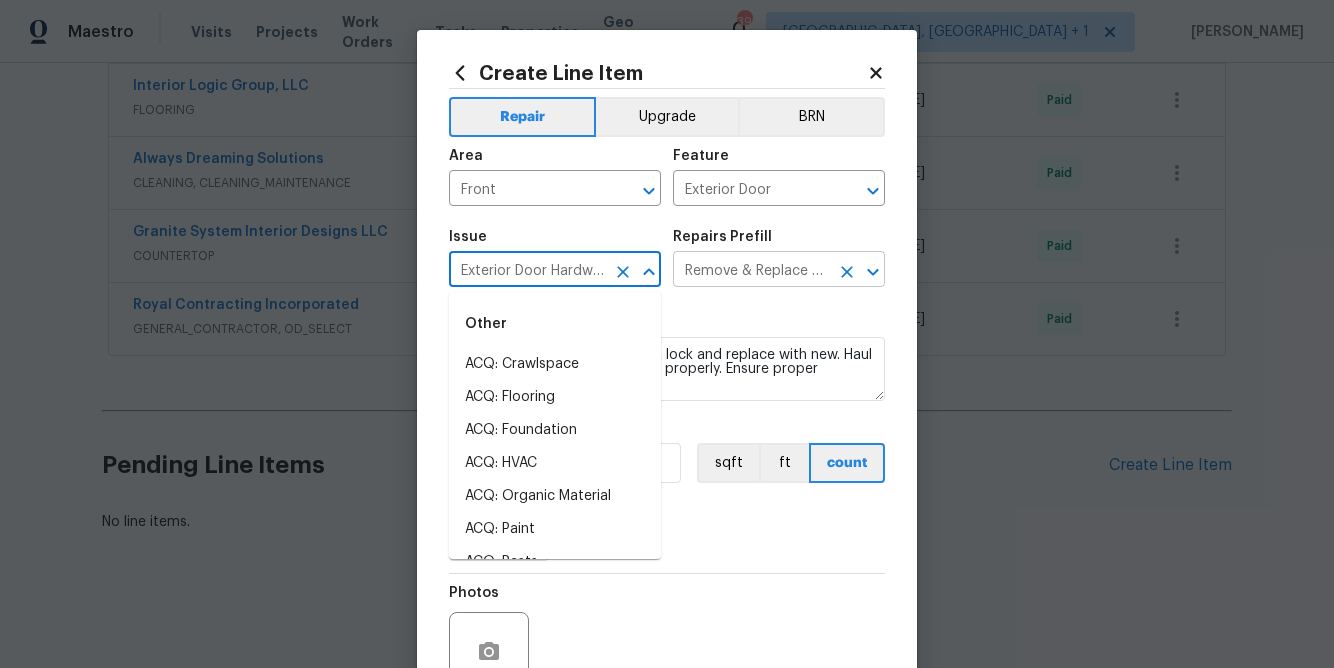 click on "Remove & Replace Deadbolt Lock (Average) $69.49" at bounding box center [751, 271] 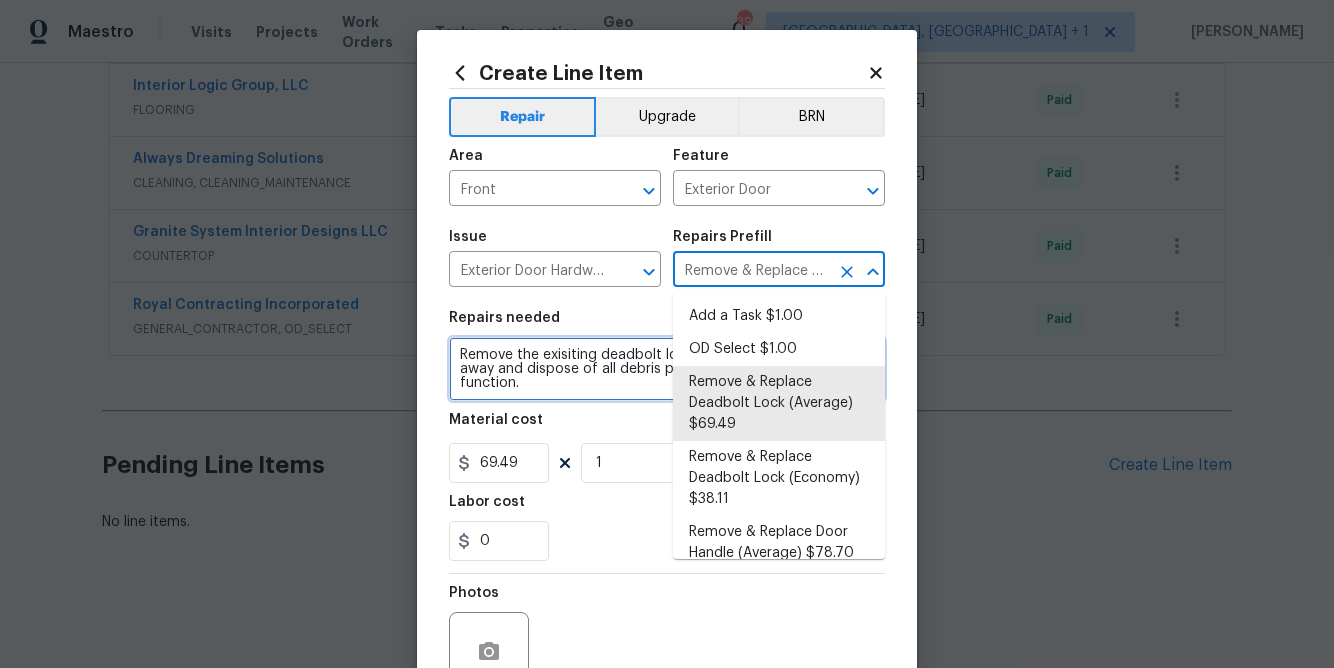 click on "Remove the exisiting deadbolt lock and replace with new. Haul away and dispose of all debris properly. Ensure proper function." at bounding box center (667, 369) 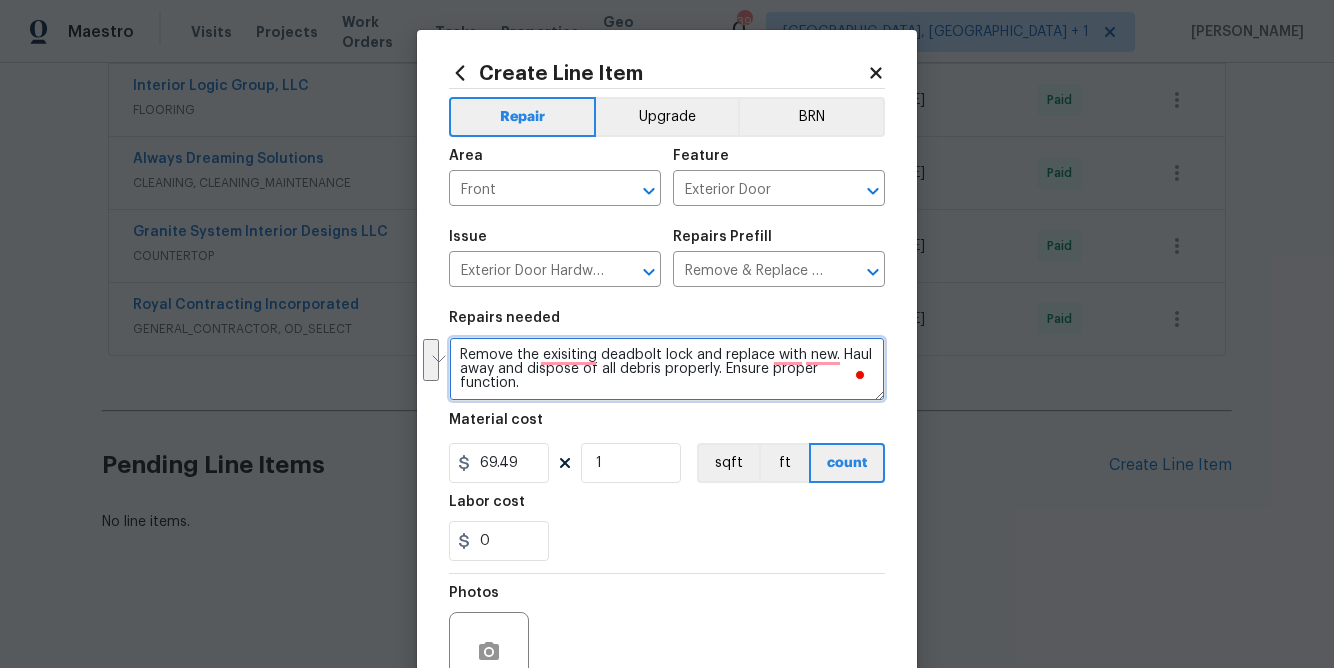 drag, startPoint x: 520, startPoint y: 385, endPoint x: 454, endPoint y: 360, distance: 70.5762 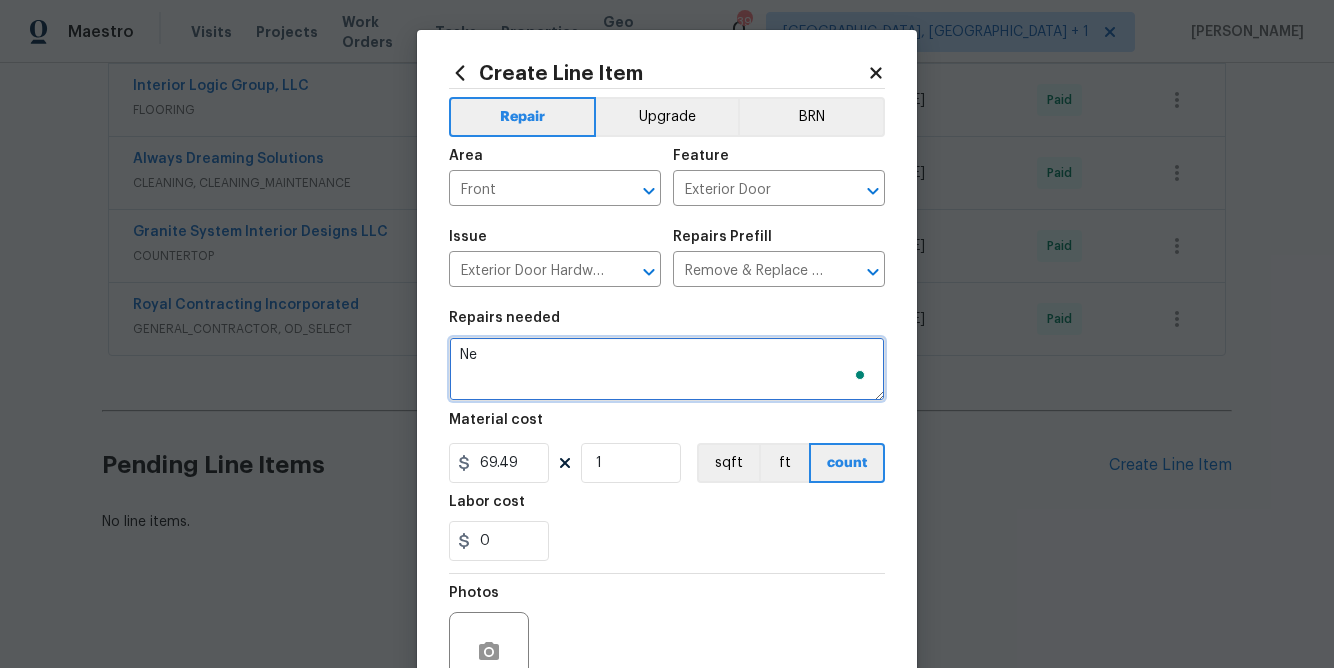type on "N" 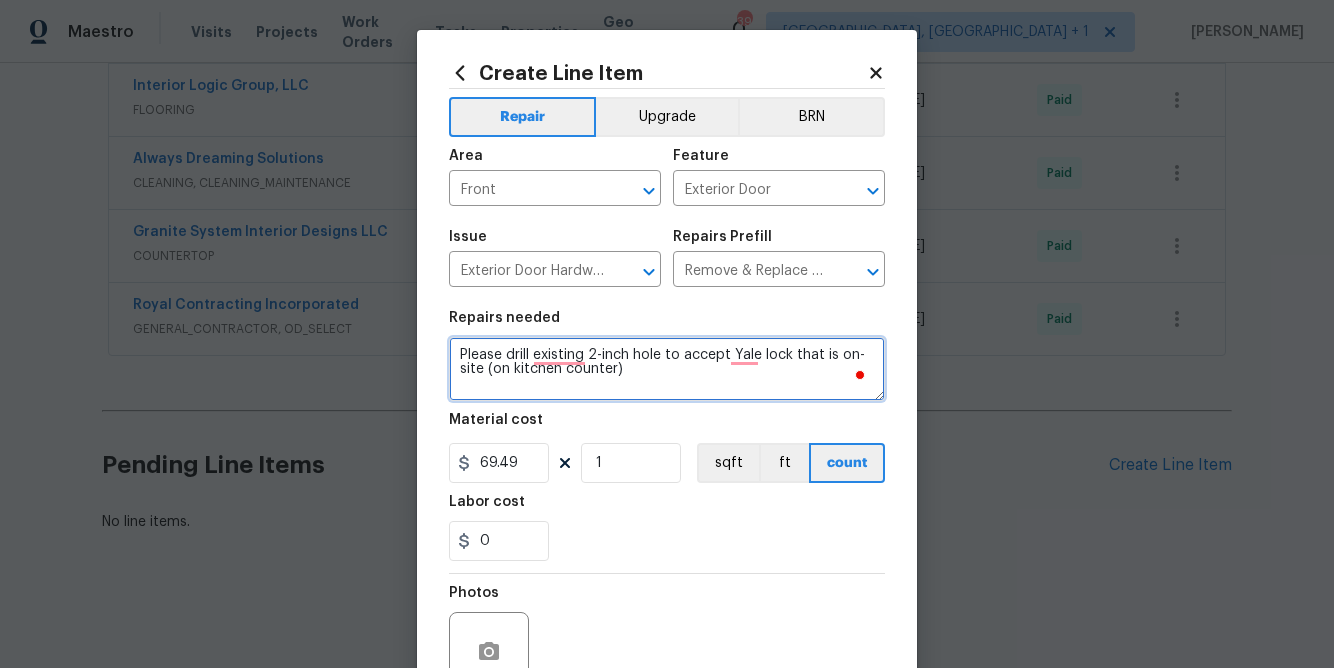 type on "Please drill existing 2-inch hole to accept Yale lock that is on-site (on kitchen counter)" 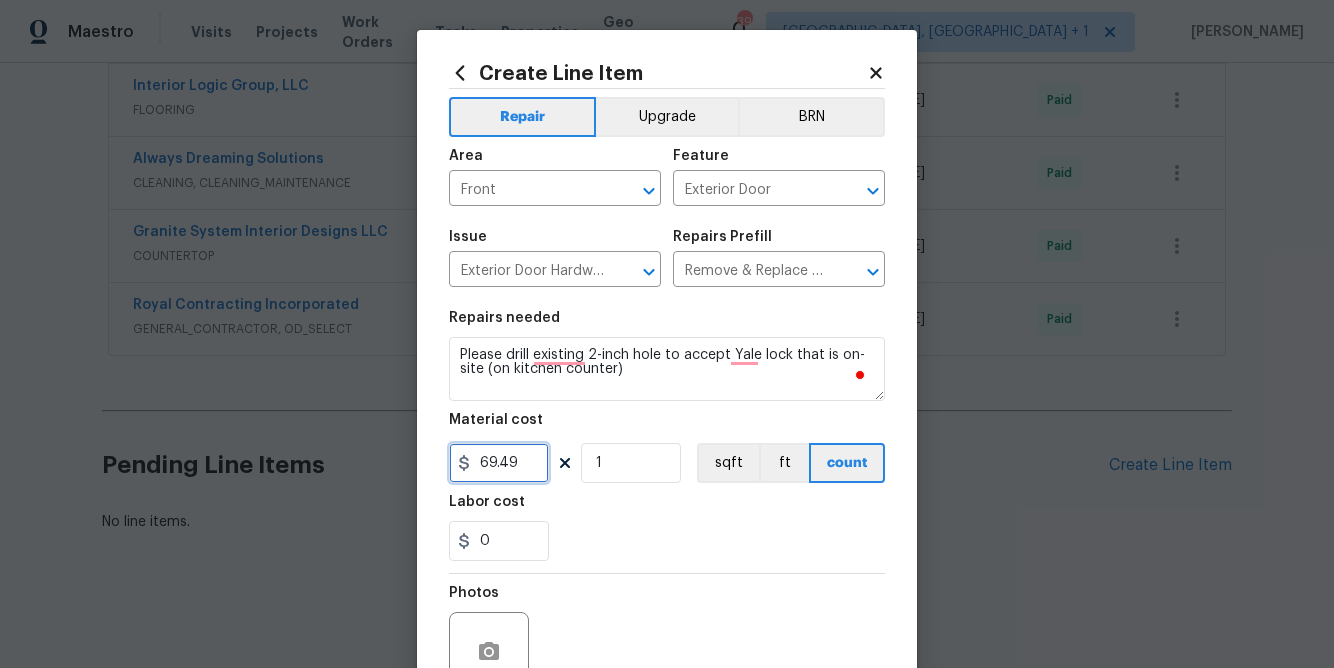 click on "69.49" at bounding box center [499, 463] 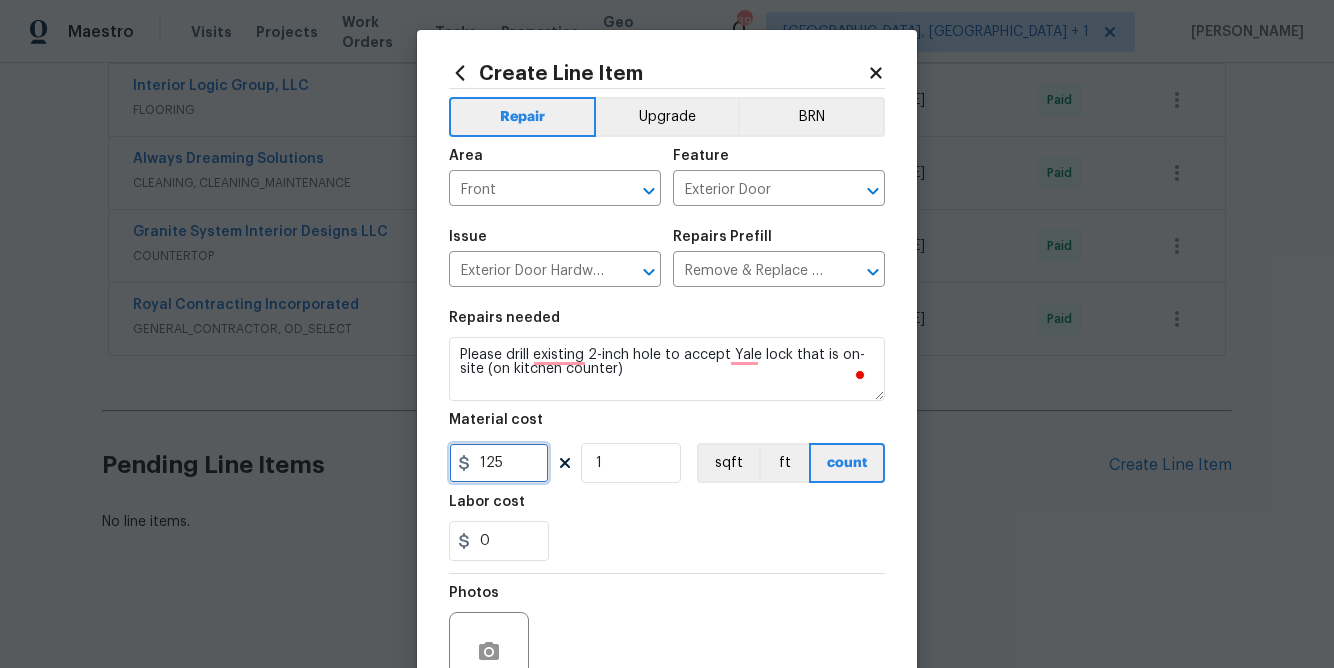 type on "125" 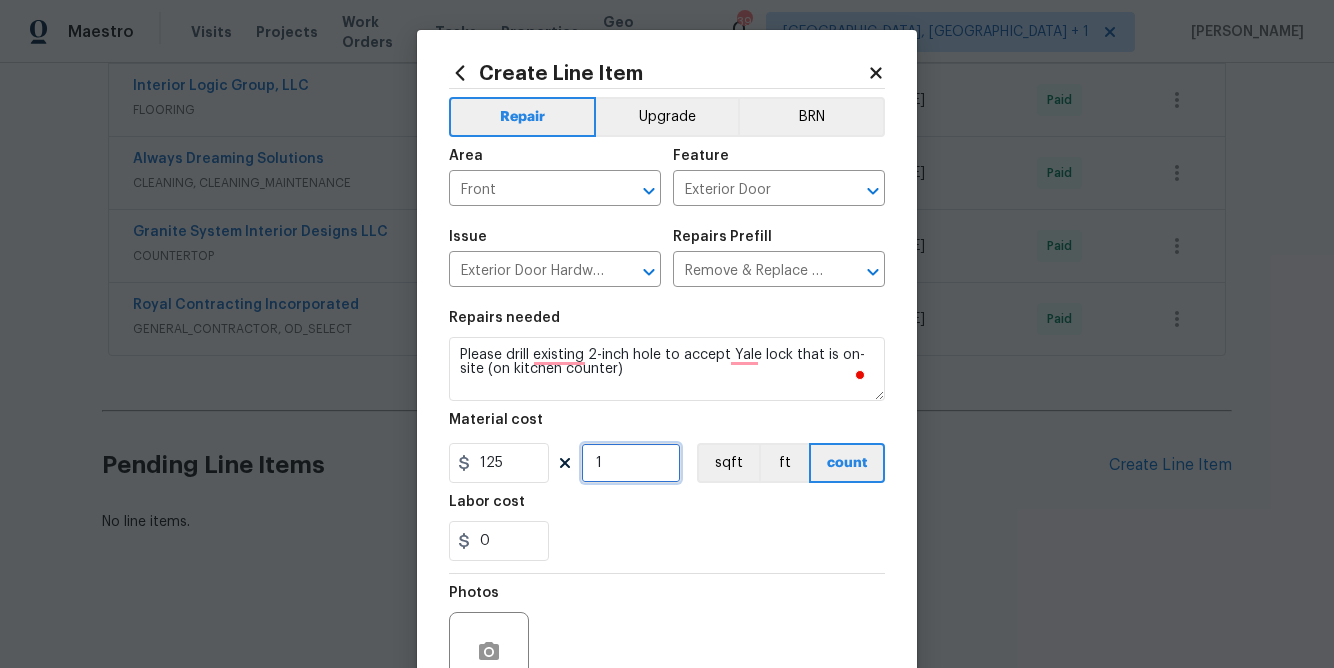 click on "1" at bounding box center (631, 463) 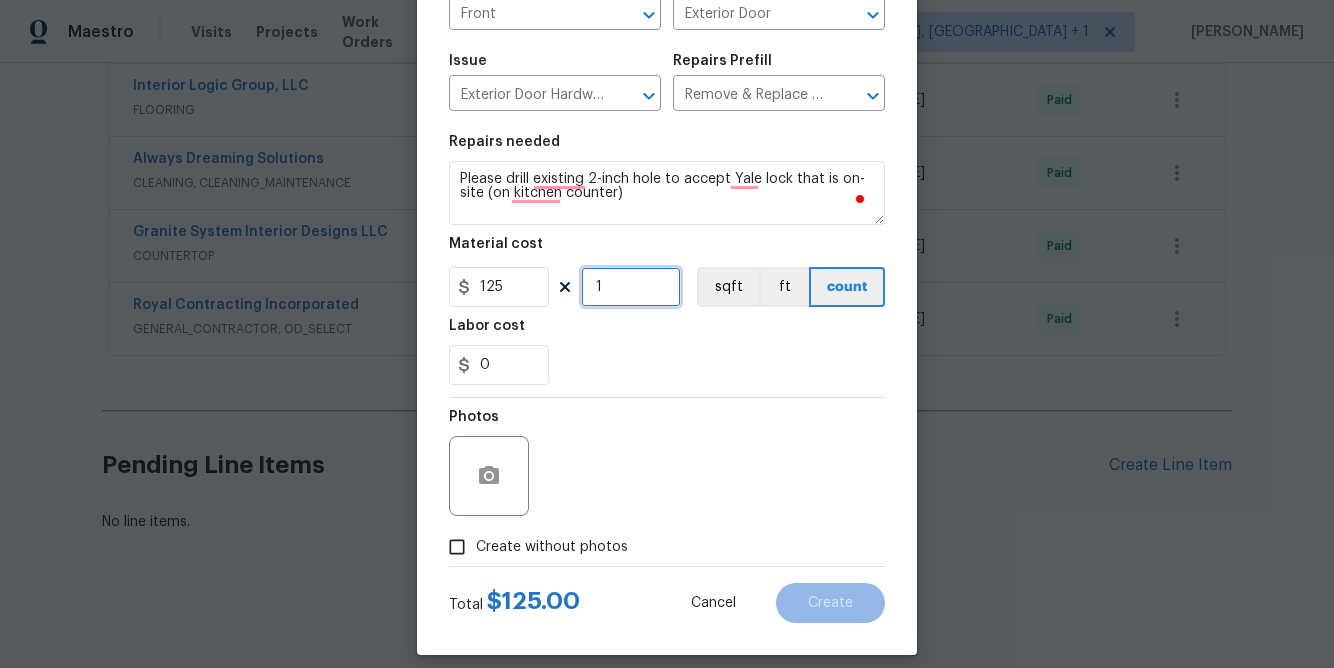 scroll, scrollTop: 194, scrollLeft: 0, axis: vertical 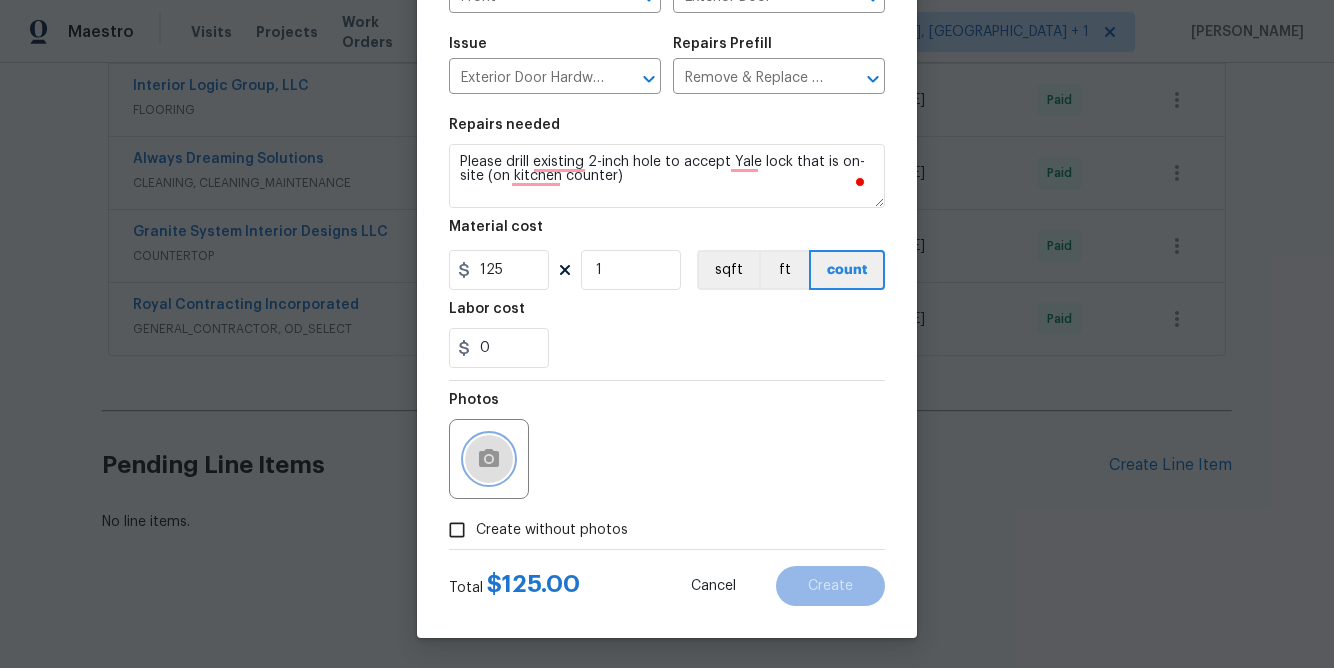 click at bounding box center (489, 459) 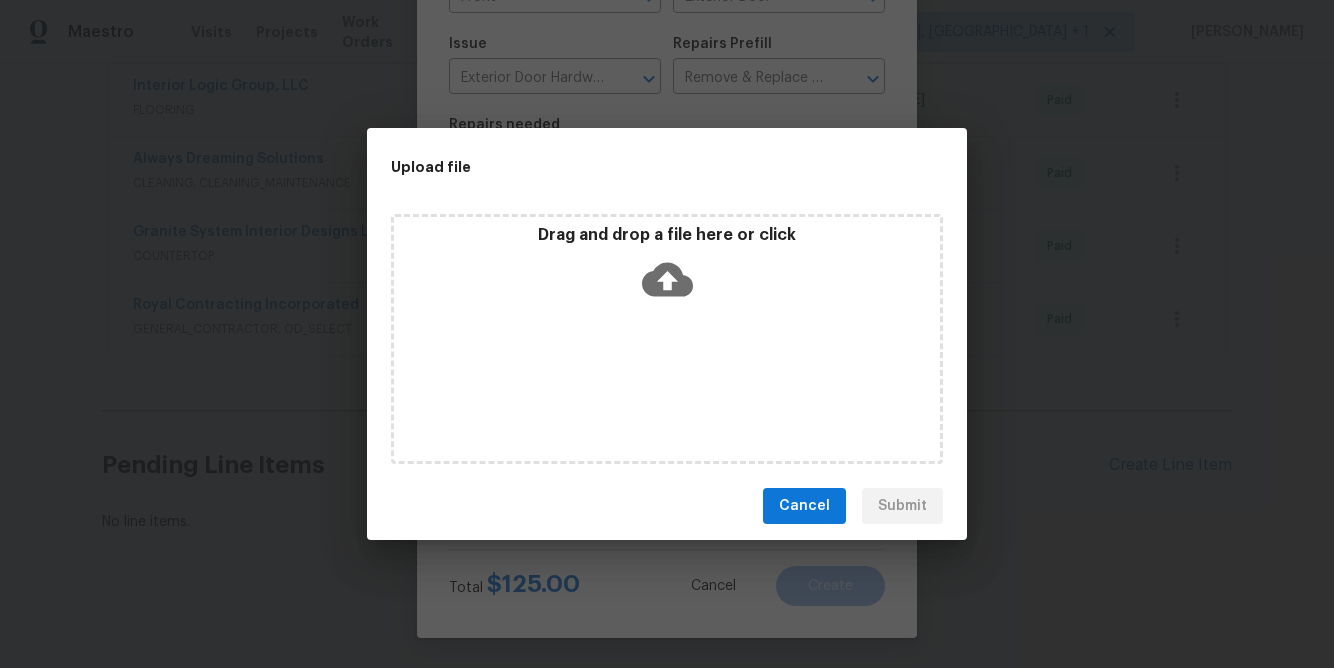 click on "Cancel" at bounding box center (804, 506) 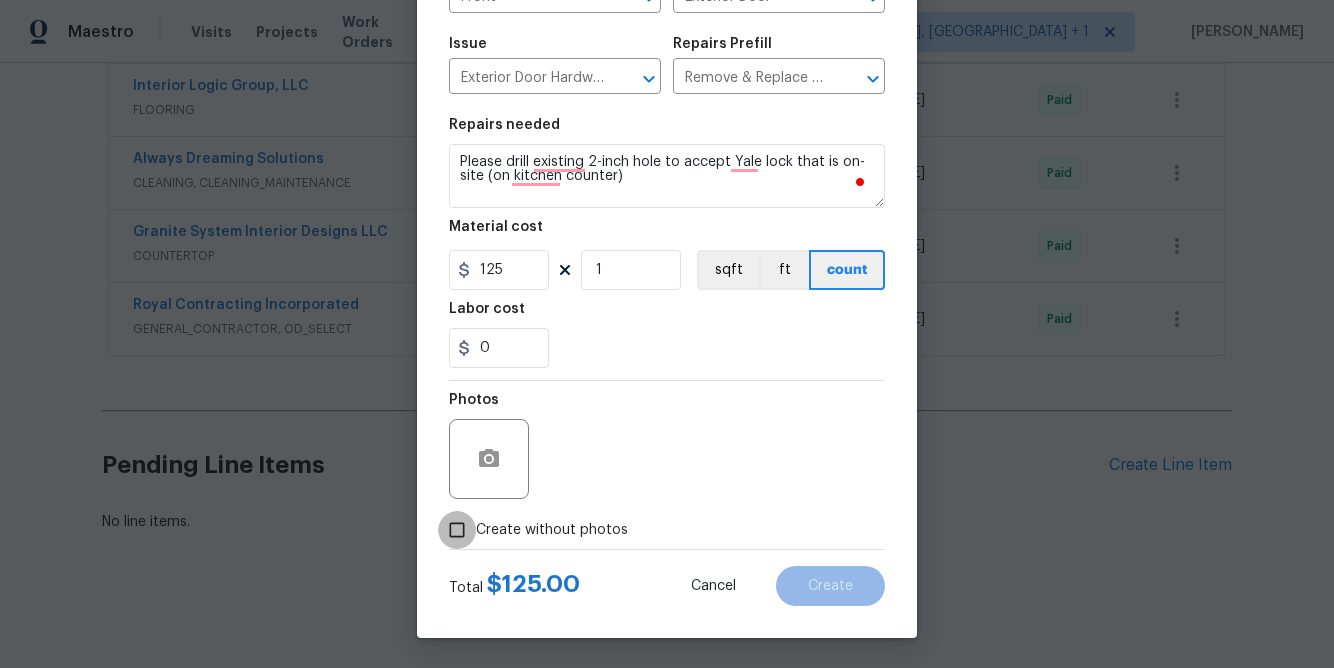 click on "Create without photos" at bounding box center (457, 530) 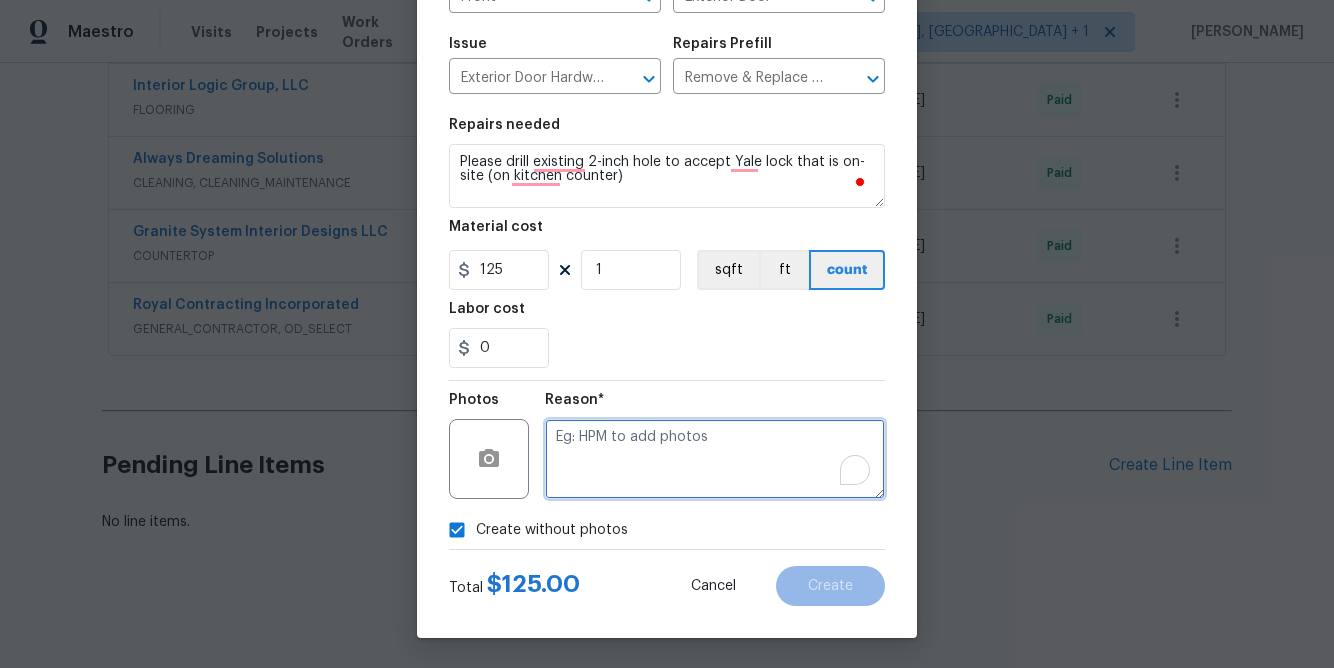 click at bounding box center [715, 459] 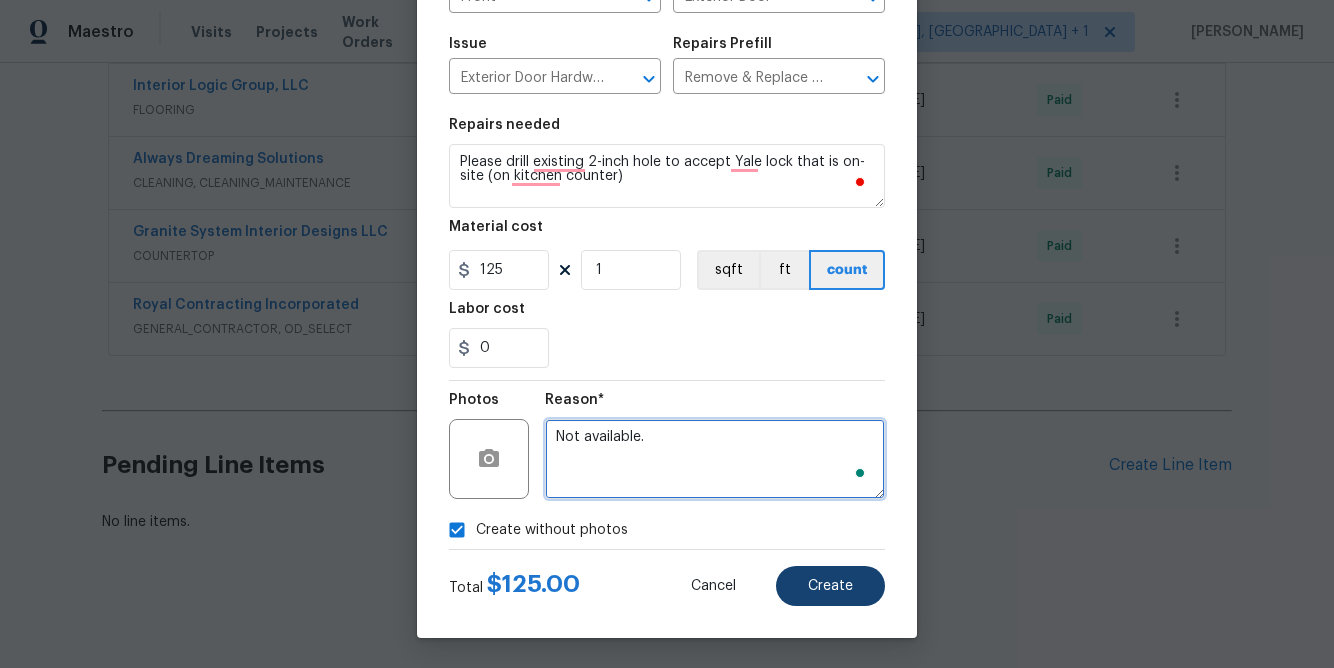 type on "Not available." 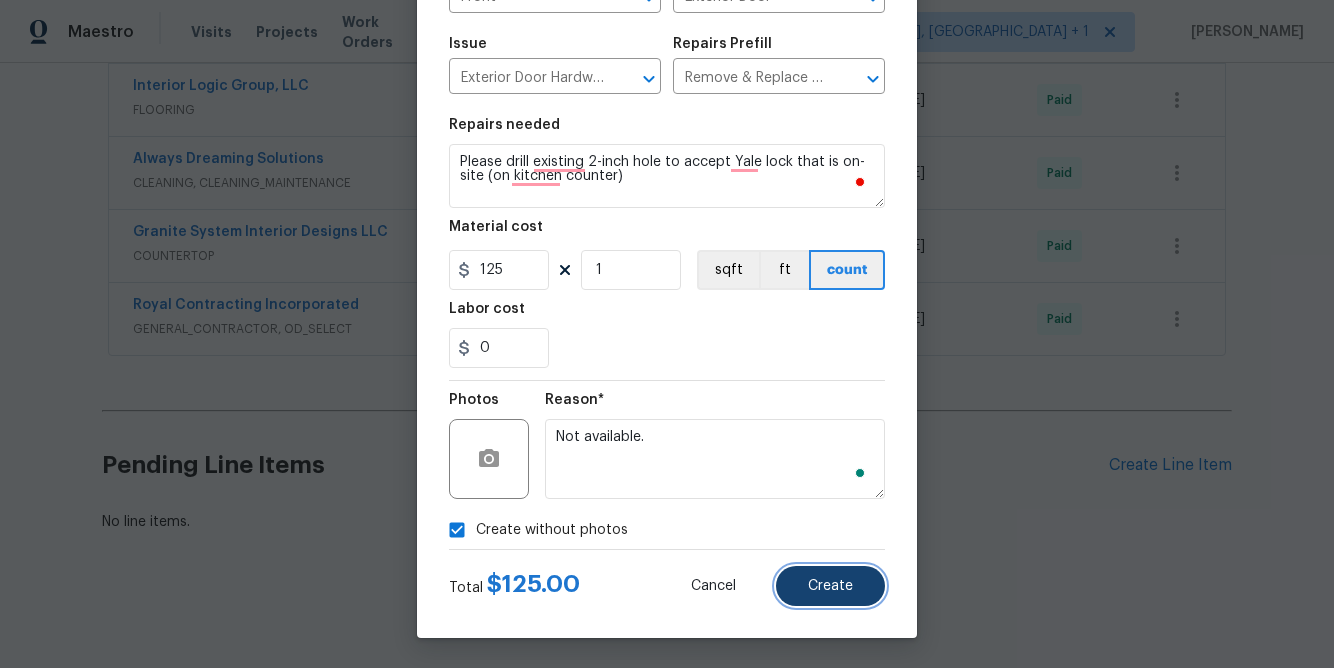 click on "Create" at bounding box center [830, 586] 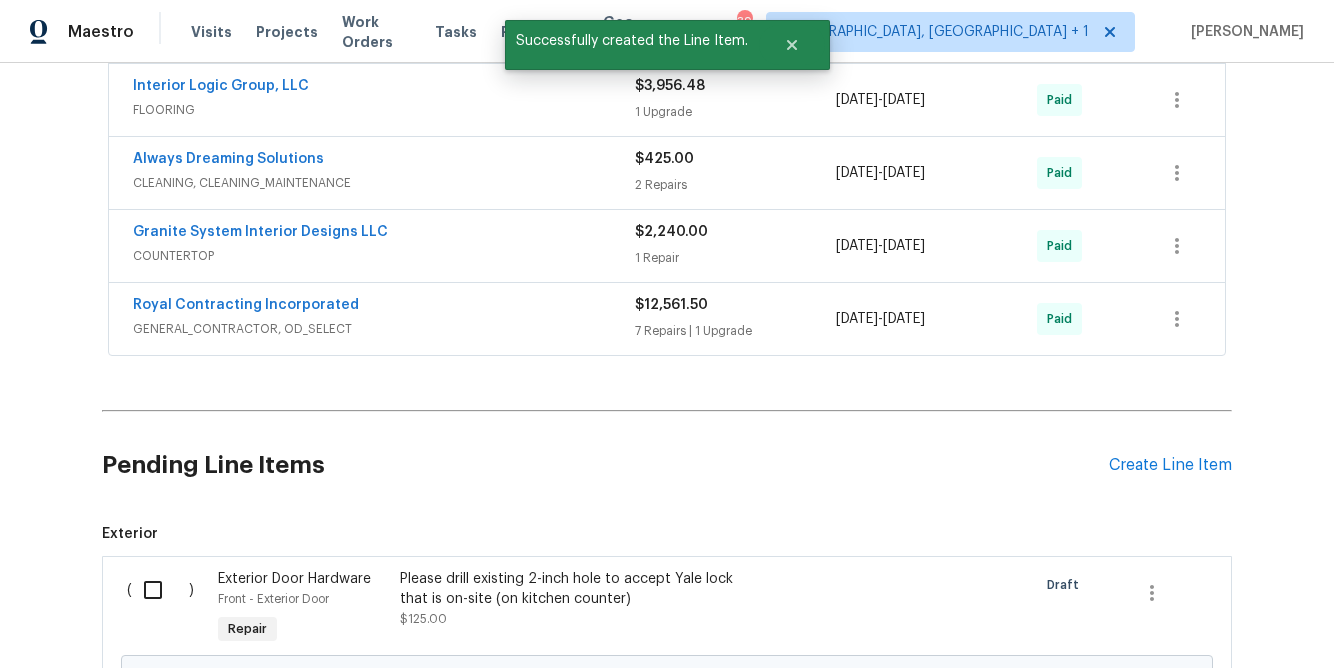 click at bounding box center (160, 590) 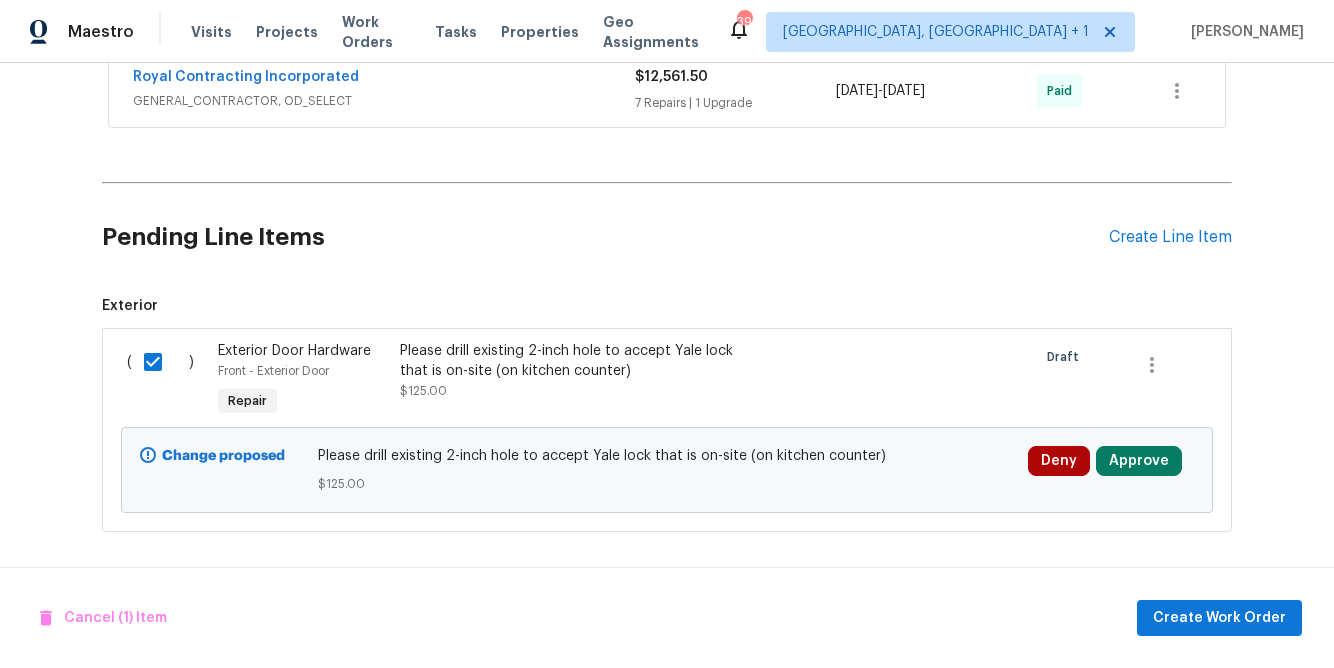 scroll, scrollTop: 901, scrollLeft: 0, axis: vertical 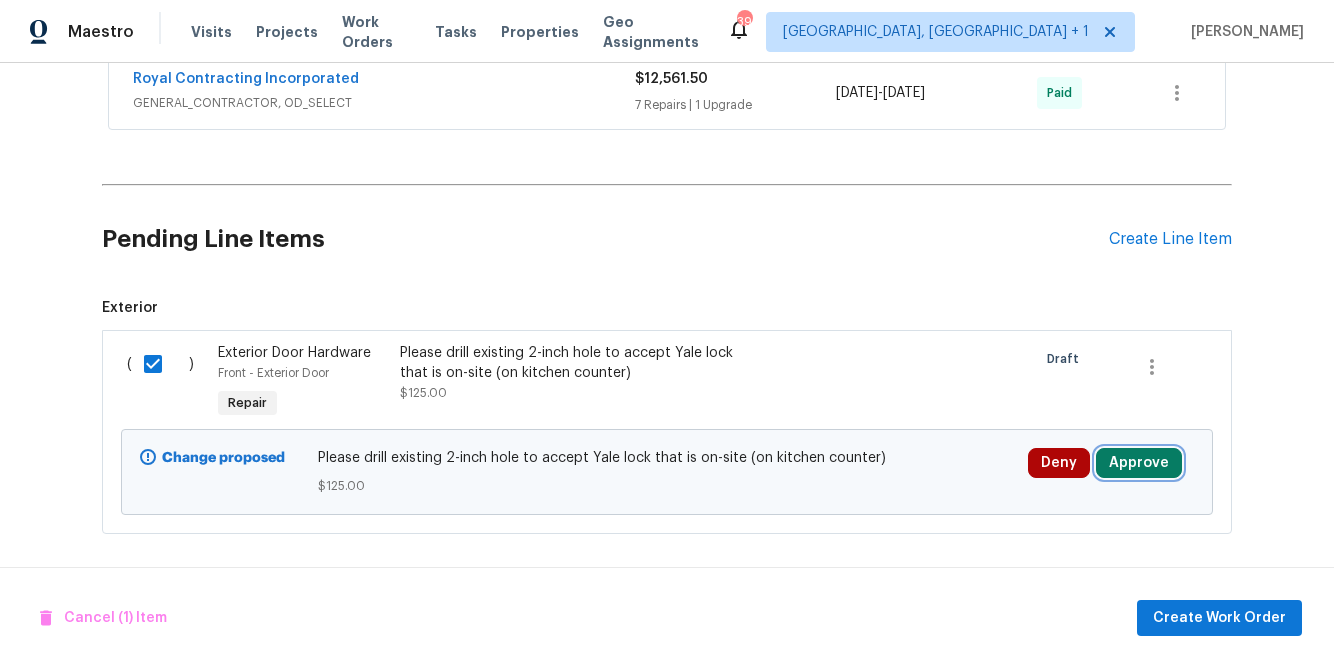 click on "Approve" at bounding box center [1139, 463] 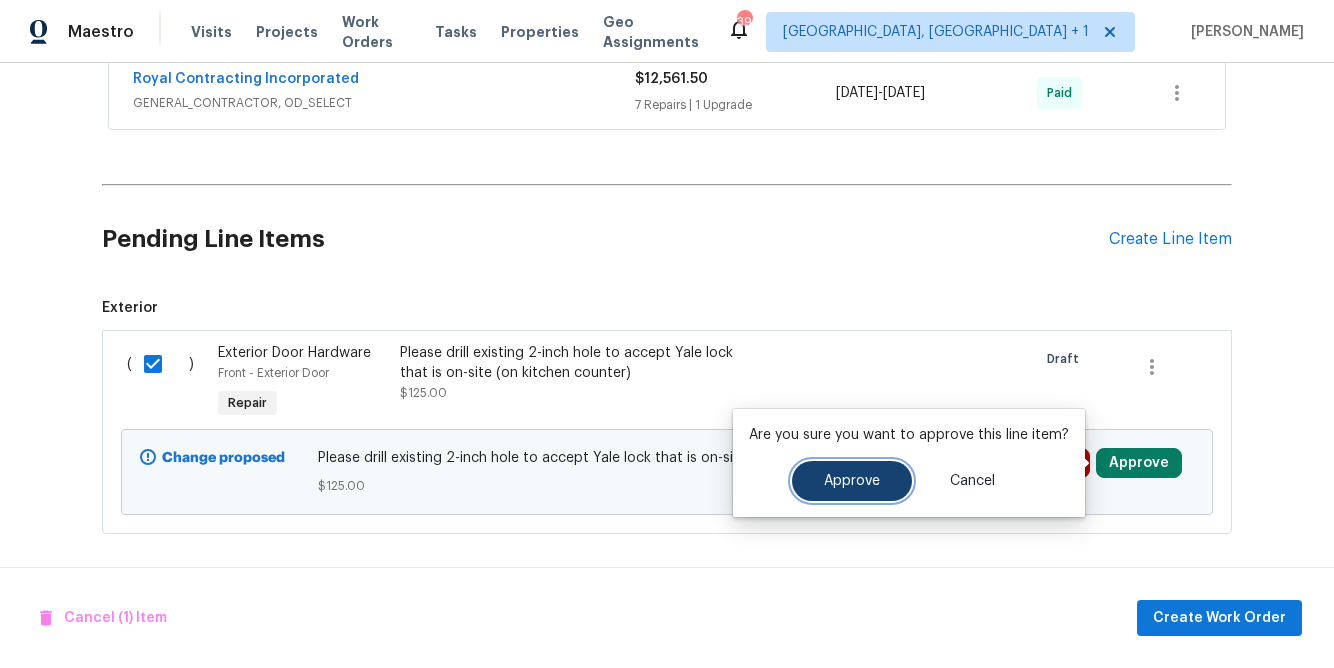 click on "Approve" at bounding box center [852, 481] 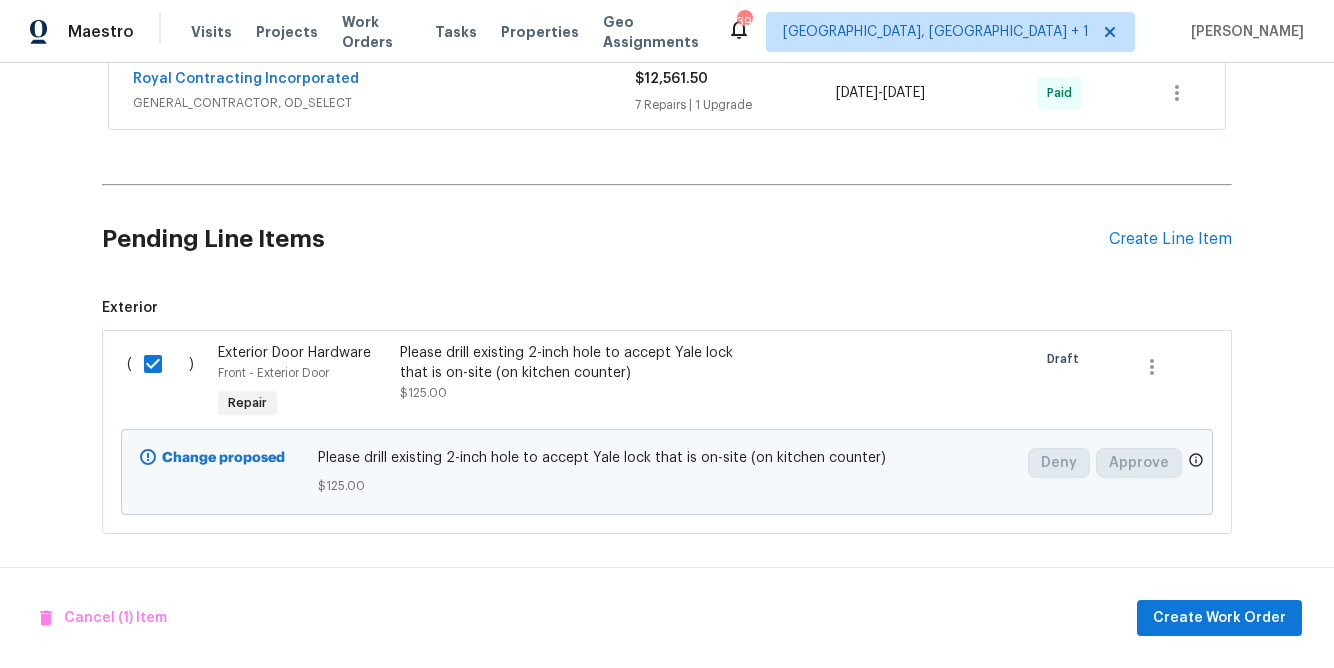 checkbox on "false" 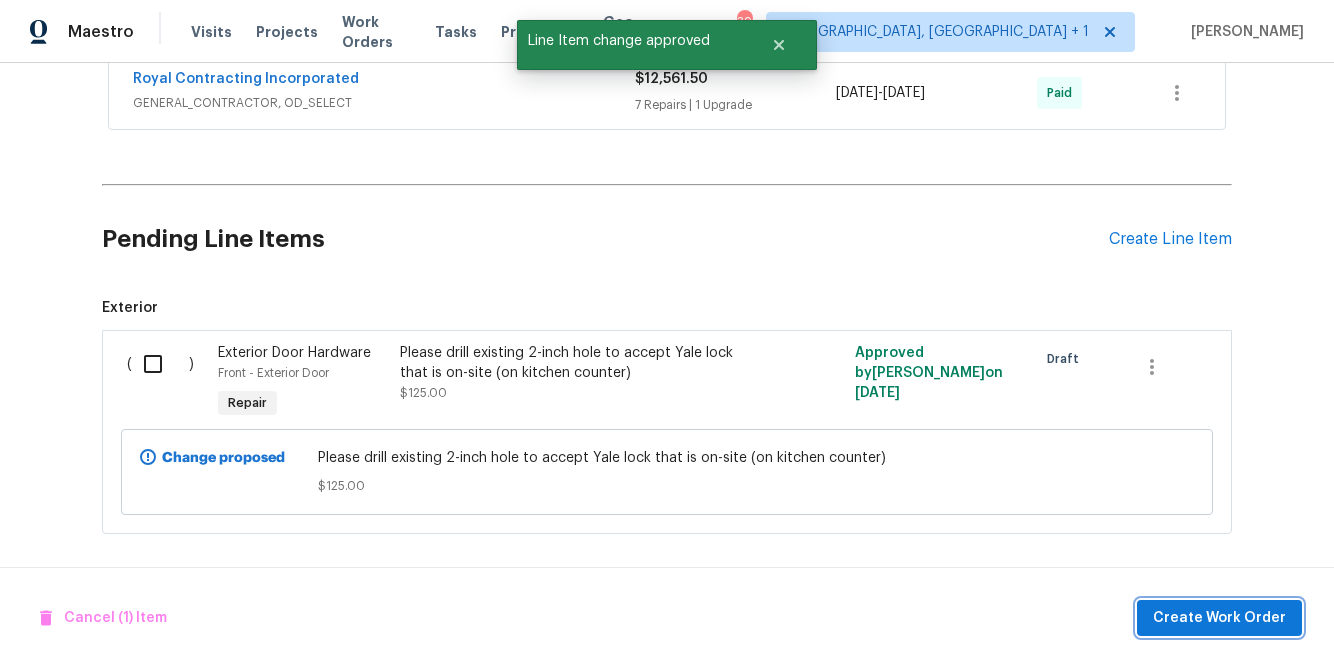 click on "Create Work Order" at bounding box center (1219, 618) 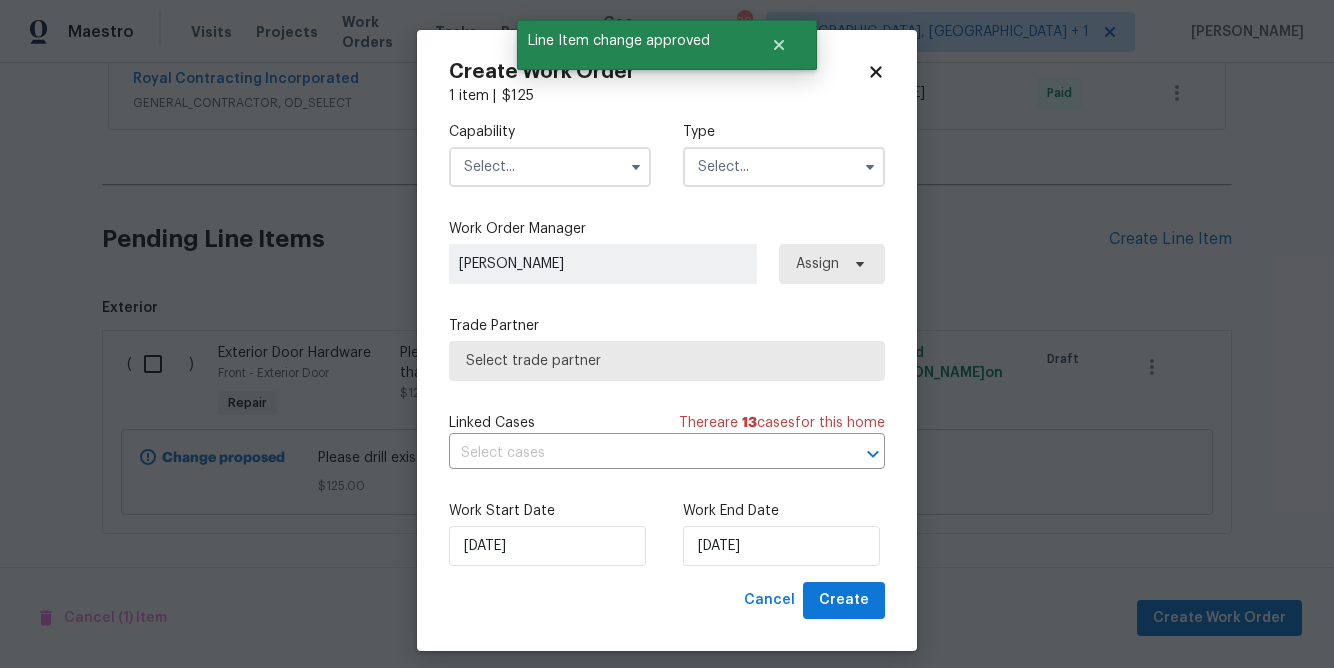 click 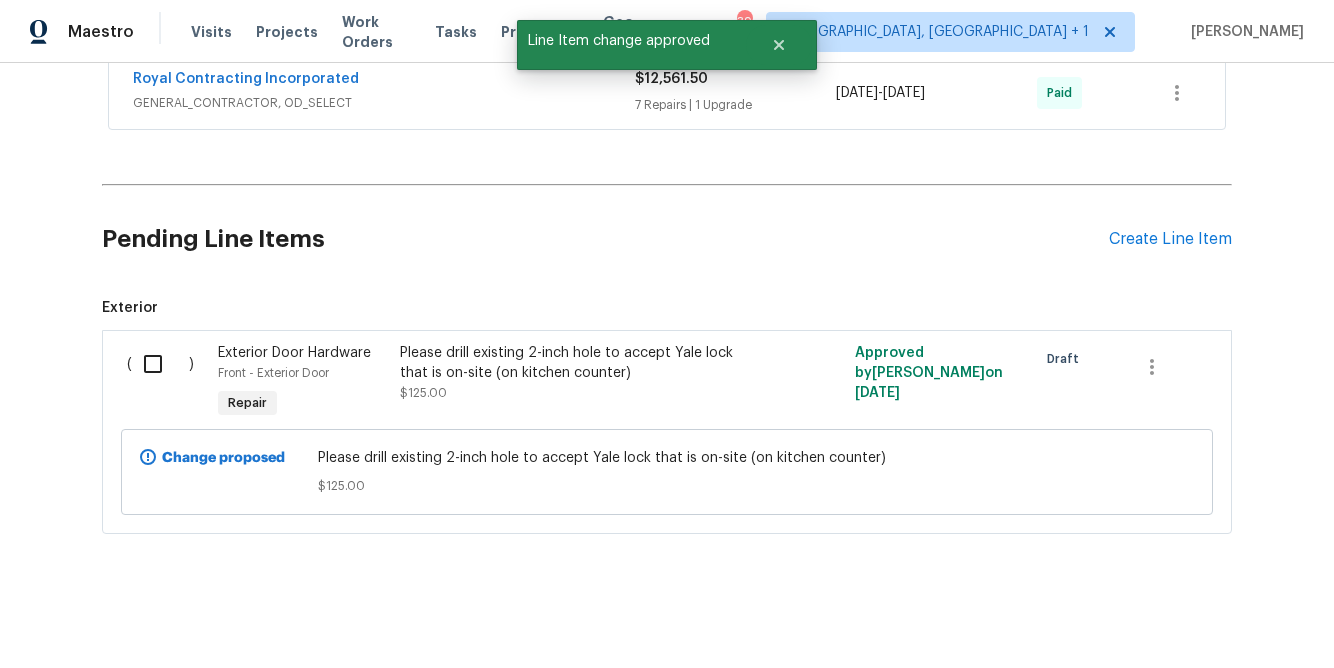 scroll, scrollTop: 0, scrollLeft: 0, axis: both 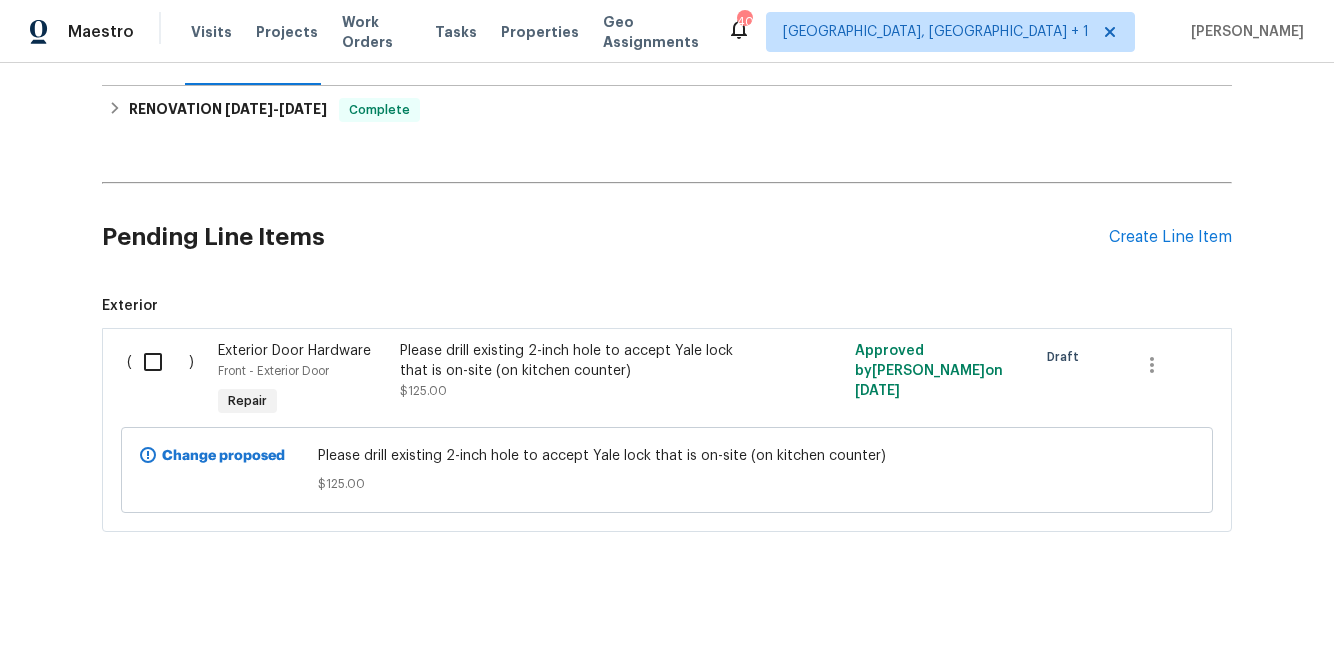 click at bounding box center [160, 362] 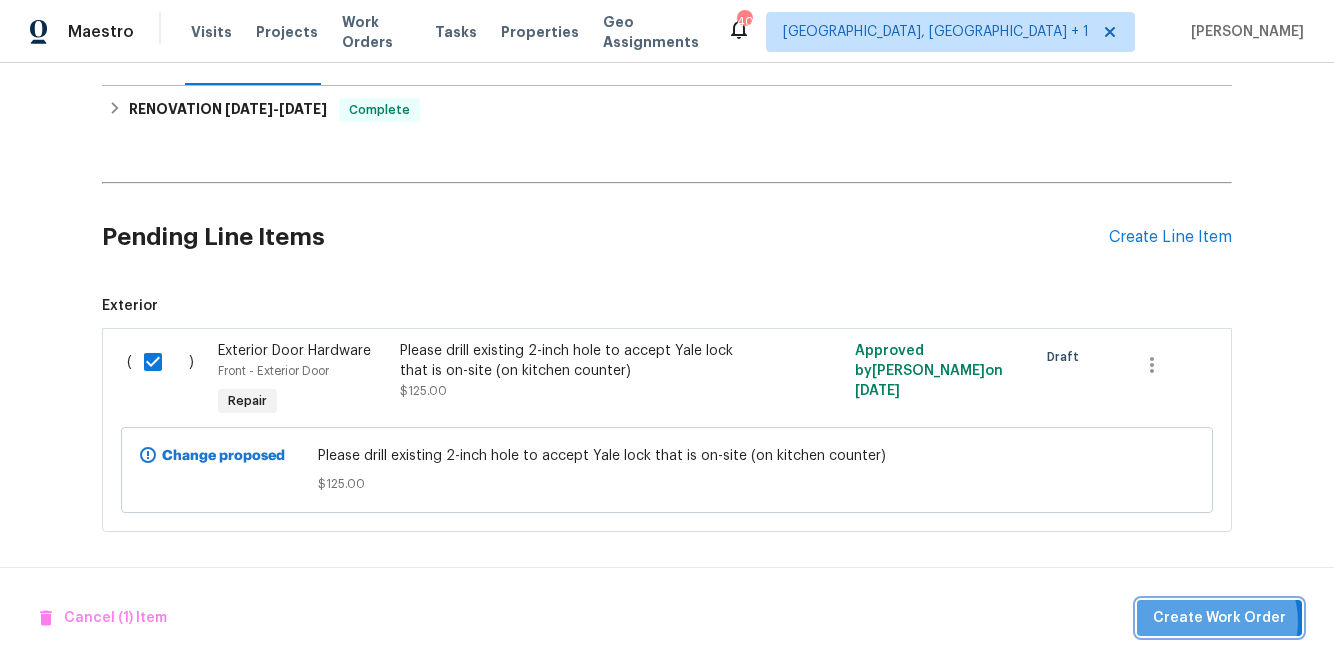 click on "Create Work Order" at bounding box center (1219, 618) 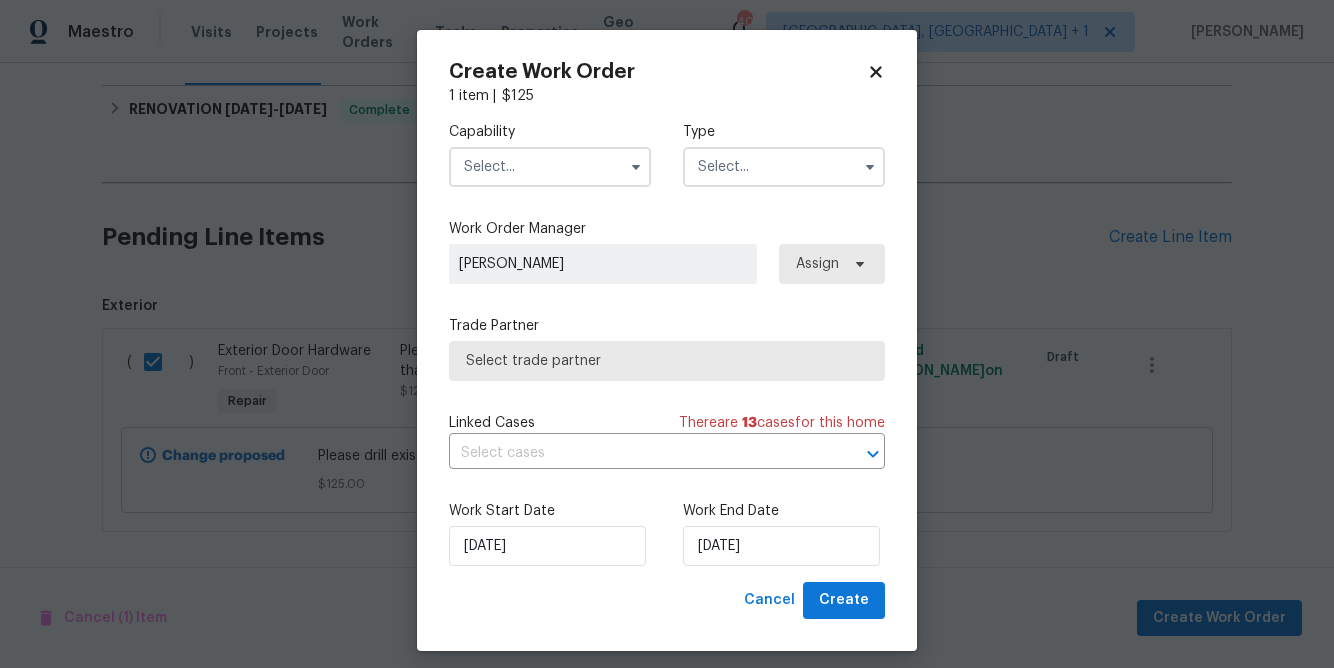 click at bounding box center (550, 167) 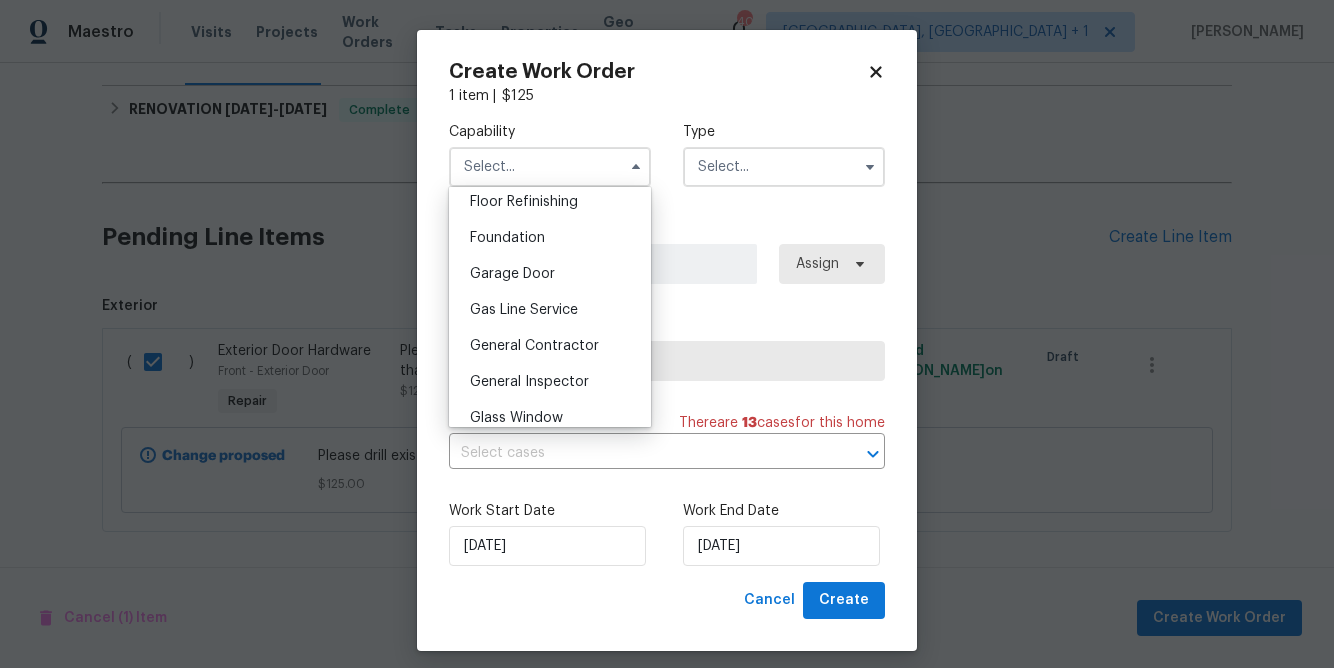scroll, scrollTop: 830, scrollLeft: 0, axis: vertical 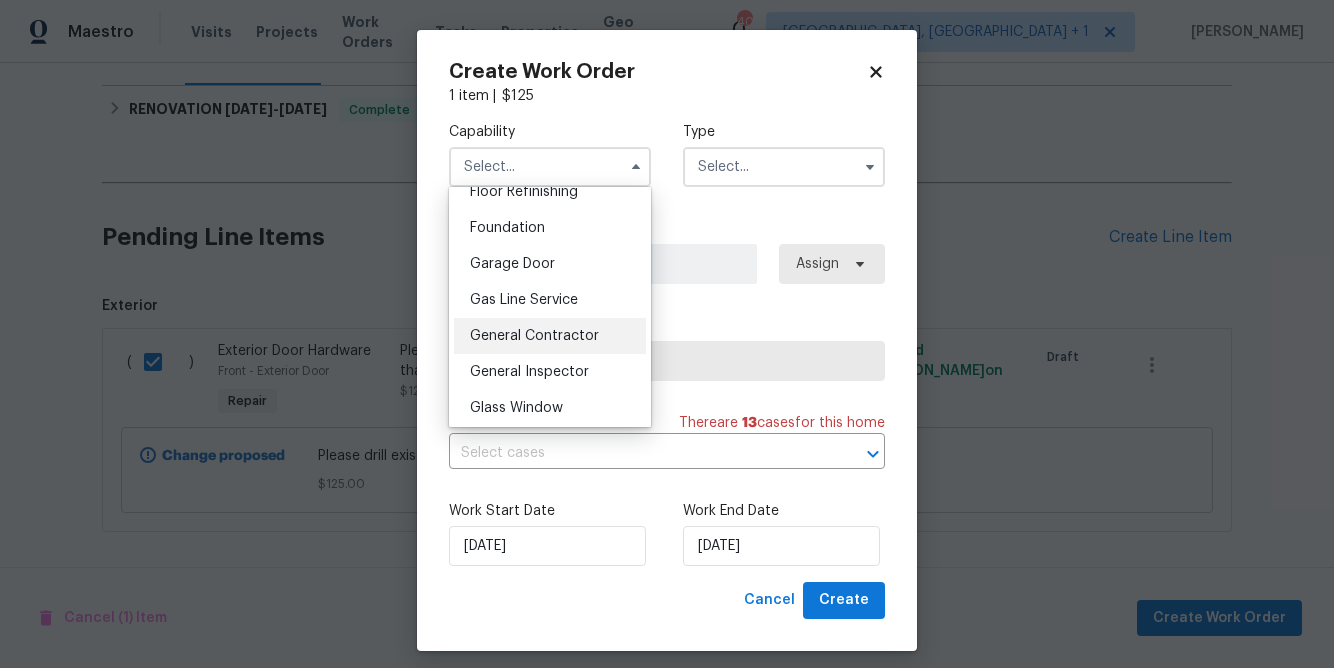 click on "General Contractor" at bounding box center (534, 336) 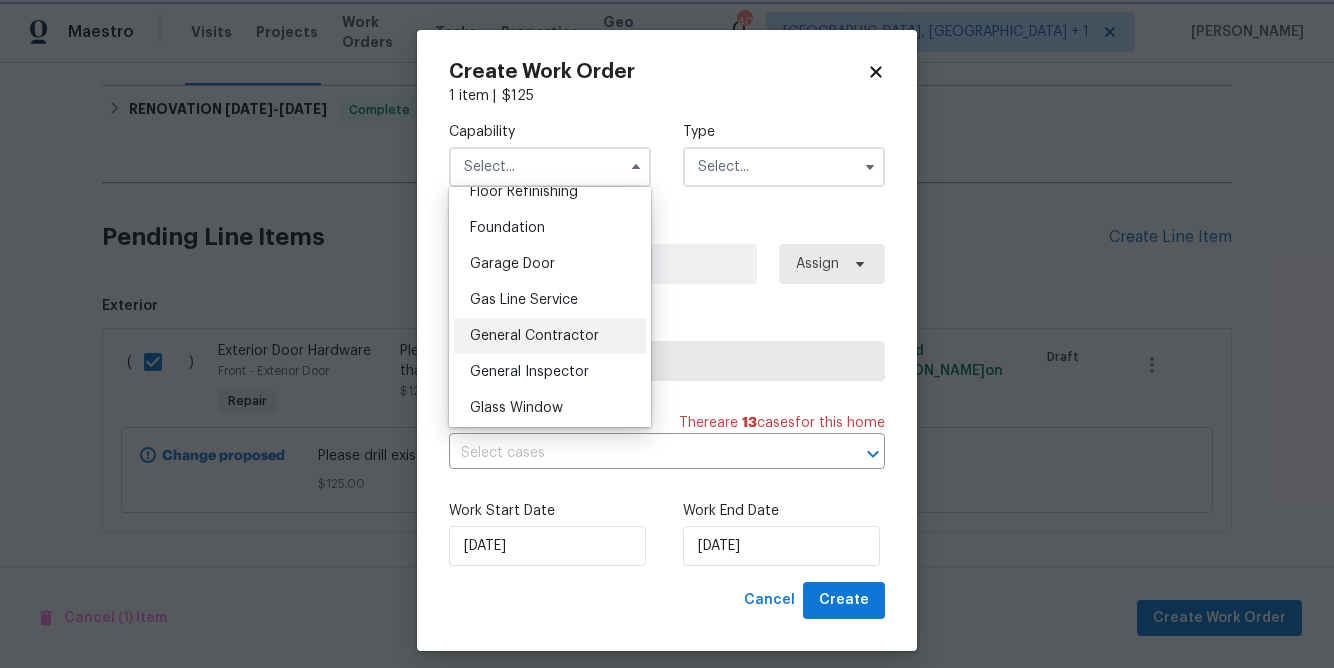 type on "General Contractor" 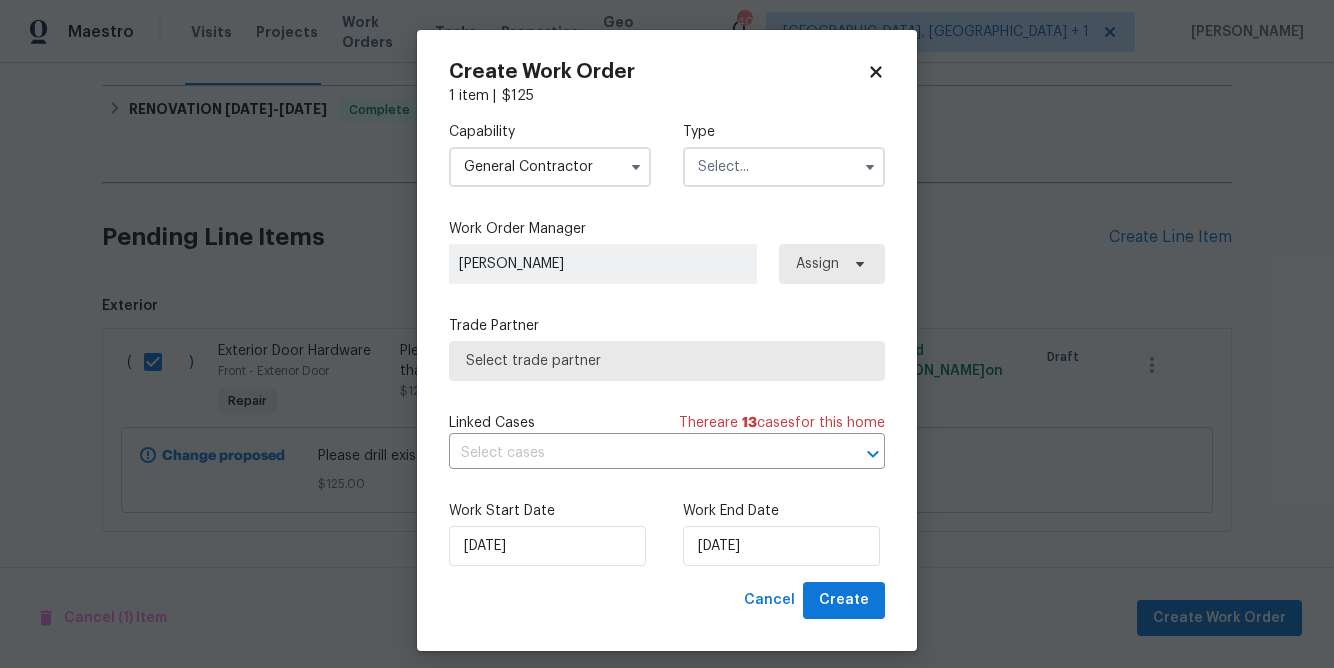 click at bounding box center (784, 167) 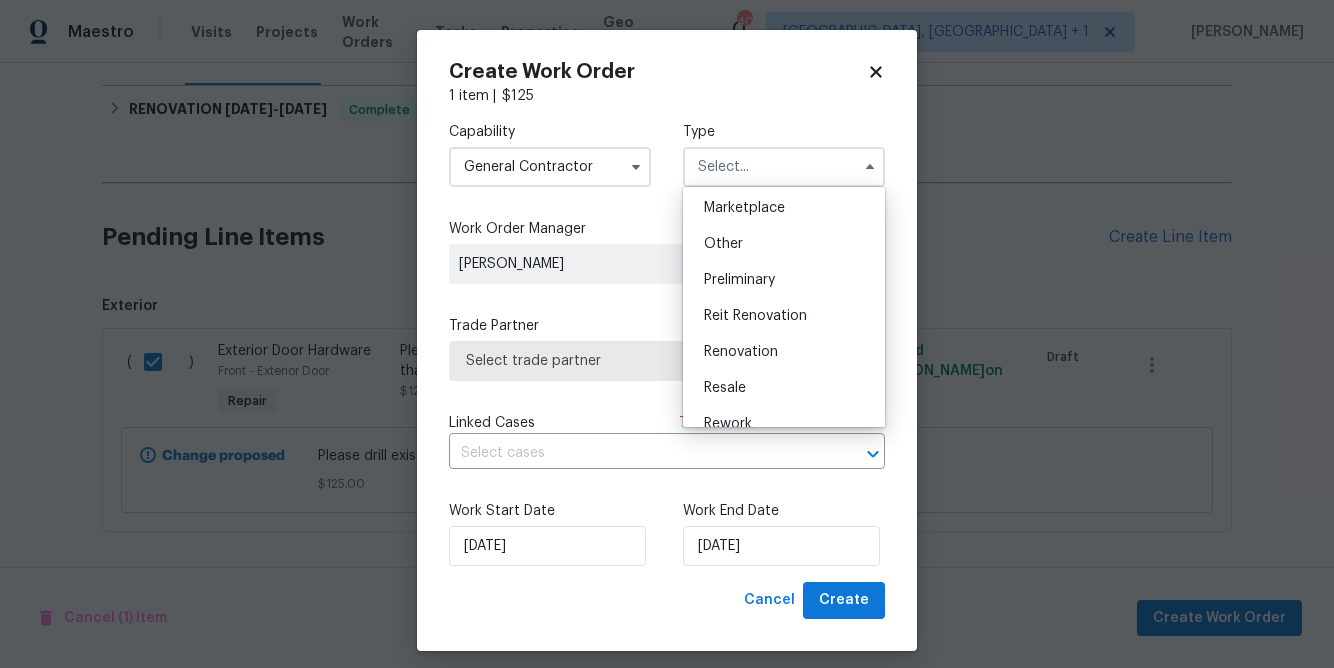 scroll, scrollTop: 364, scrollLeft: 0, axis: vertical 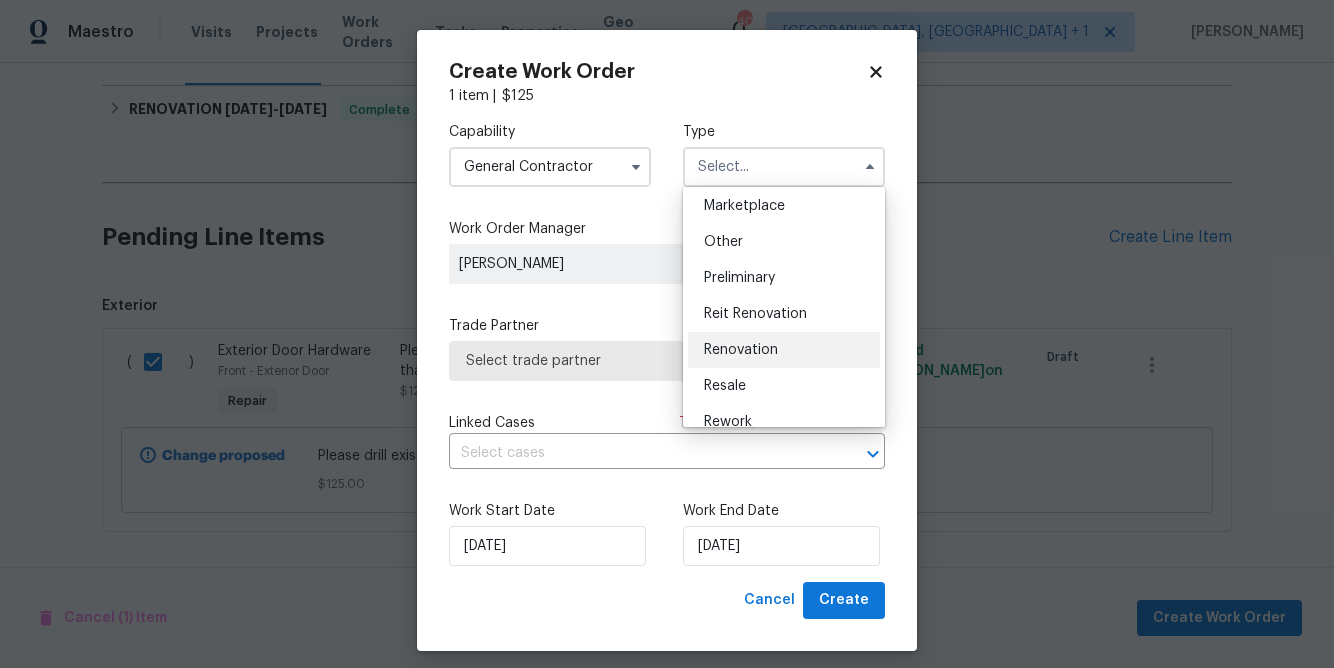 click on "Renovation" at bounding box center (741, 350) 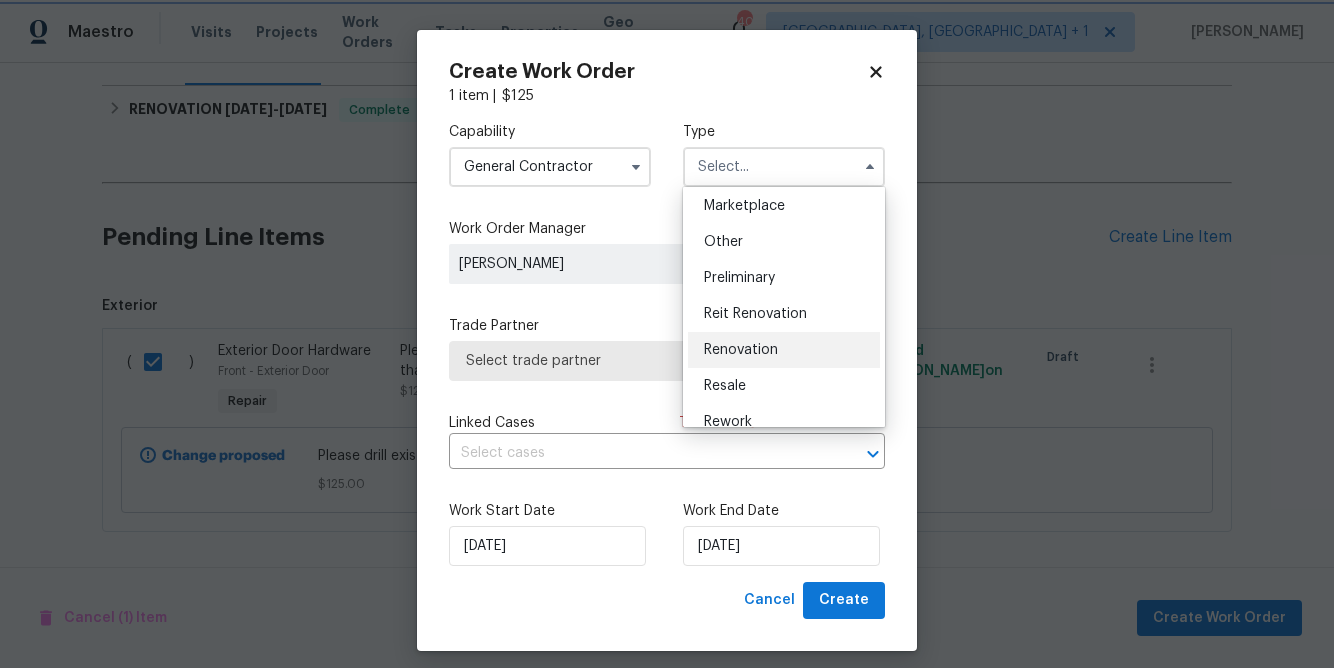 type on "Renovation" 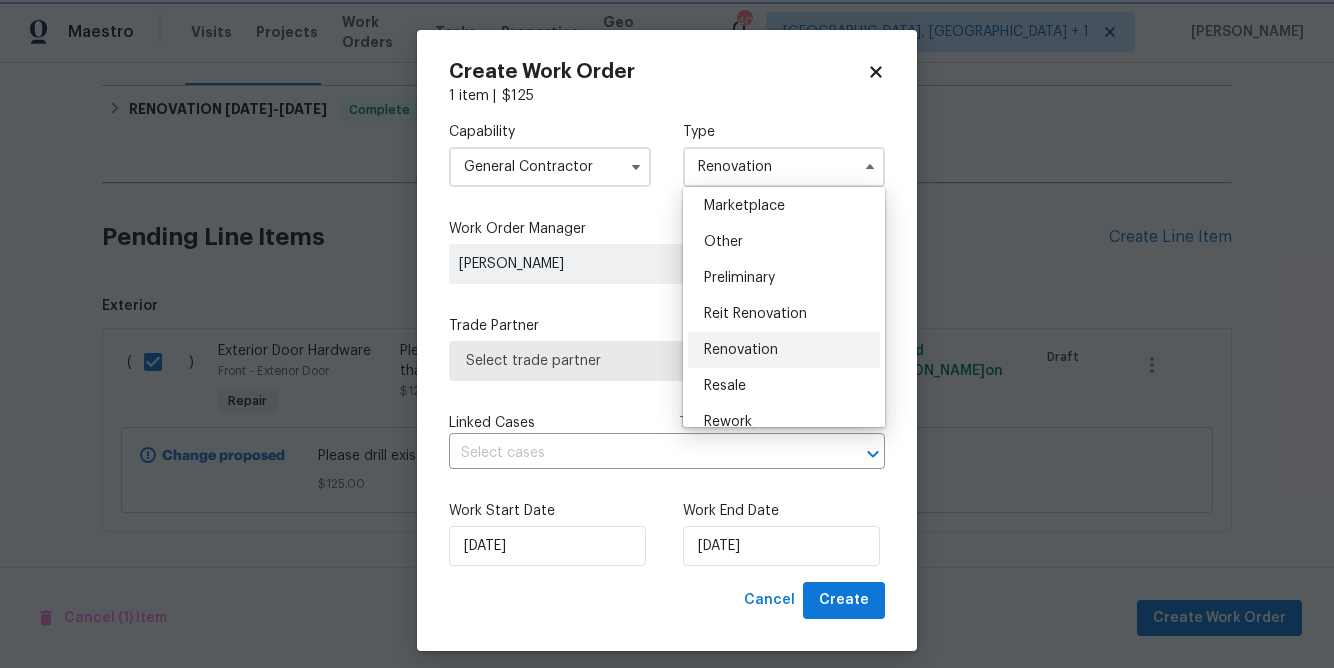 scroll, scrollTop: 0, scrollLeft: 0, axis: both 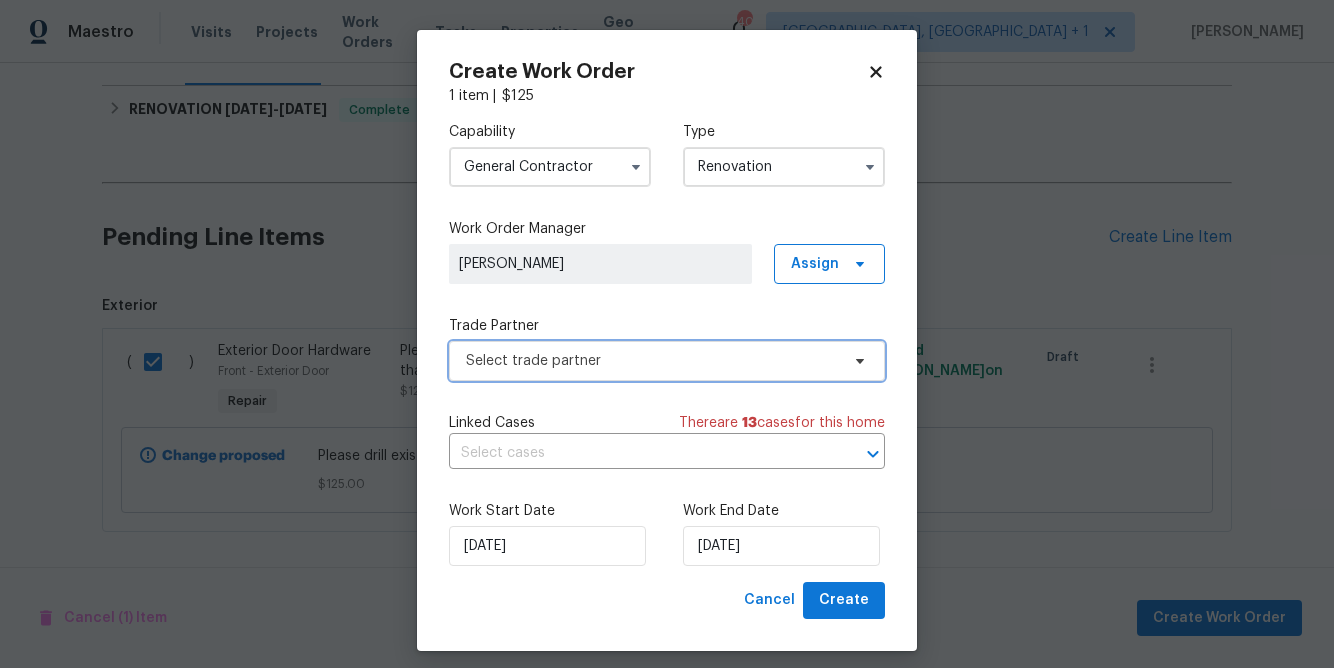 click on "Select trade partner" at bounding box center (652, 361) 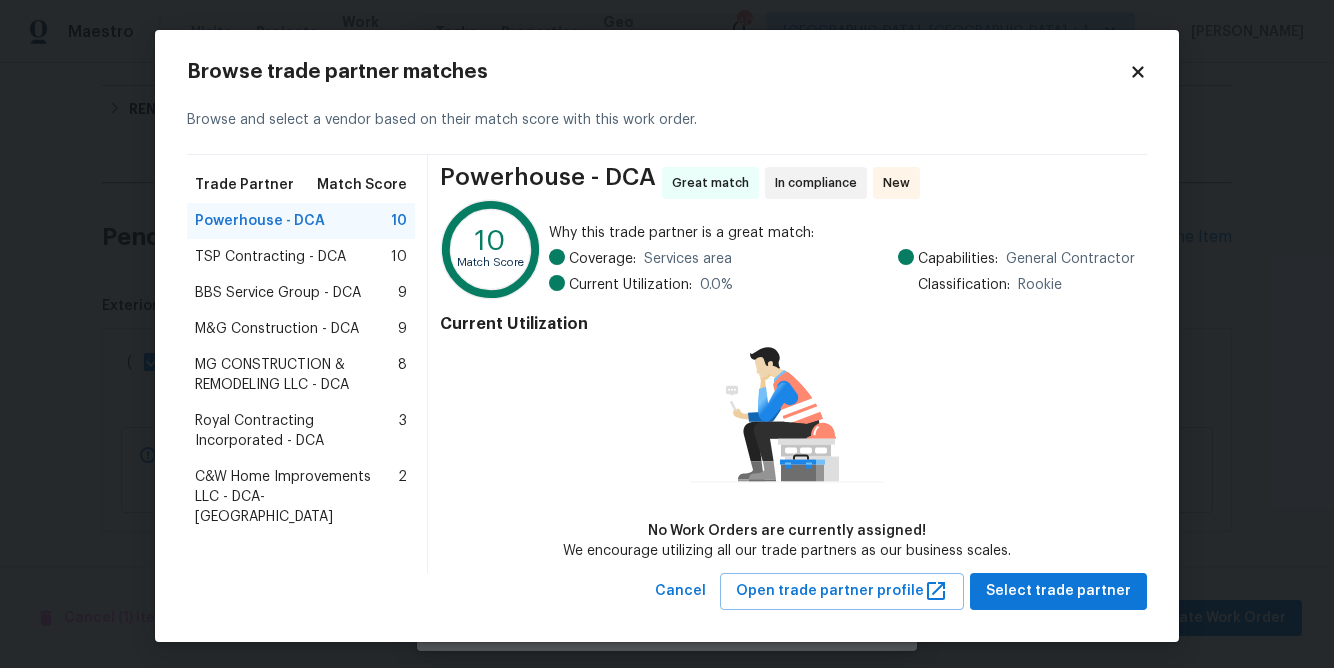 click on "Royal Contracting Incorporated - DCA" at bounding box center (297, 431) 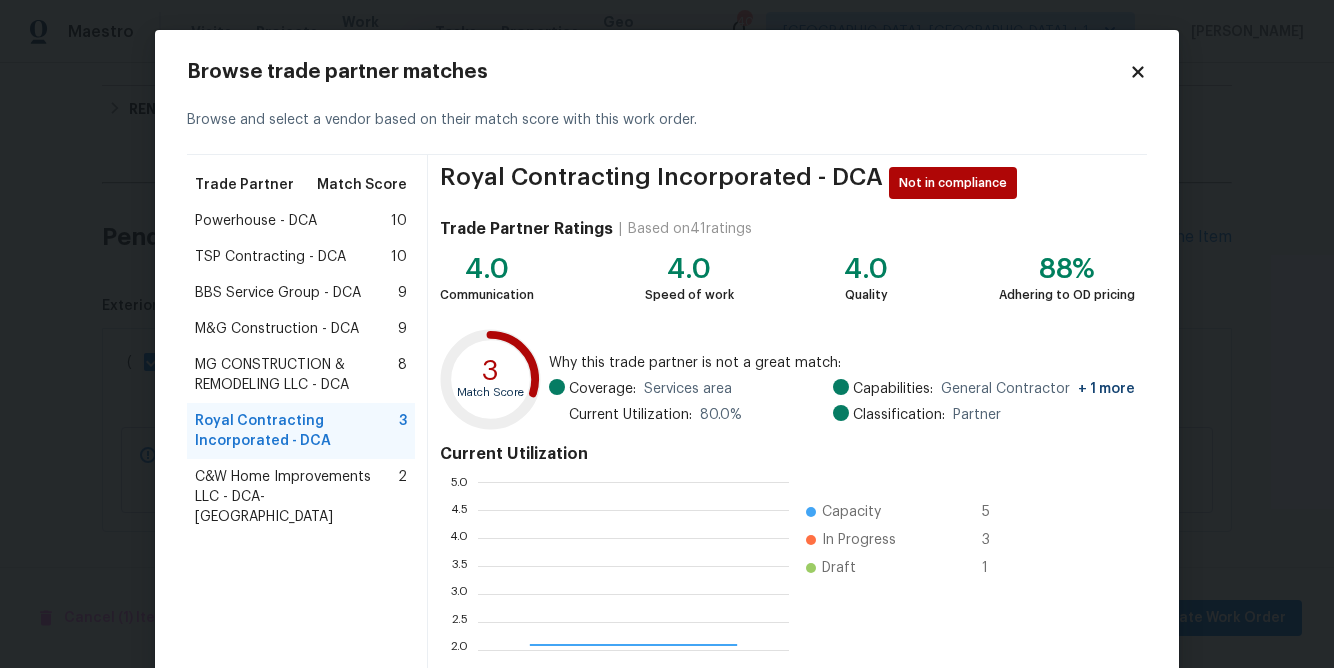 scroll, scrollTop: 2, scrollLeft: 1, axis: both 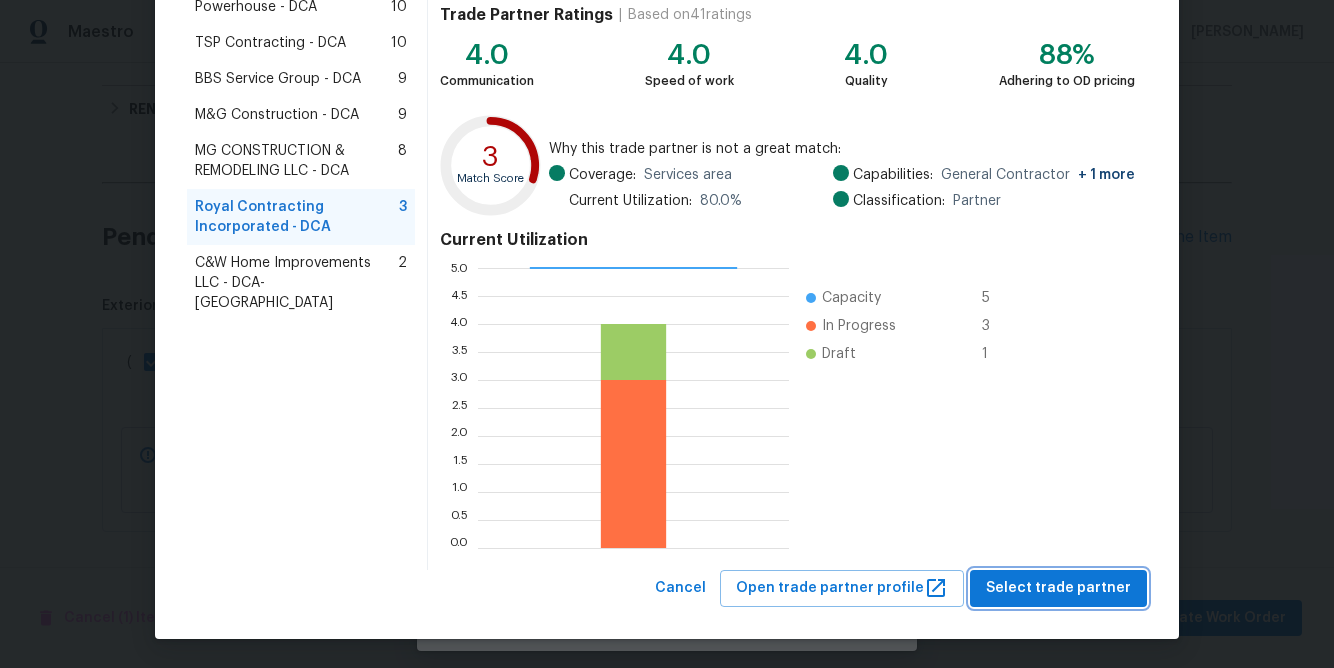 click on "Select trade partner" at bounding box center [1058, 588] 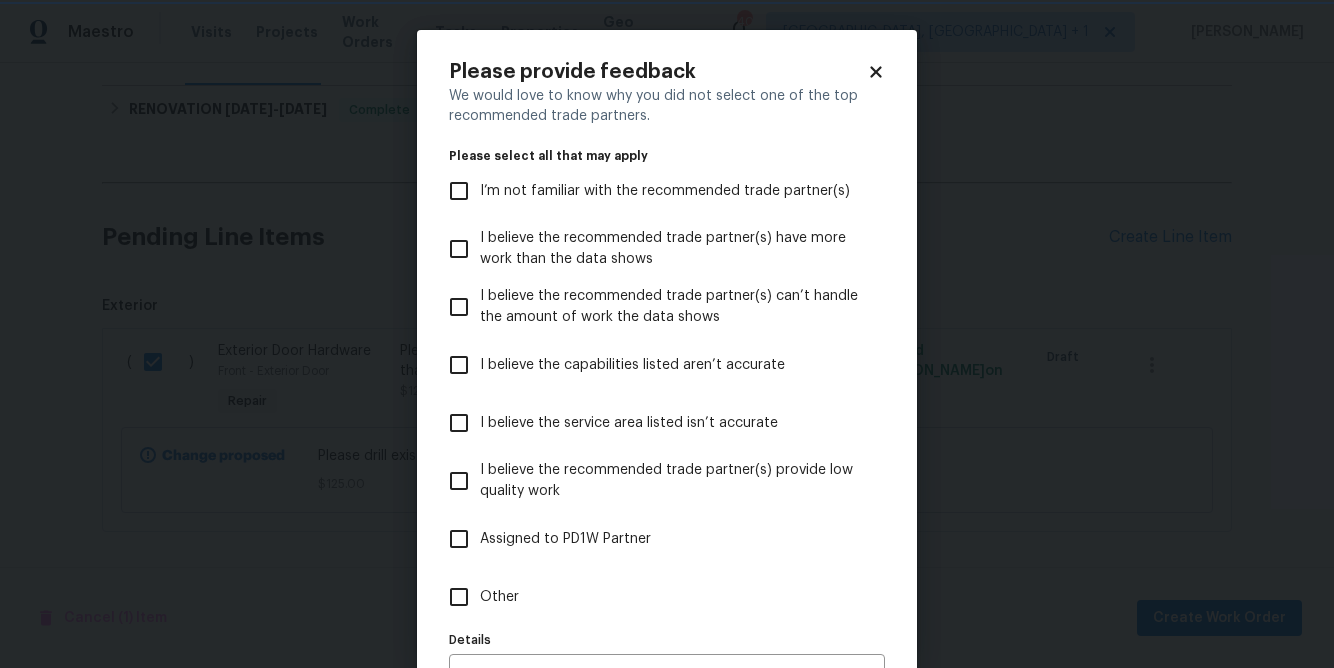 scroll, scrollTop: 0, scrollLeft: 0, axis: both 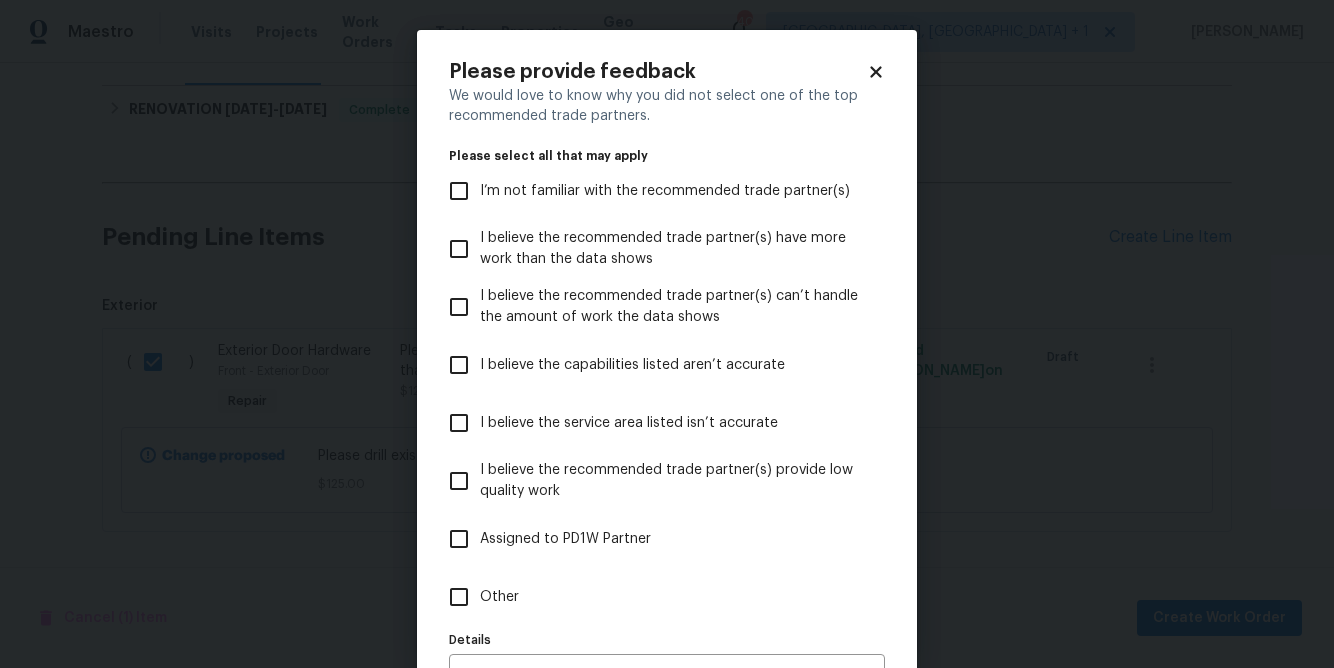 click on "I believe the recommended trade partner(s) have more work than the data shows" at bounding box center [674, 249] 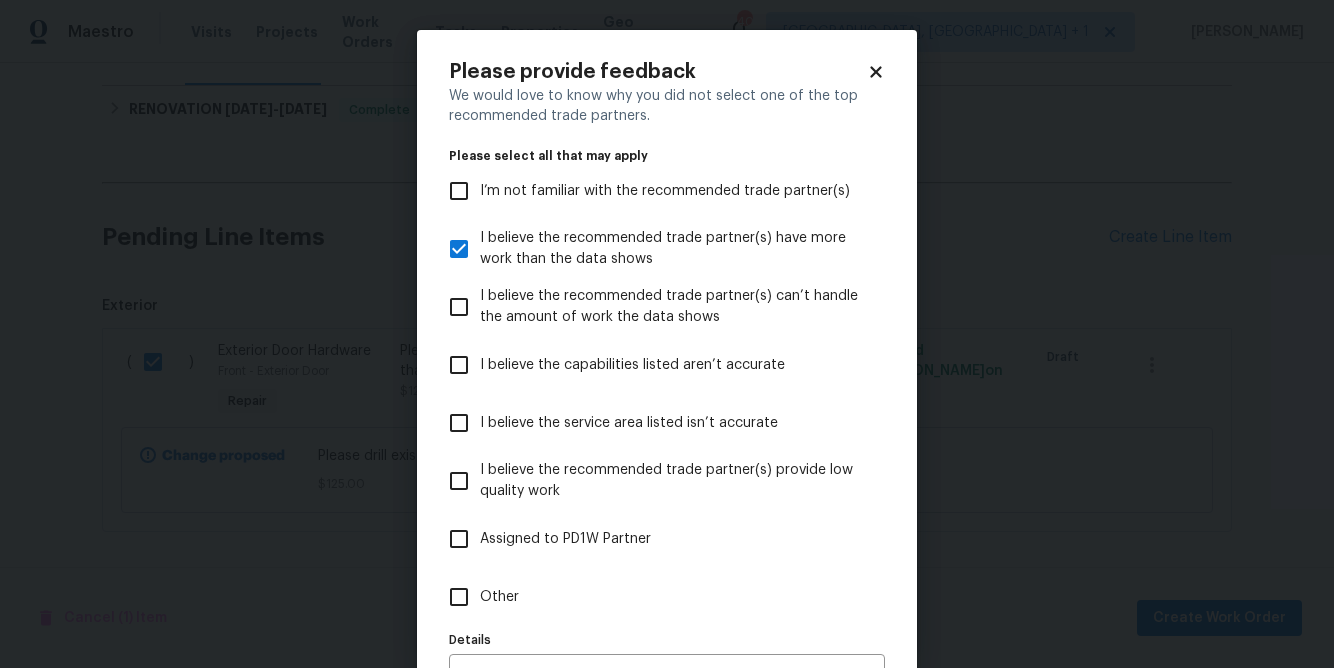 scroll, scrollTop: 124, scrollLeft: 0, axis: vertical 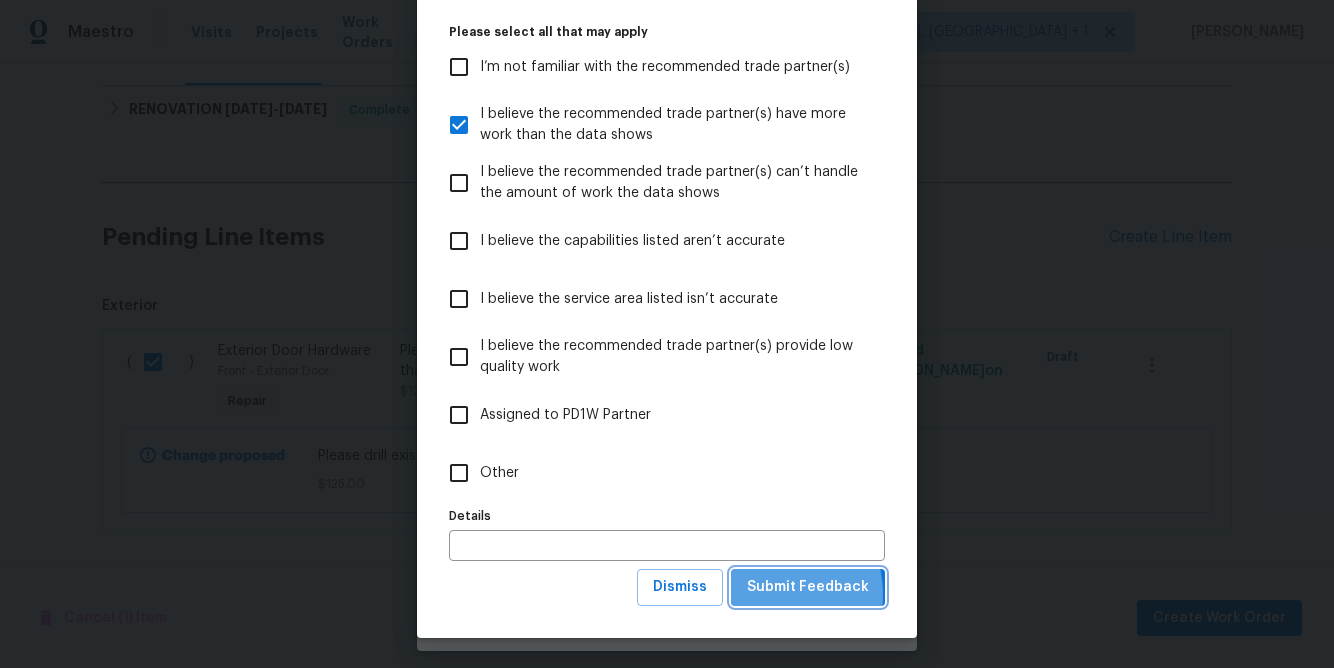 click on "Submit Feedback" at bounding box center [808, 587] 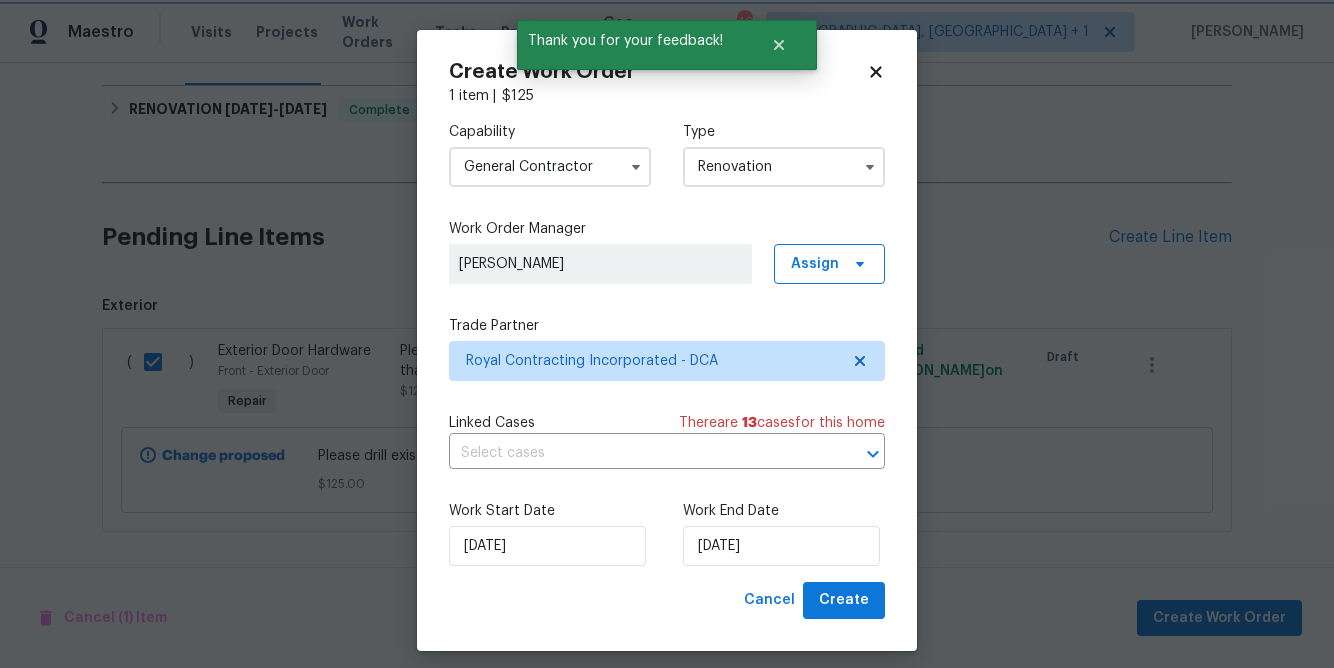 scroll, scrollTop: 0, scrollLeft: 0, axis: both 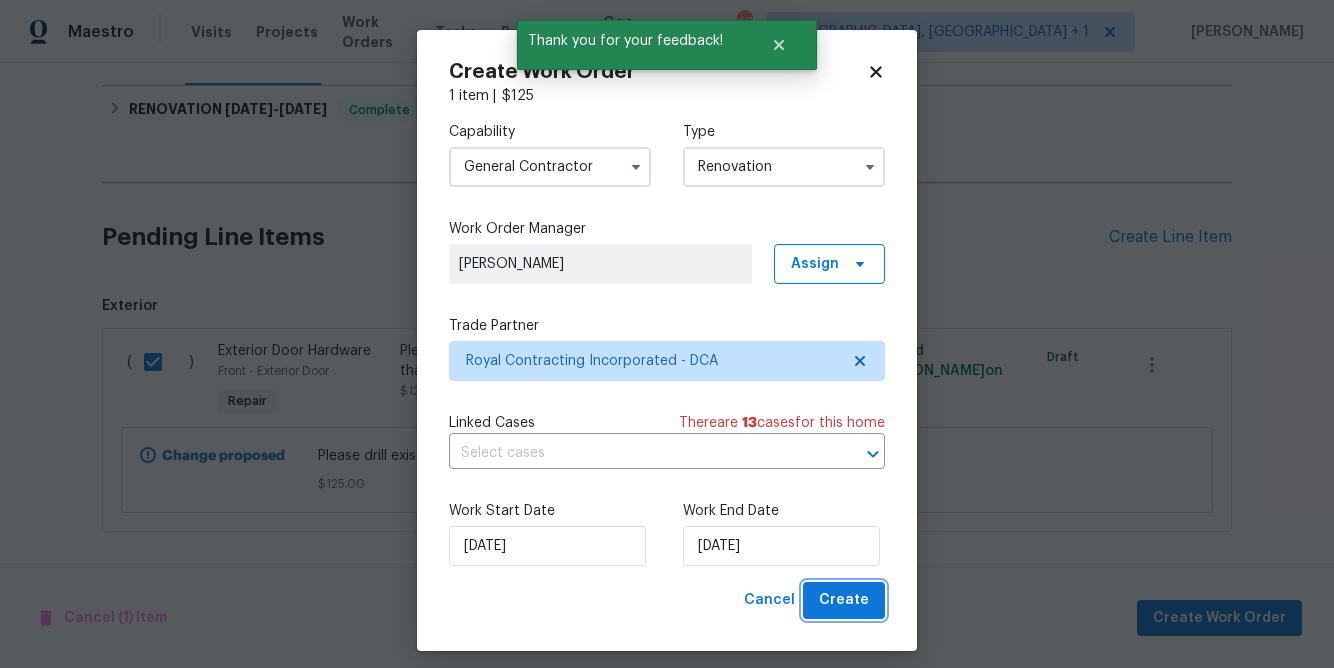 click on "Create" at bounding box center [844, 600] 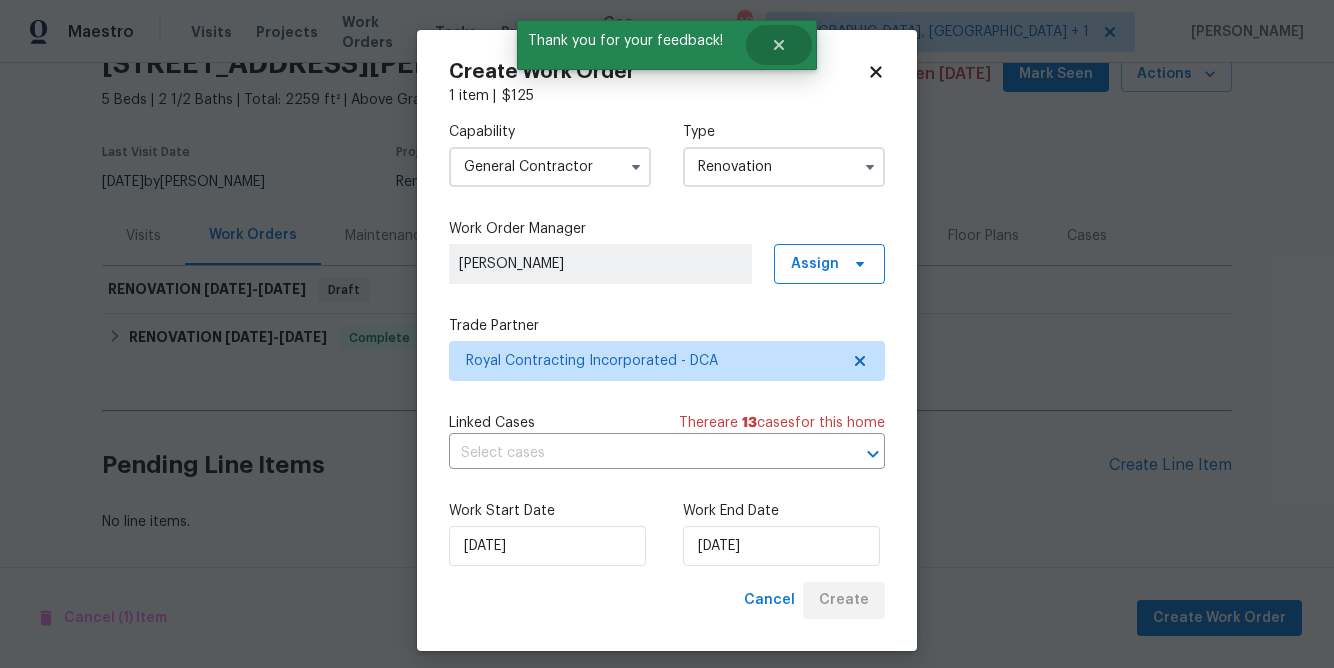 scroll, scrollTop: 97, scrollLeft: 0, axis: vertical 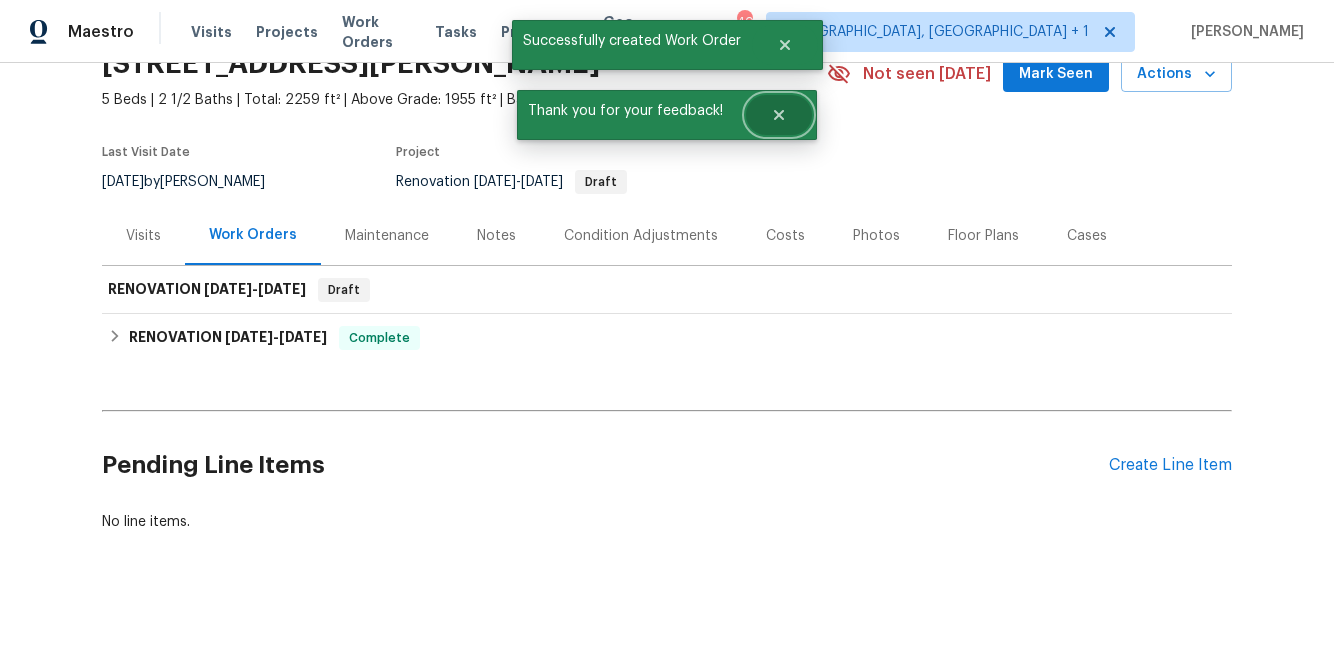 click 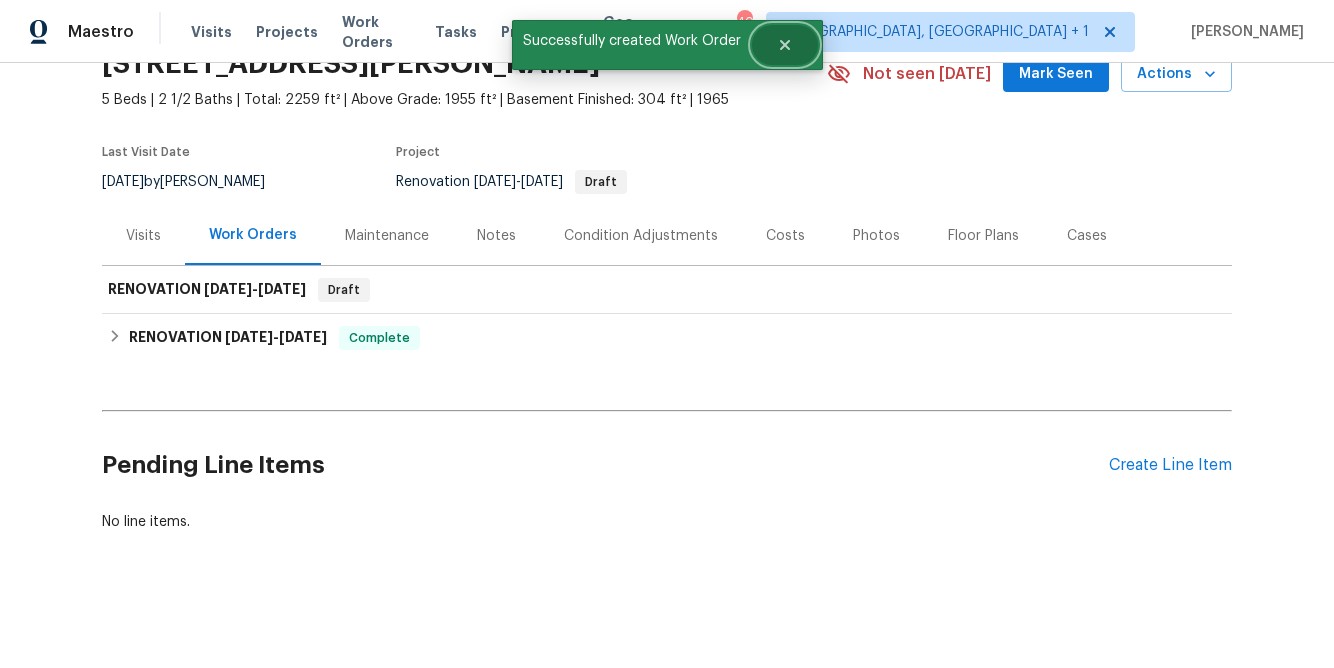click 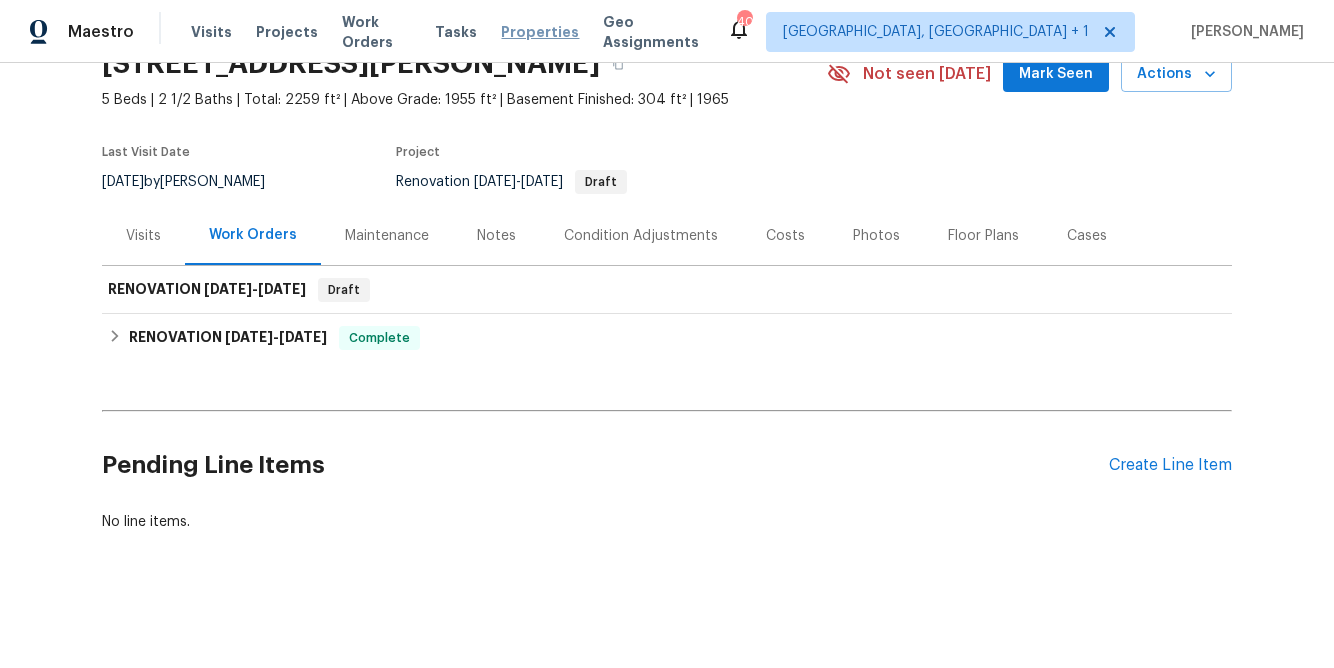 click on "Properties" at bounding box center (540, 32) 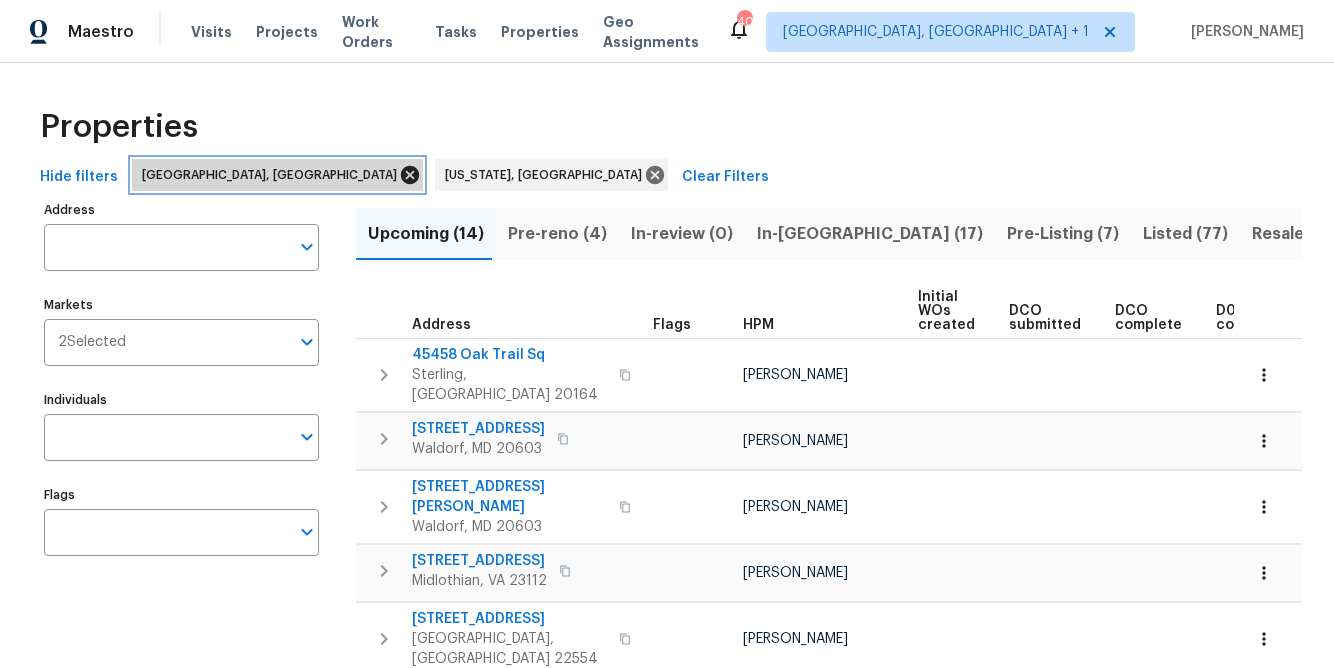click 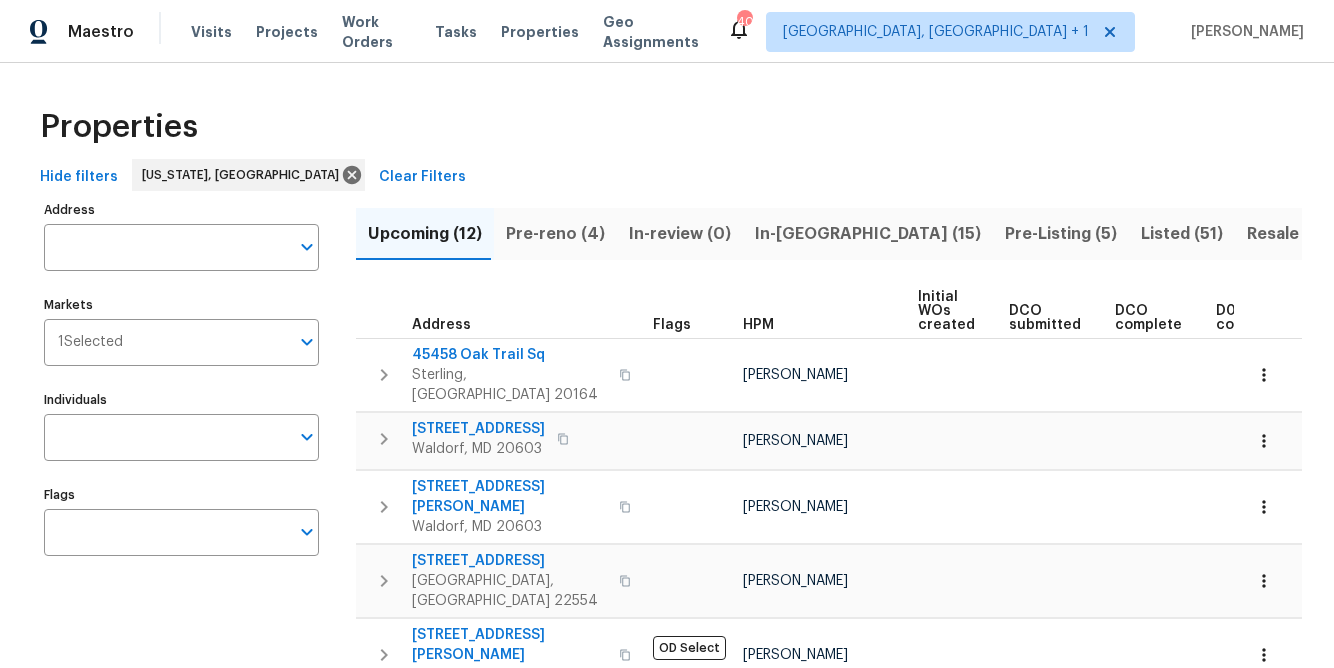 click on "Pre-Listing (5)" at bounding box center [1061, 234] 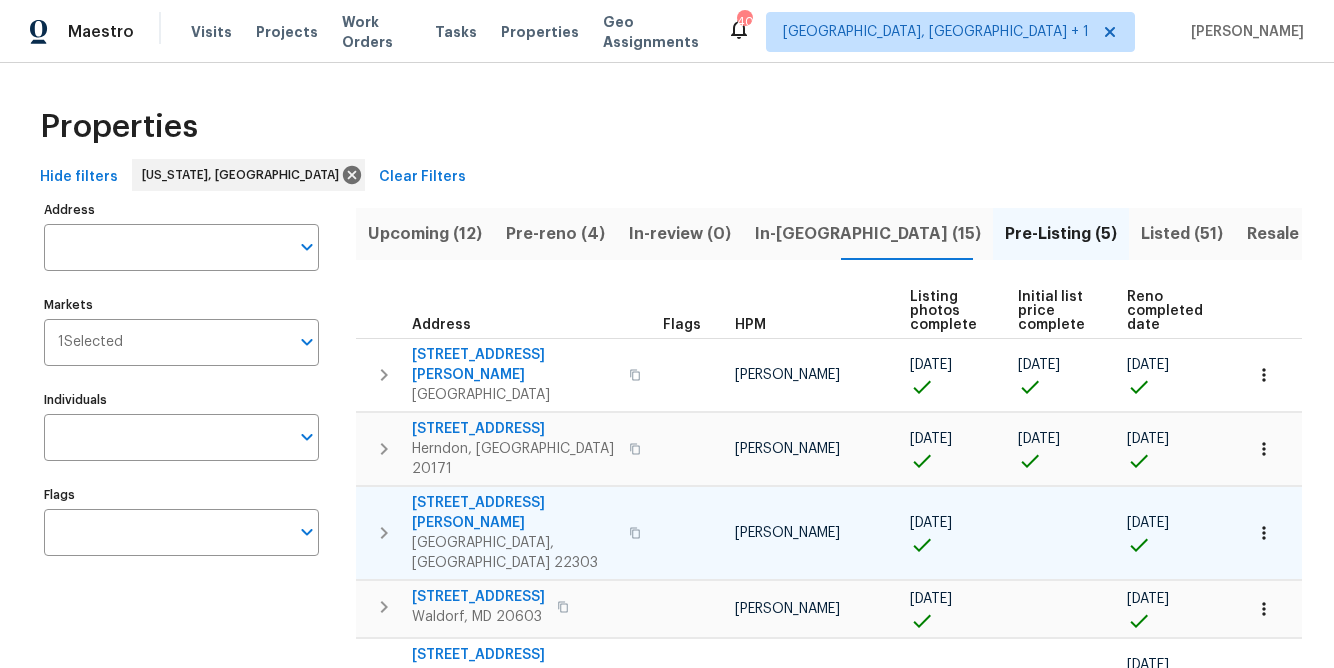 scroll, scrollTop: 40, scrollLeft: 0, axis: vertical 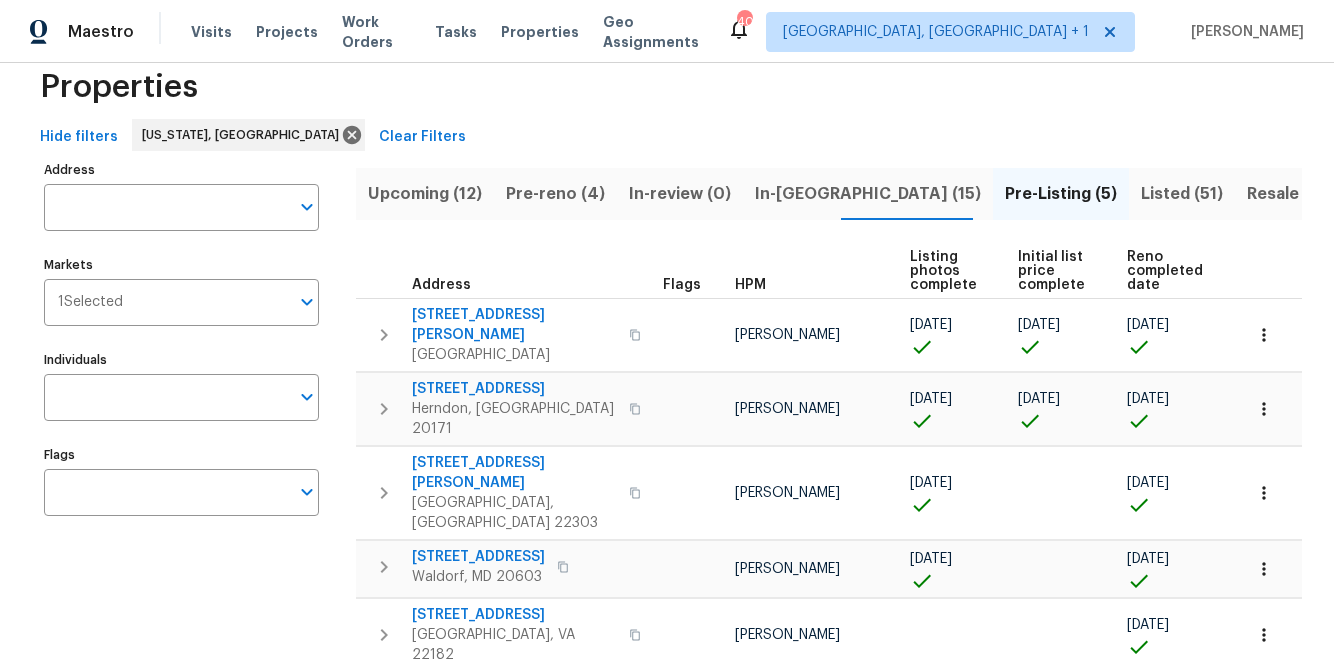 click on "In-reno (15)" at bounding box center [868, 194] 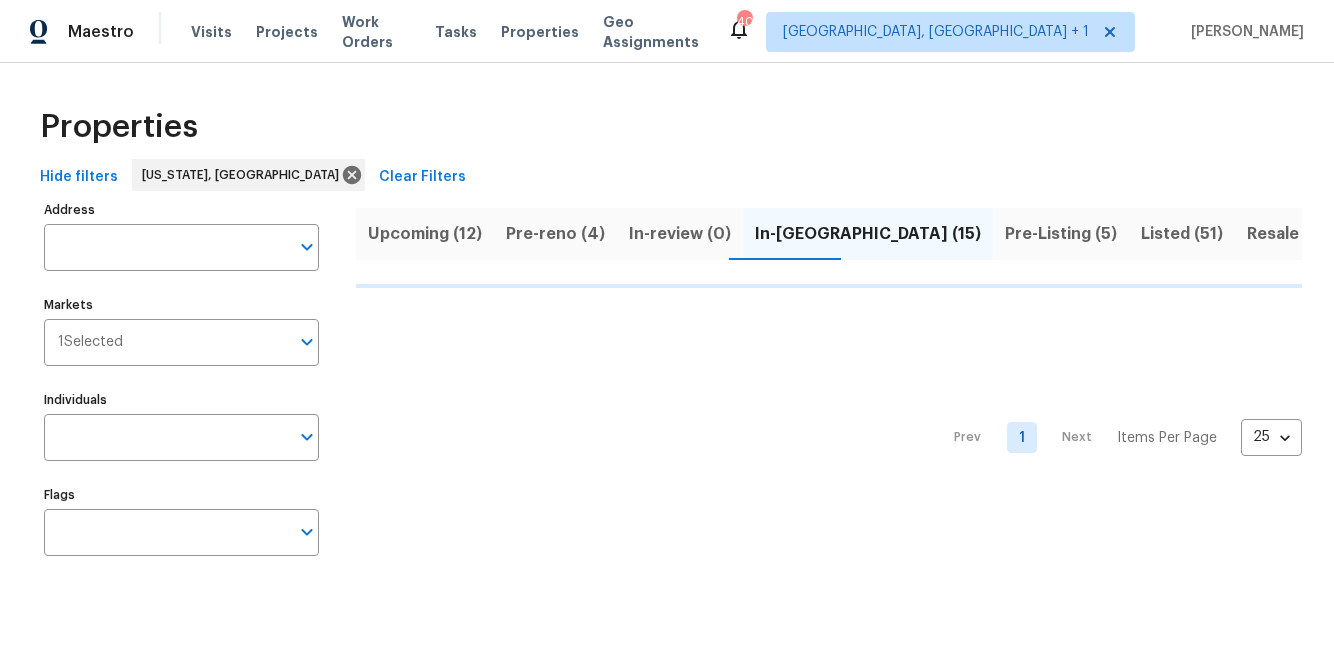scroll, scrollTop: 0, scrollLeft: 0, axis: both 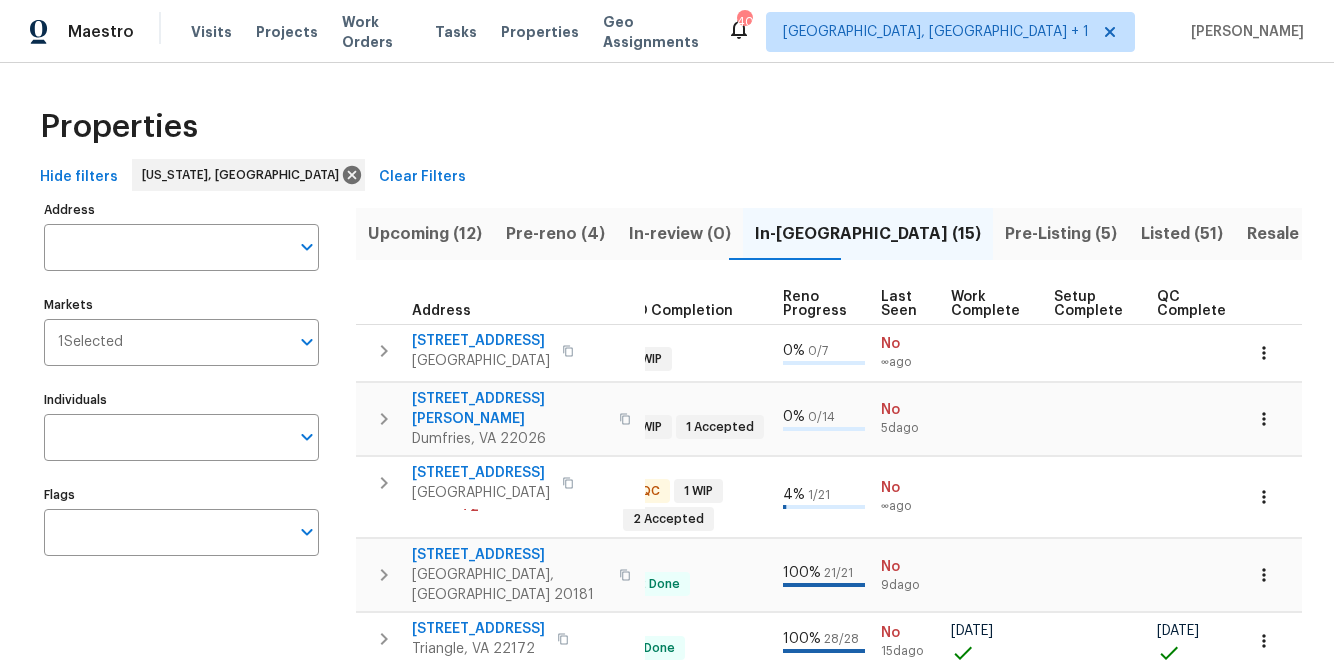 click on "Pre-reno (4)" at bounding box center (555, 234) 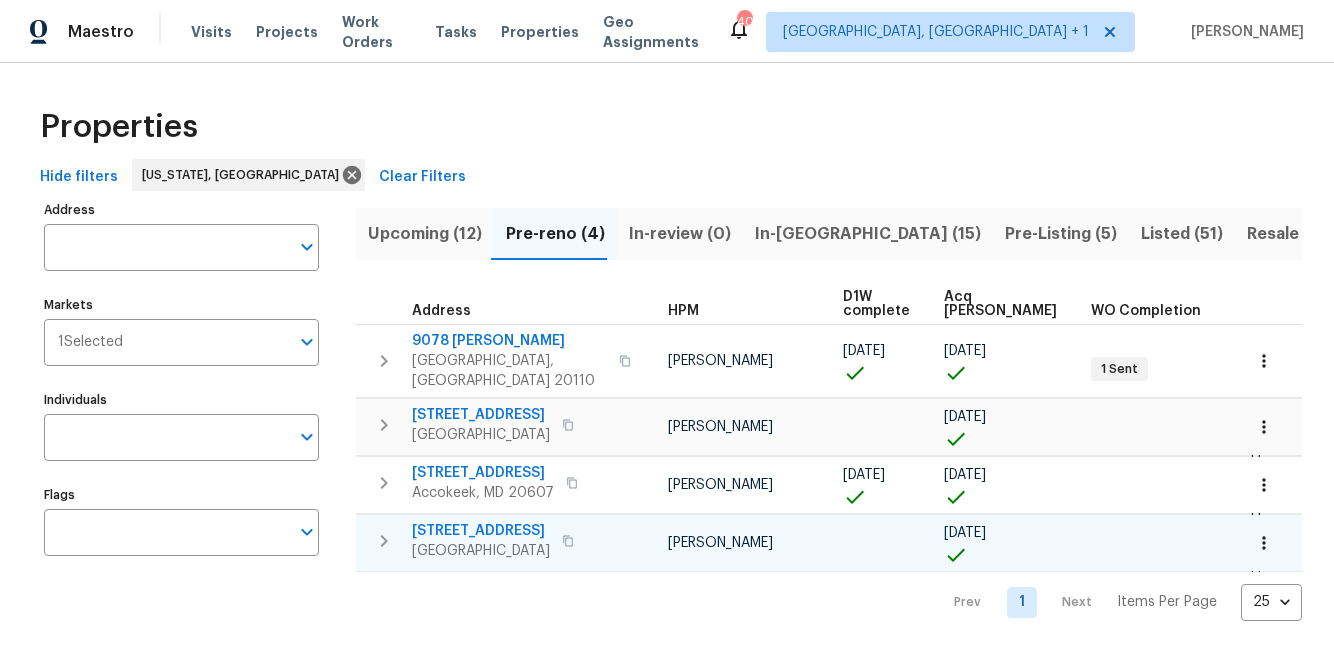scroll, scrollTop: 0, scrollLeft: 0, axis: both 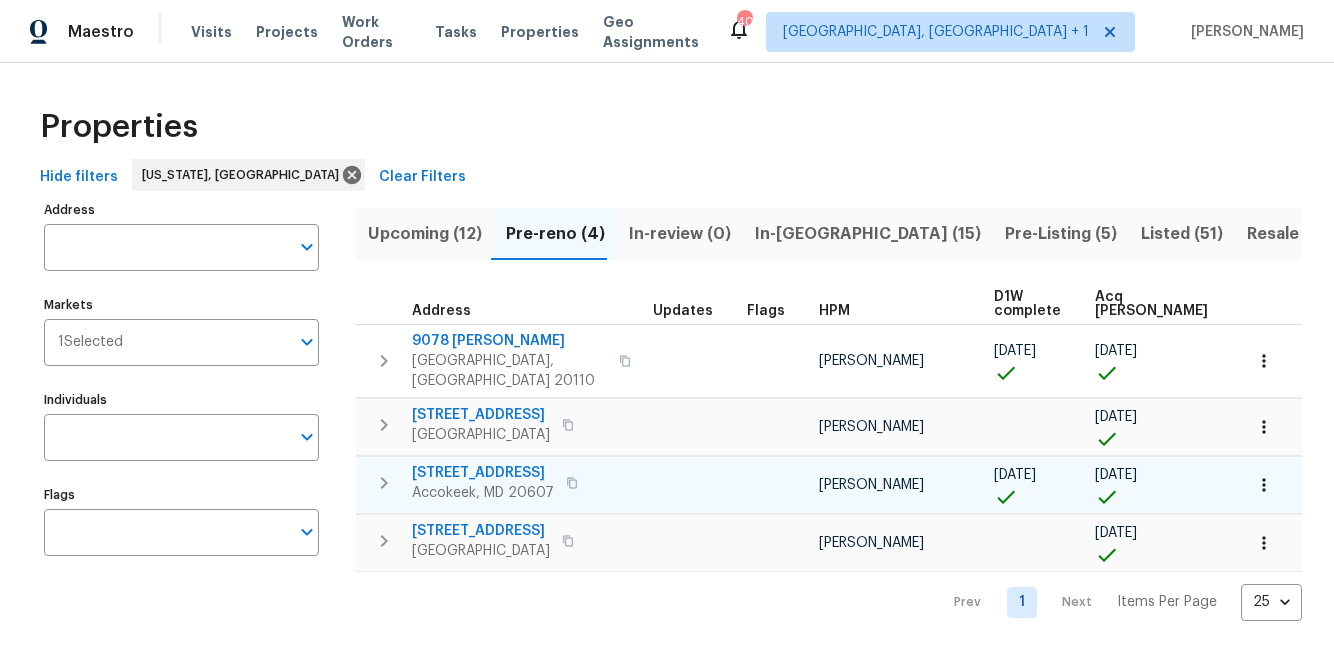 click on "1101 Pine Ln" at bounding box center (483, 473) 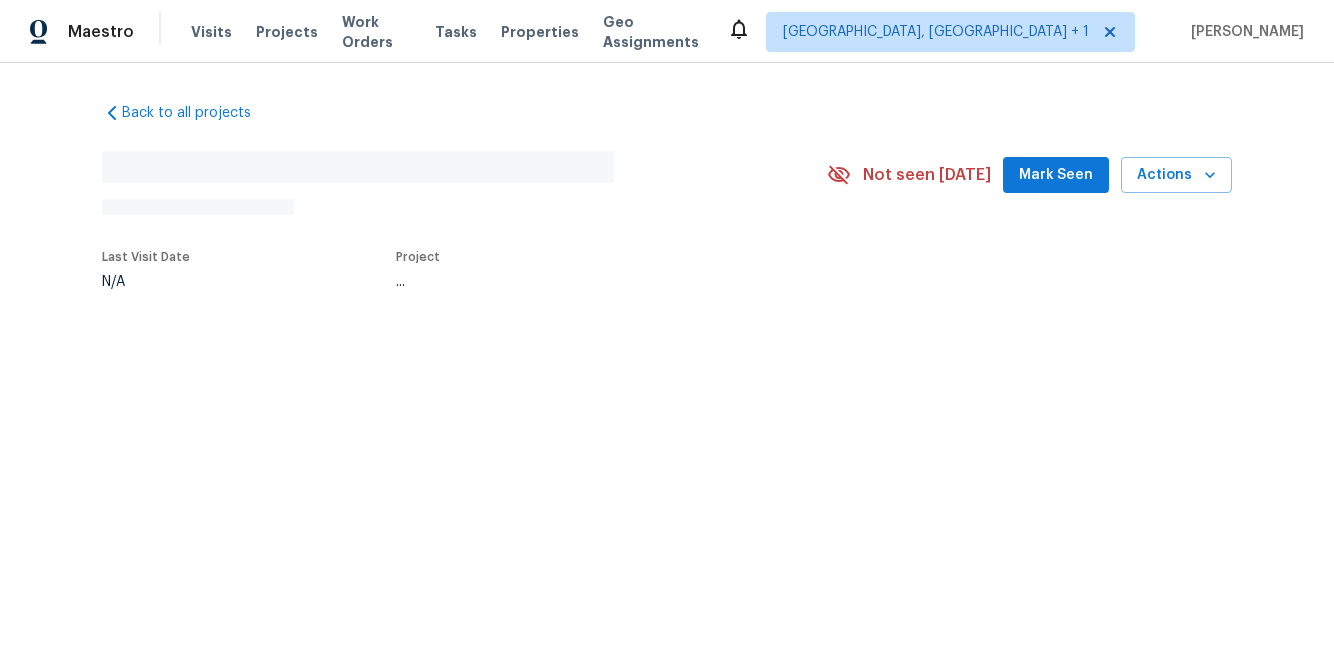 scroll, scrollTop: 0, scrollLeft: 0, axis: both 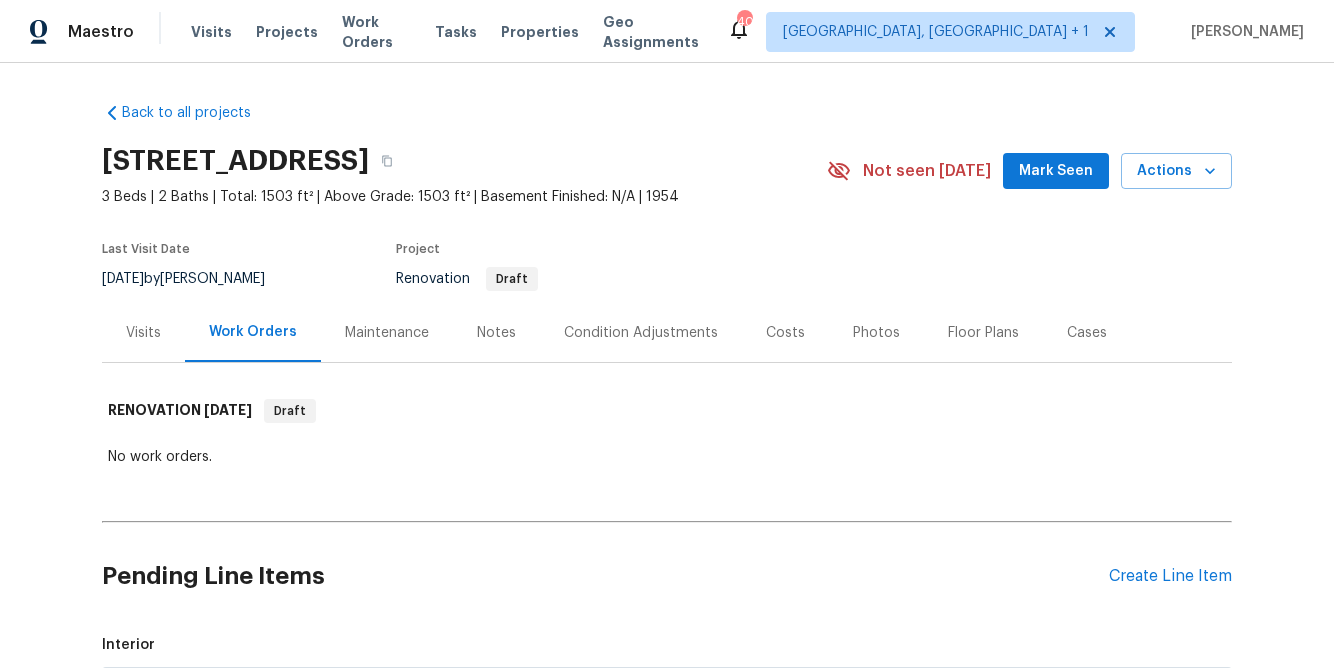 click on "Notes" at bounding box center (496, 333) 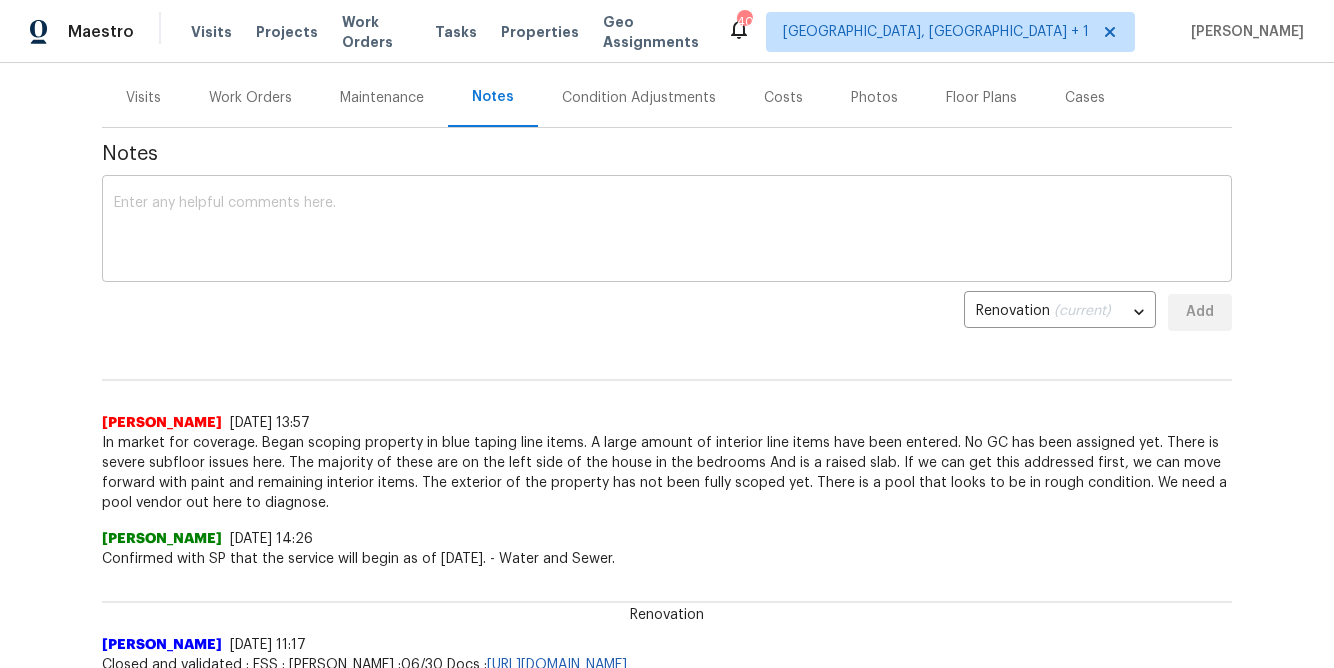 scroll, scrollTop: 237, scrollLeft: 0, axis: vertical 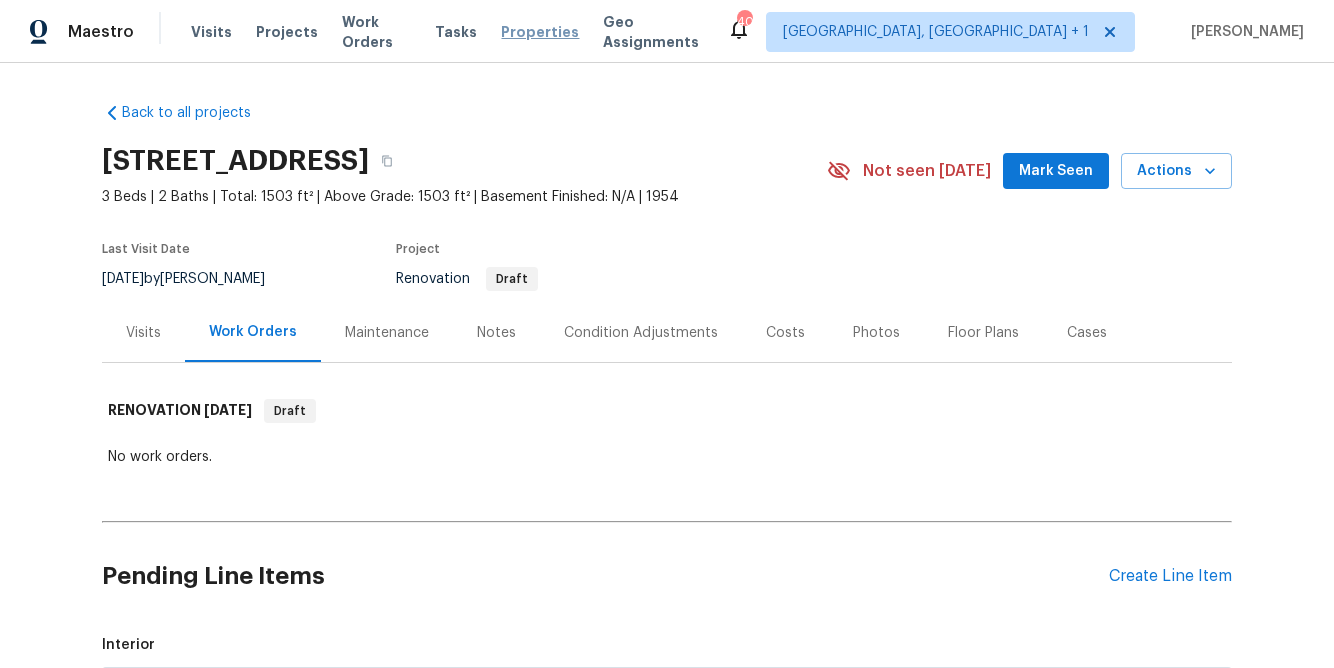 click on "Properties" at bounding box center [540, 32] 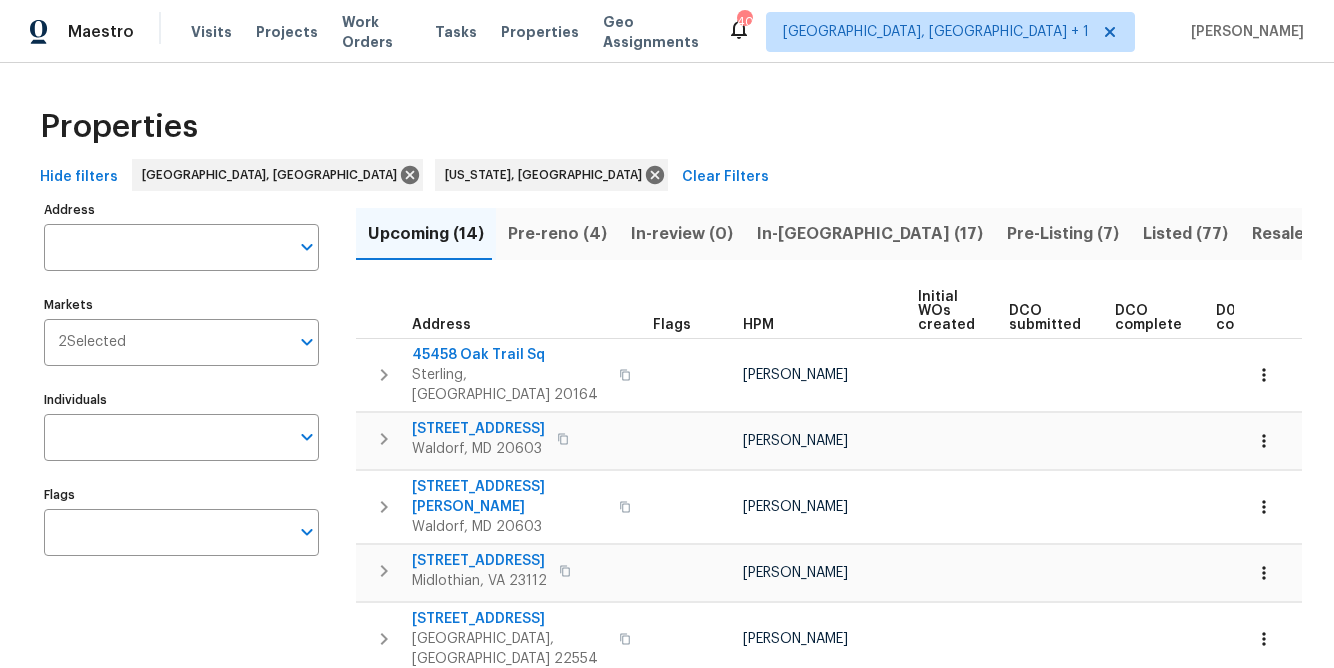 click on "Pre-Listing (7)" at bounding box center [1063, 234] 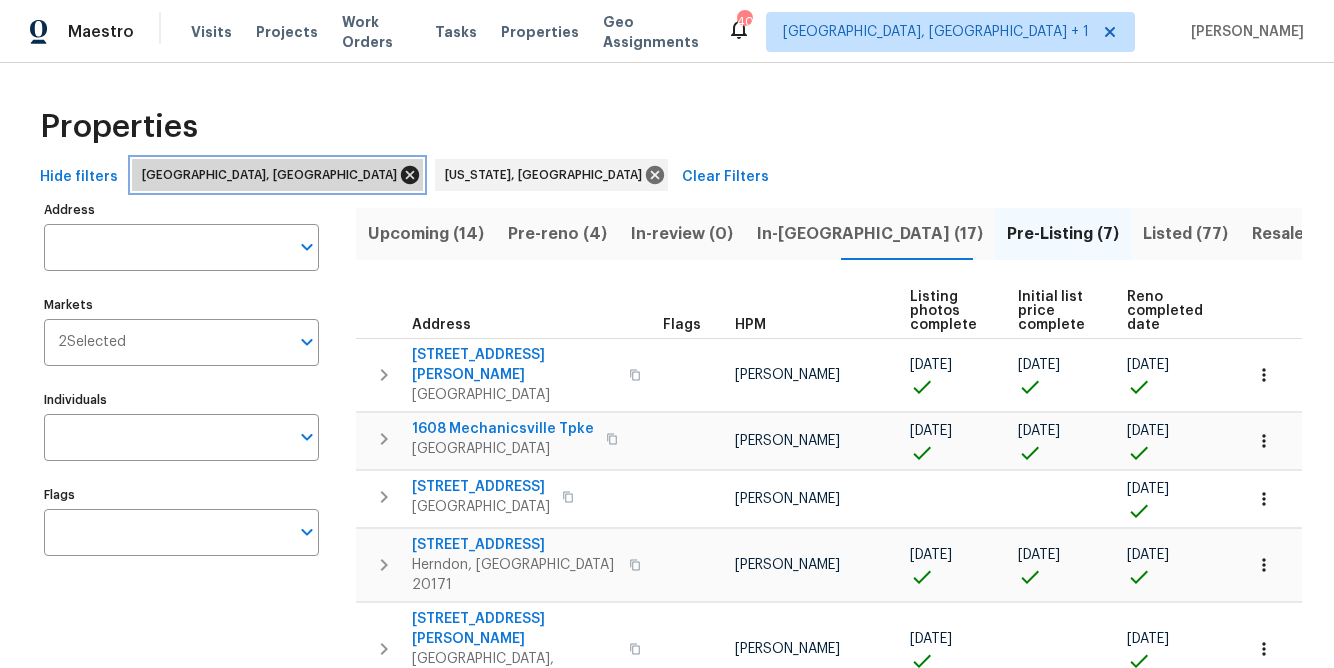 click 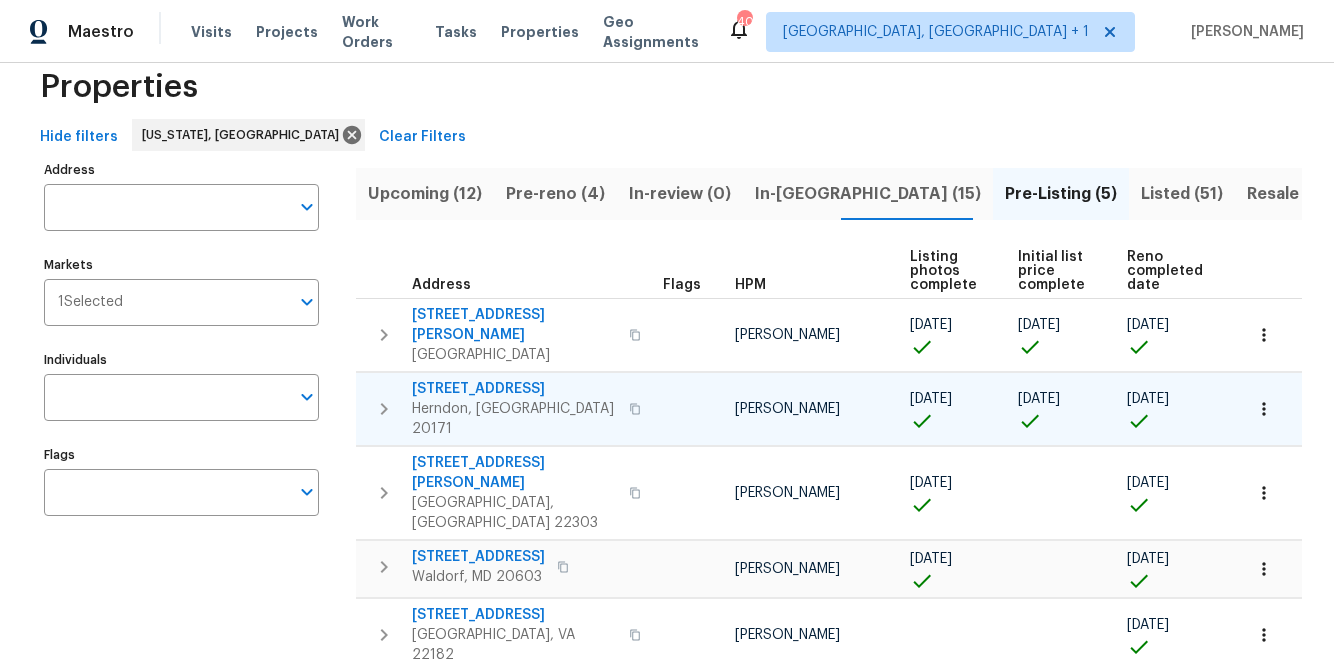 scroll, scrollTop: 38, scrollLeft: 0, axis: vertical 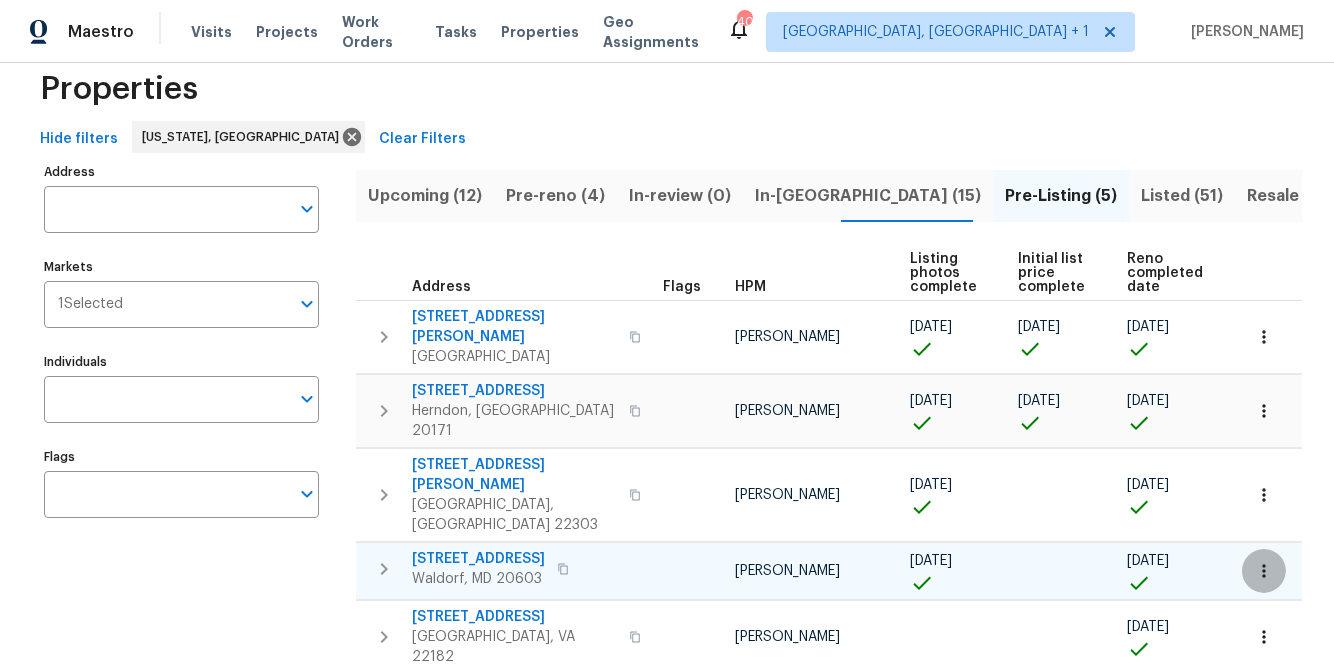click 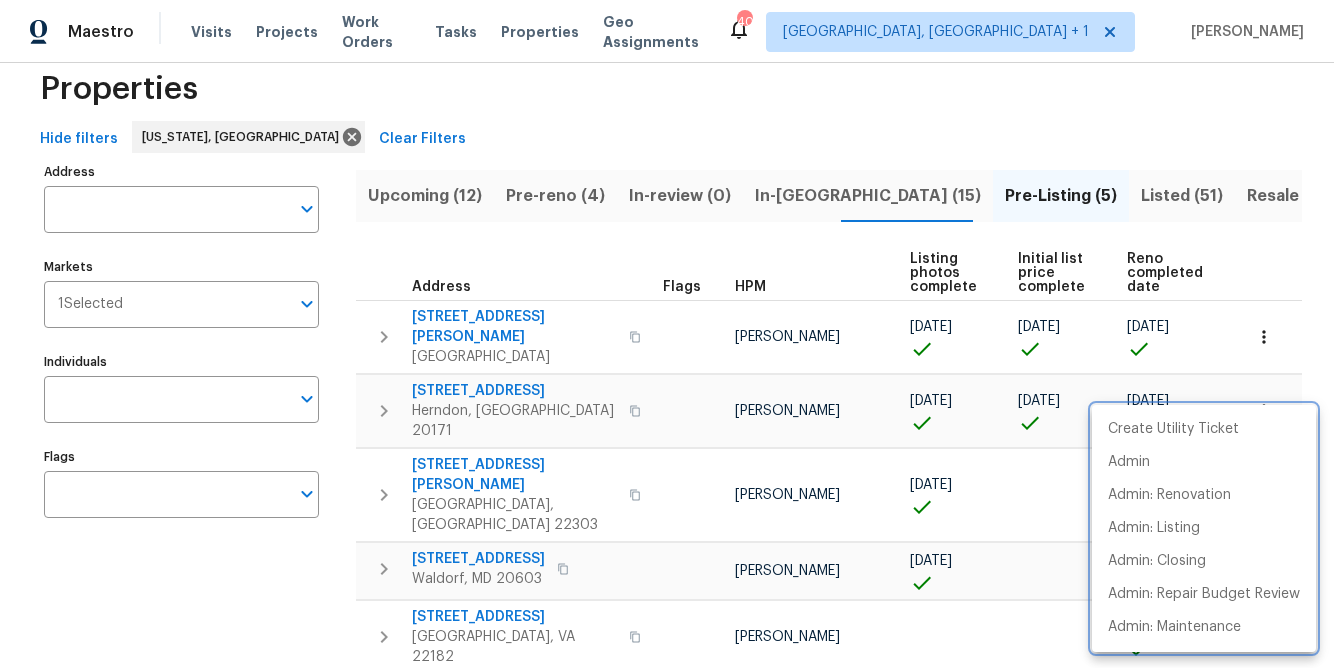 click at bounding box center (667, 334) 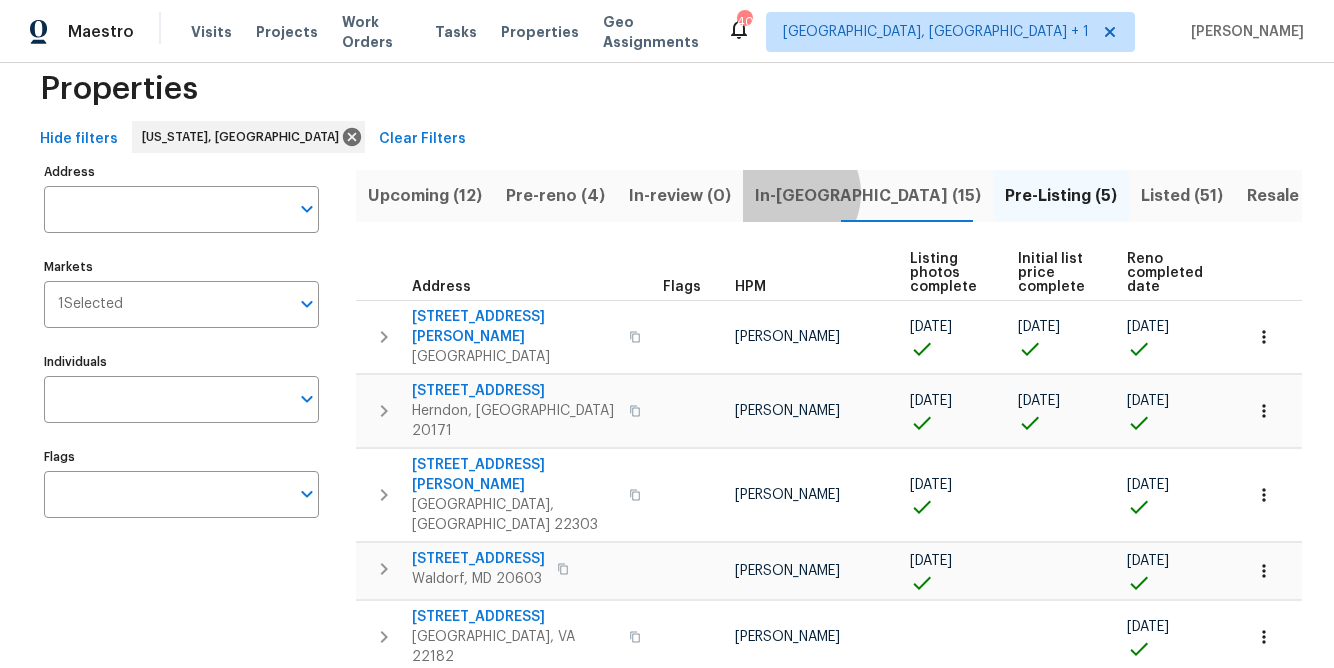 click on "In-reno (15)" at bounding box center (868, 196) 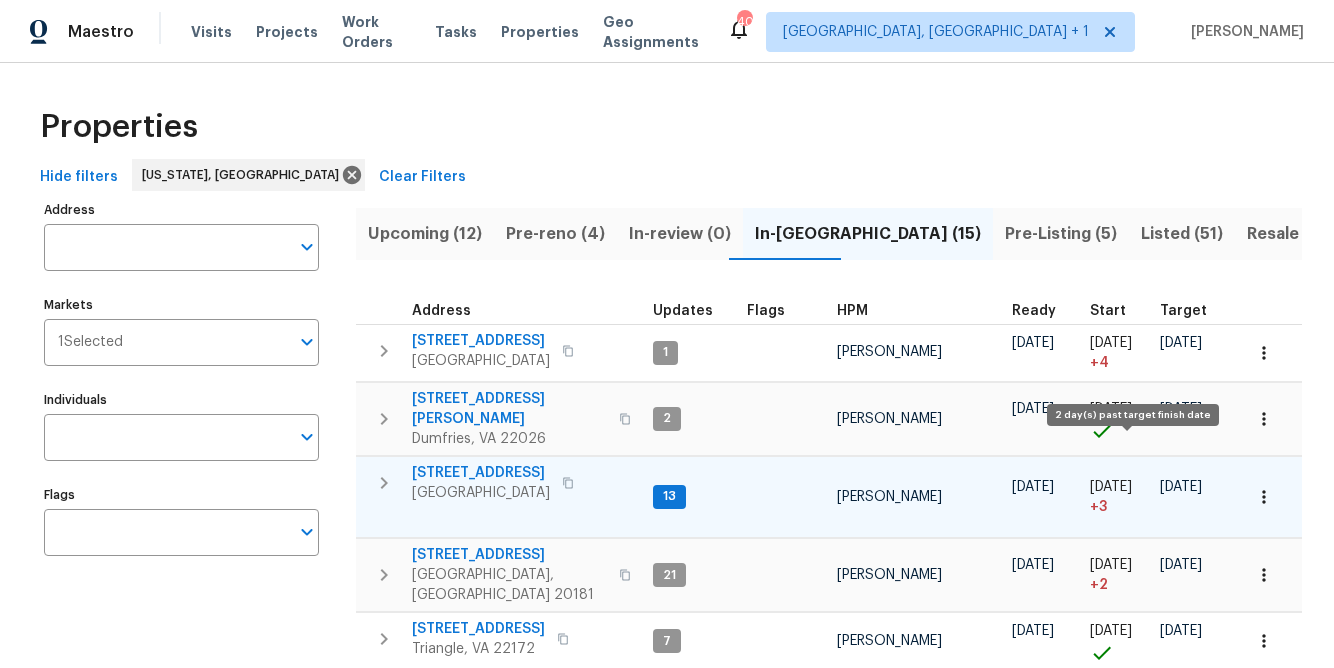 scroll, scrollTop: 0, scrollLeft: 780, axis: horizontal 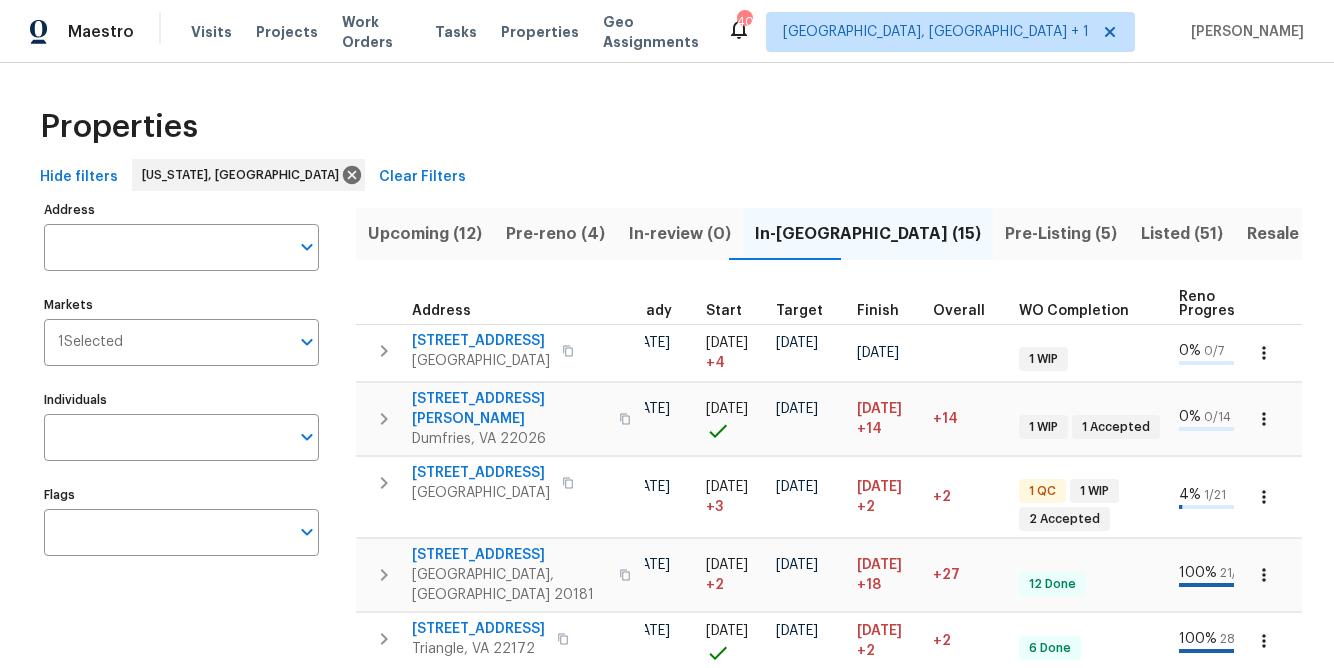 click on "Finish" at bounding box center (887, 304) 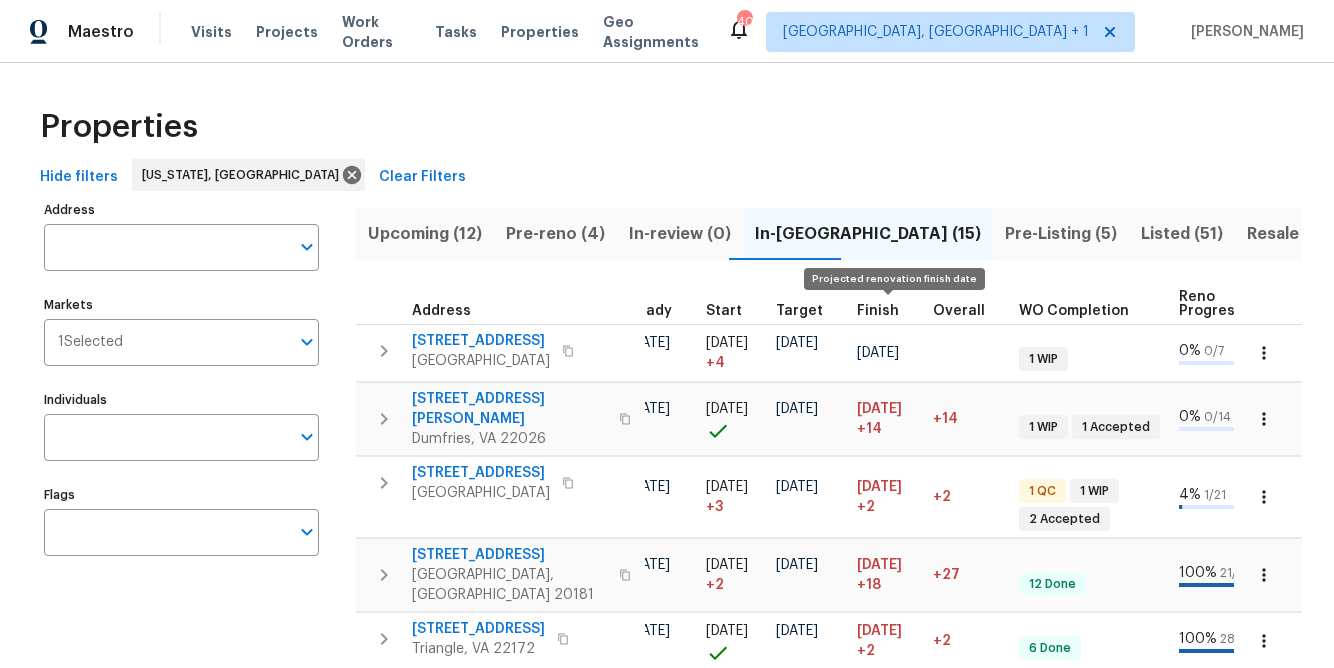 click on "Finish" at bounding box center (878, 311) 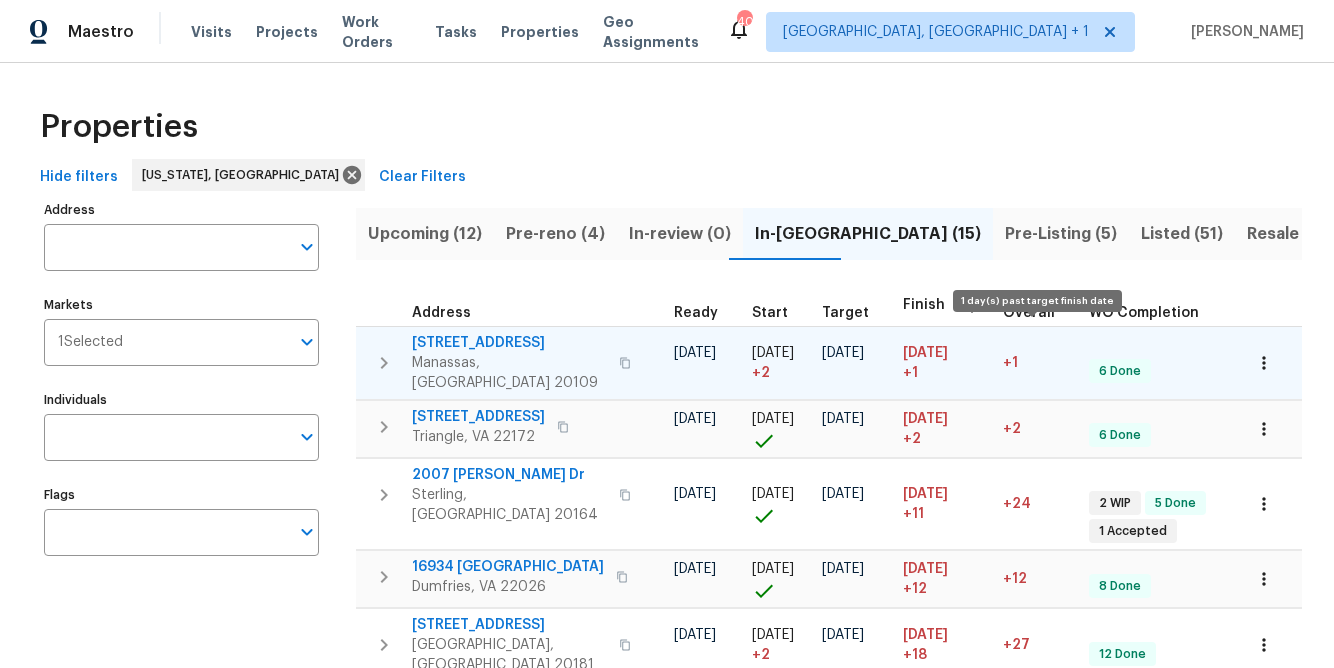 scroll, scrollTop: 0, scrollLeft: 339, axis: horizontal 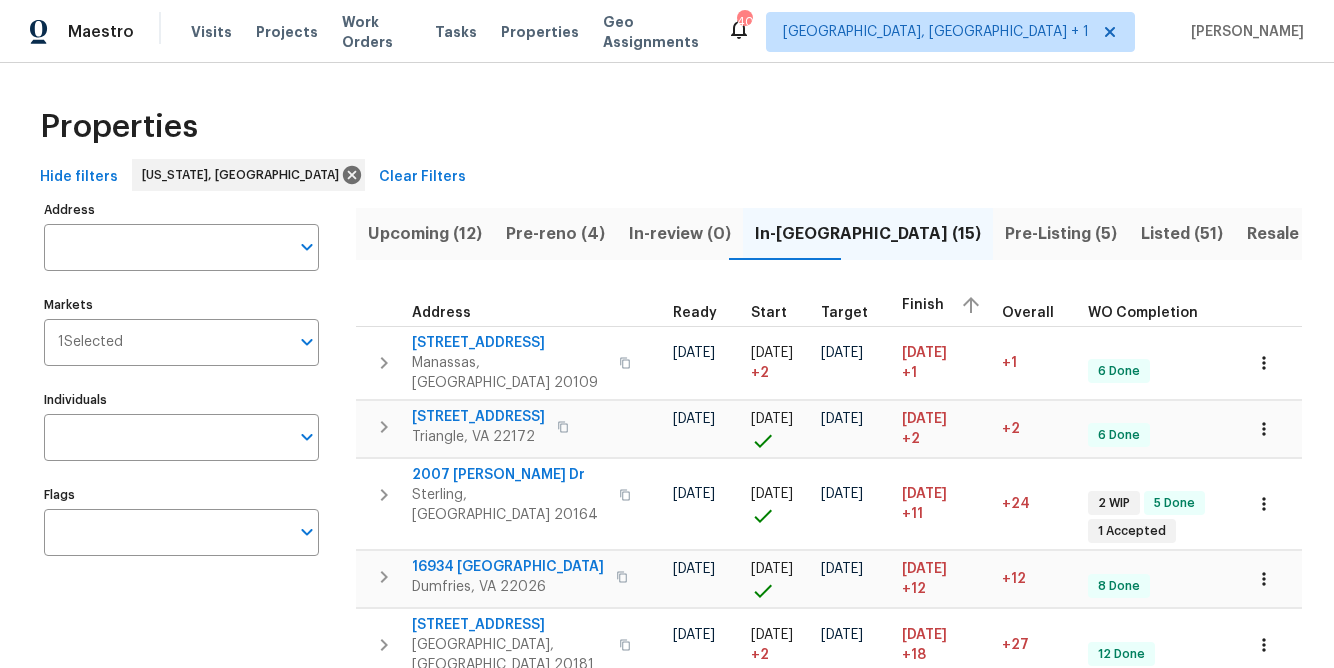 click on "Pre-Listing (5)" at bounding box center [1061, 234] 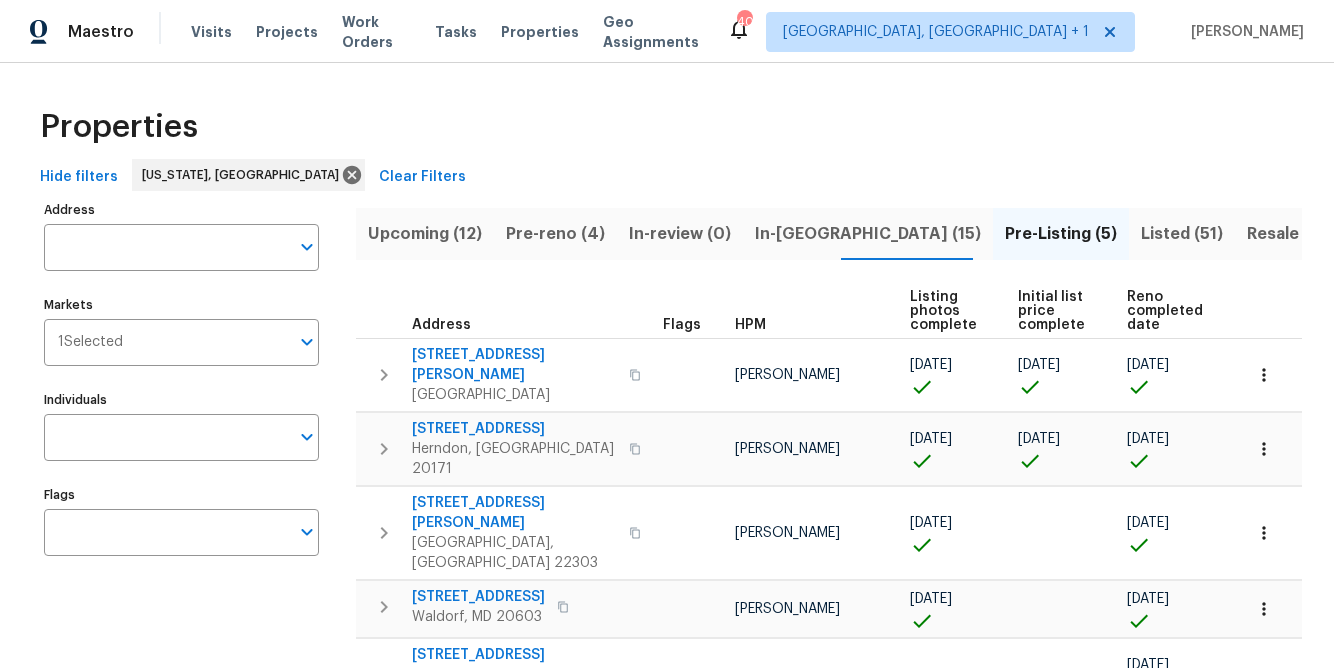 click on "In-reno (15)" at bounding box center [868, 234] 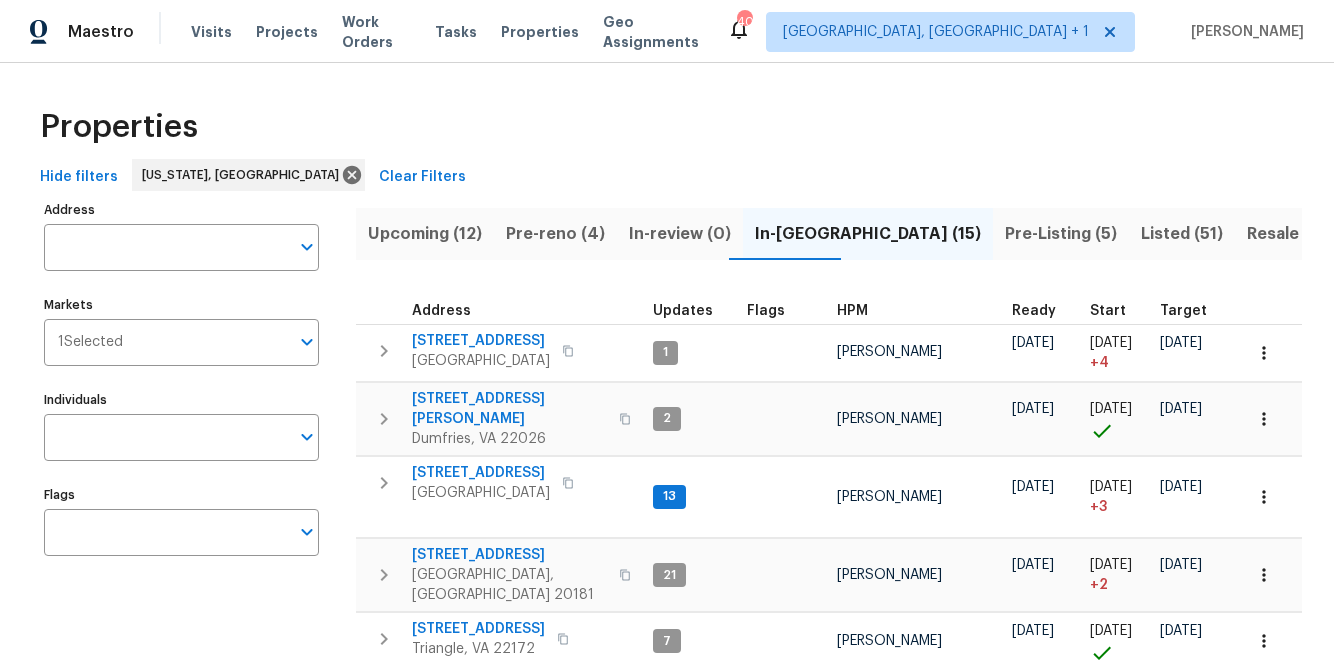 click on "Pre-Listing (5)" at bounding box center (1061, 234) 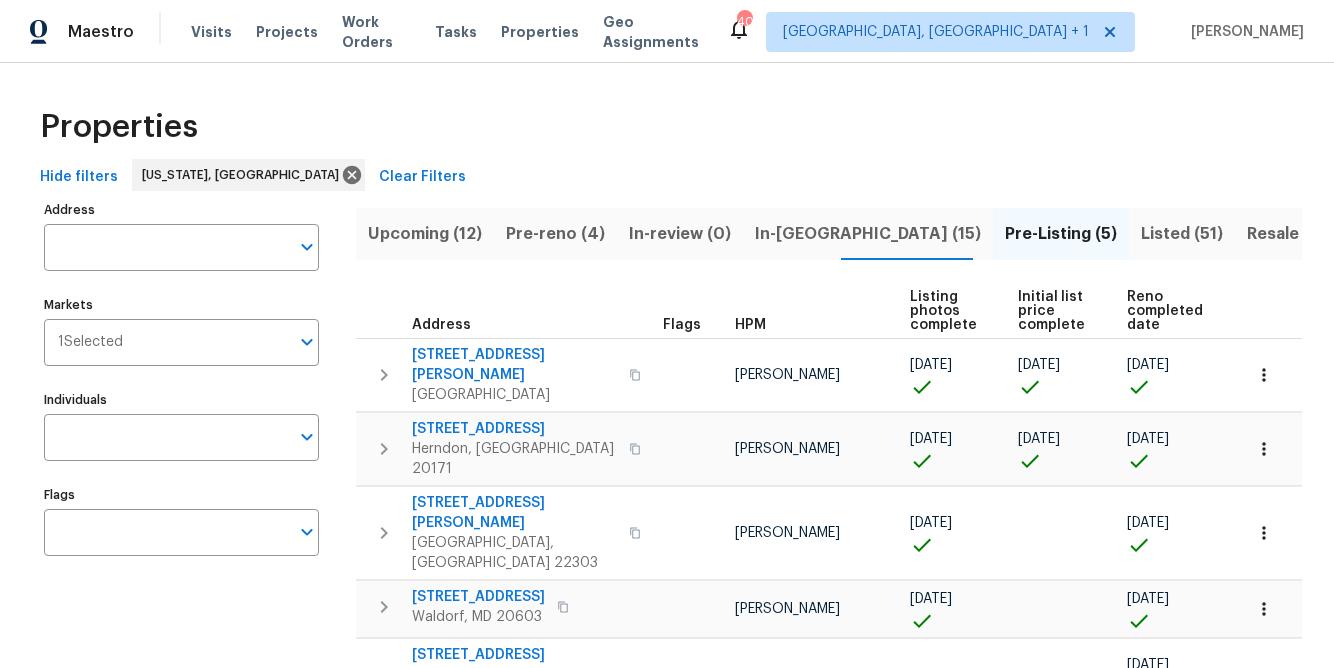 click on "In-reno (15)" at bounding box center (868, 234) 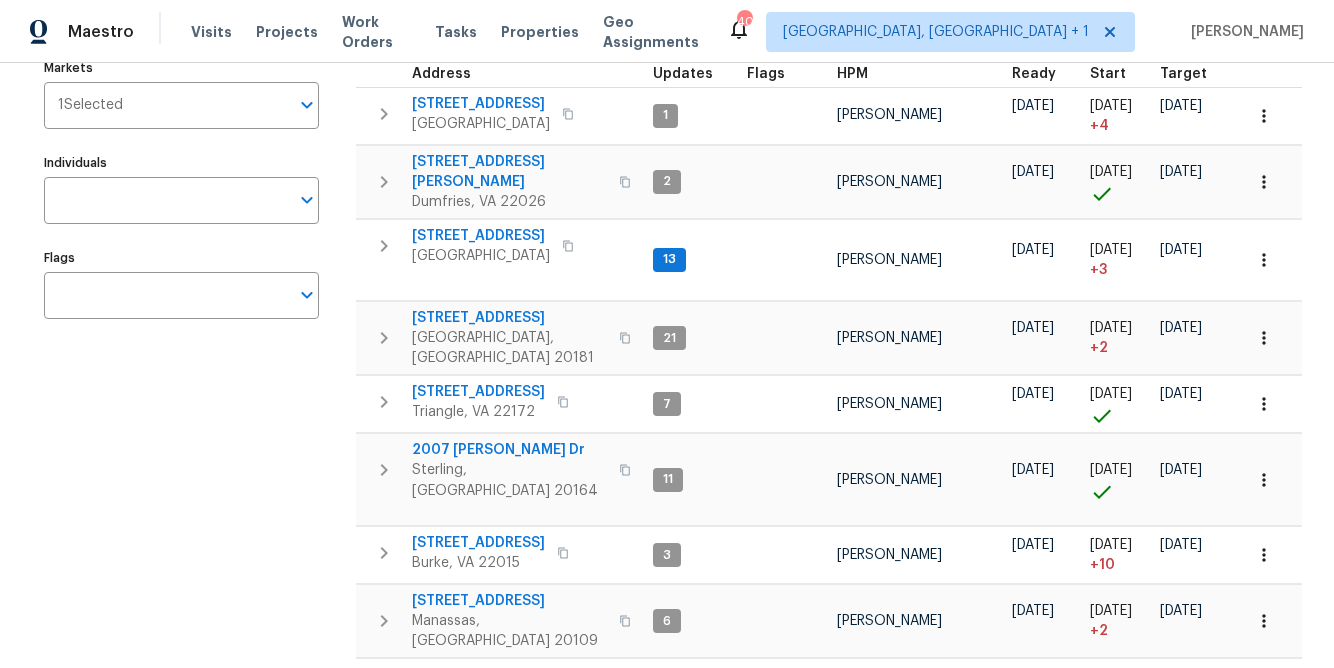 scroll, scrollTop: 0, scrollLeft: 0, axis: both 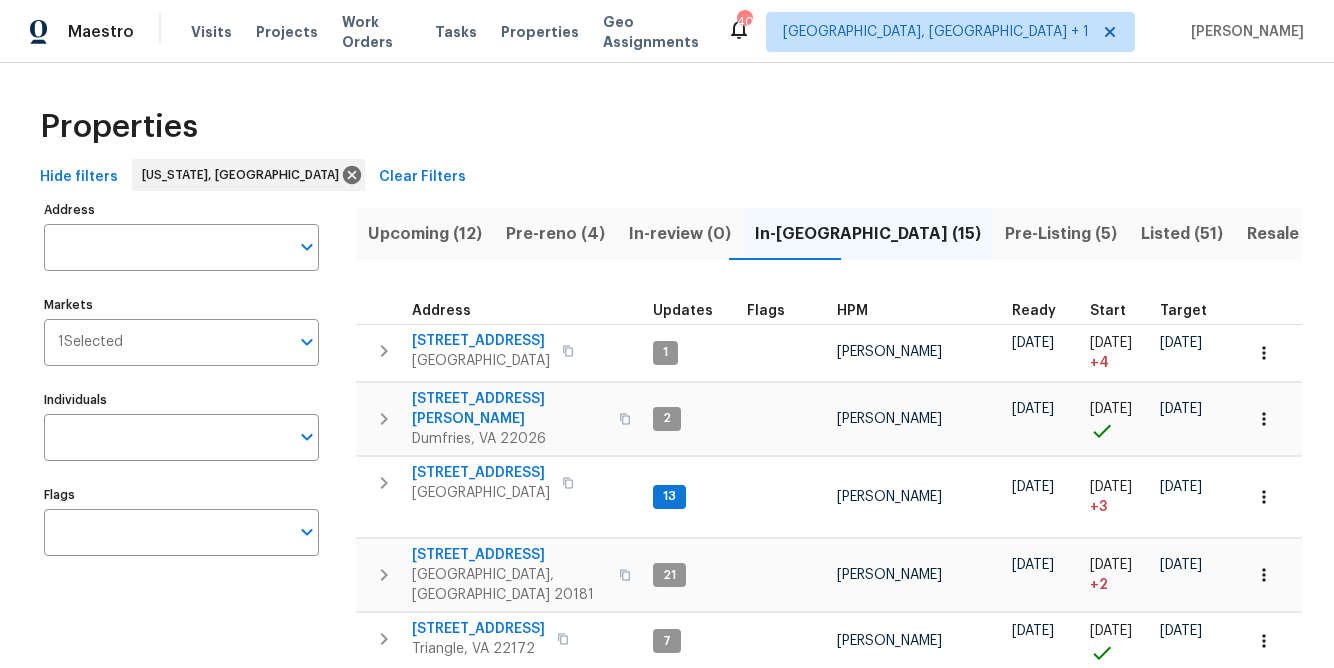 click on "Pre-reno (4)" at bounding box center (555, 234) 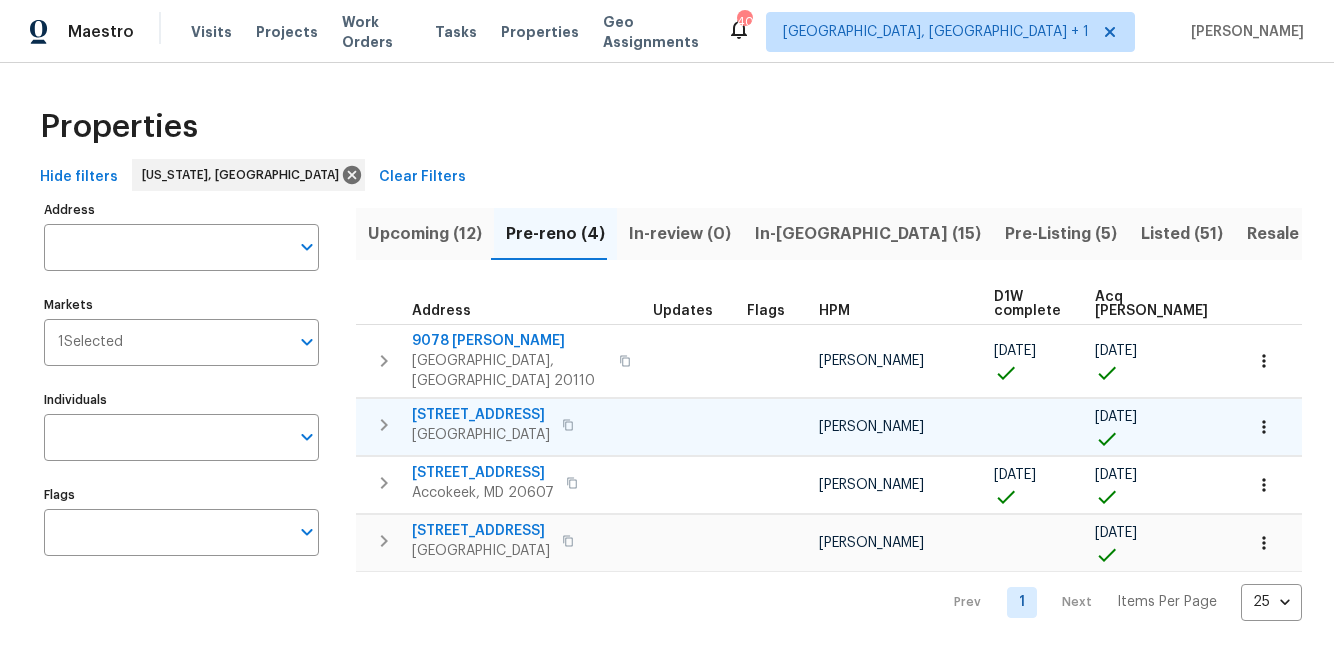 click on "2905 Chinkapin Oak Ln" at bounding box center (481, 415) 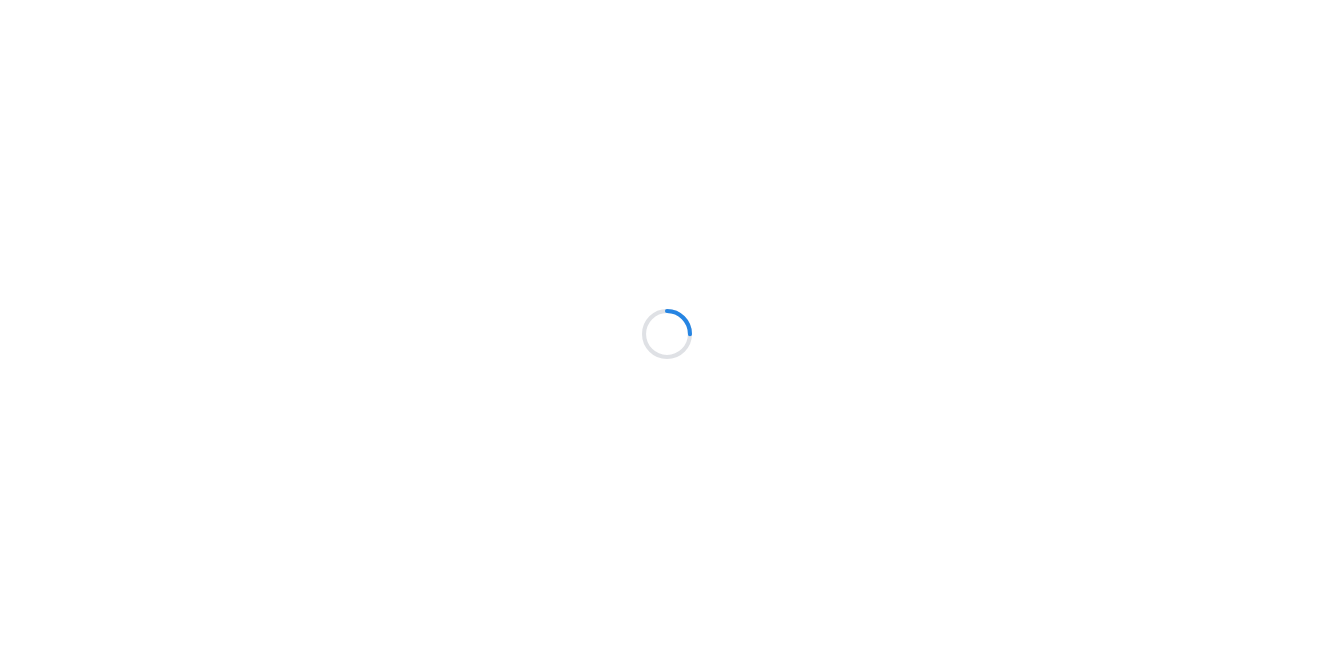 scroll, scrollTop: 0, scrollLeft: 0, axis: both 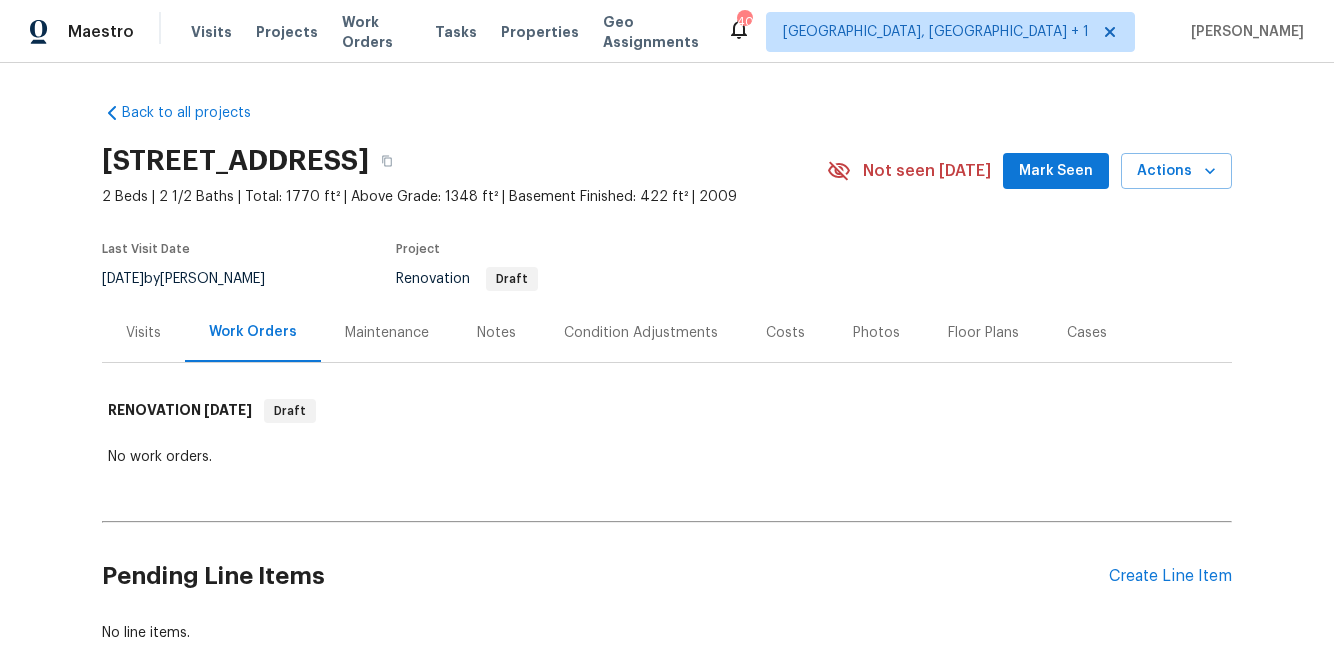 click on "Visits" at bounding box center (143, 333) 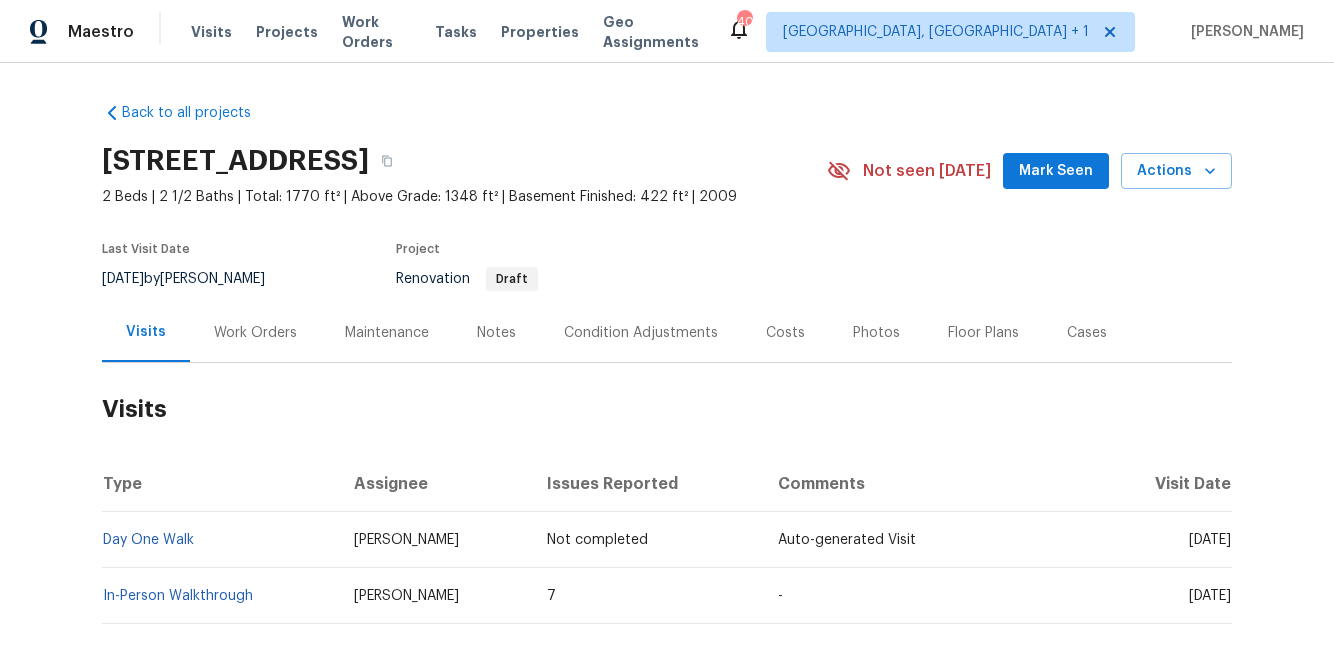 scroll, scrollTop: 92, scrollLeft: 0, axis: vertical 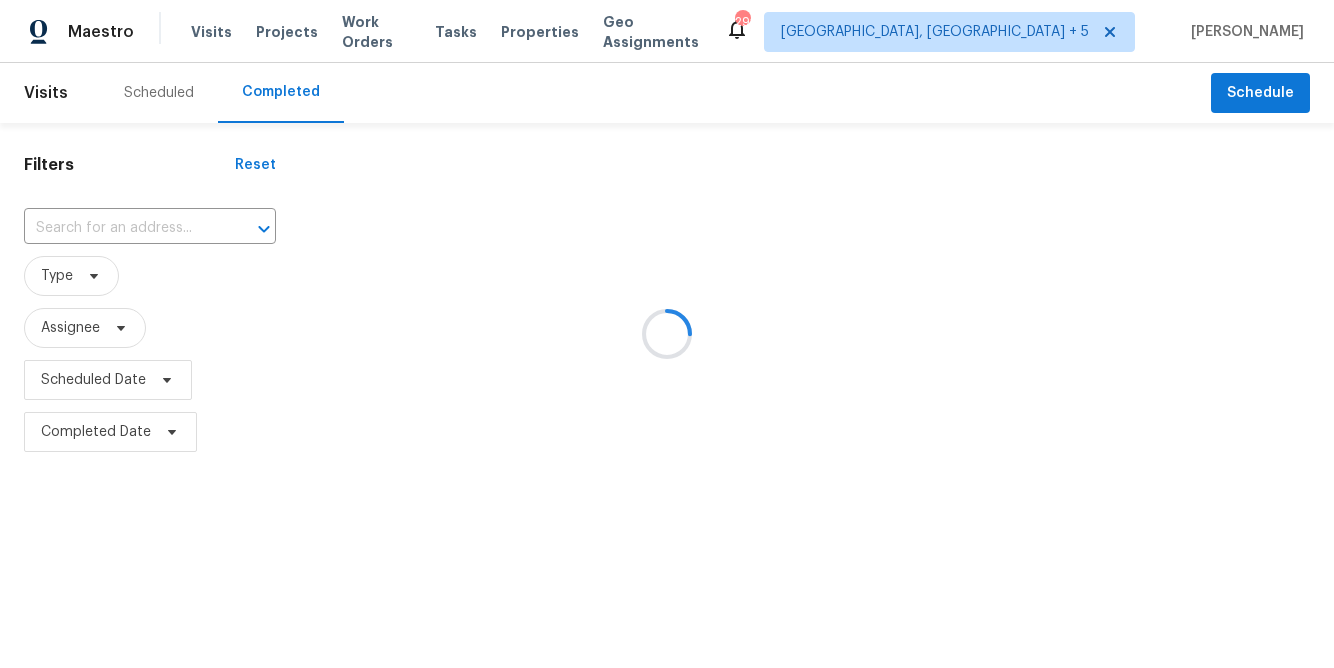 click at bounding box center (667, 334) 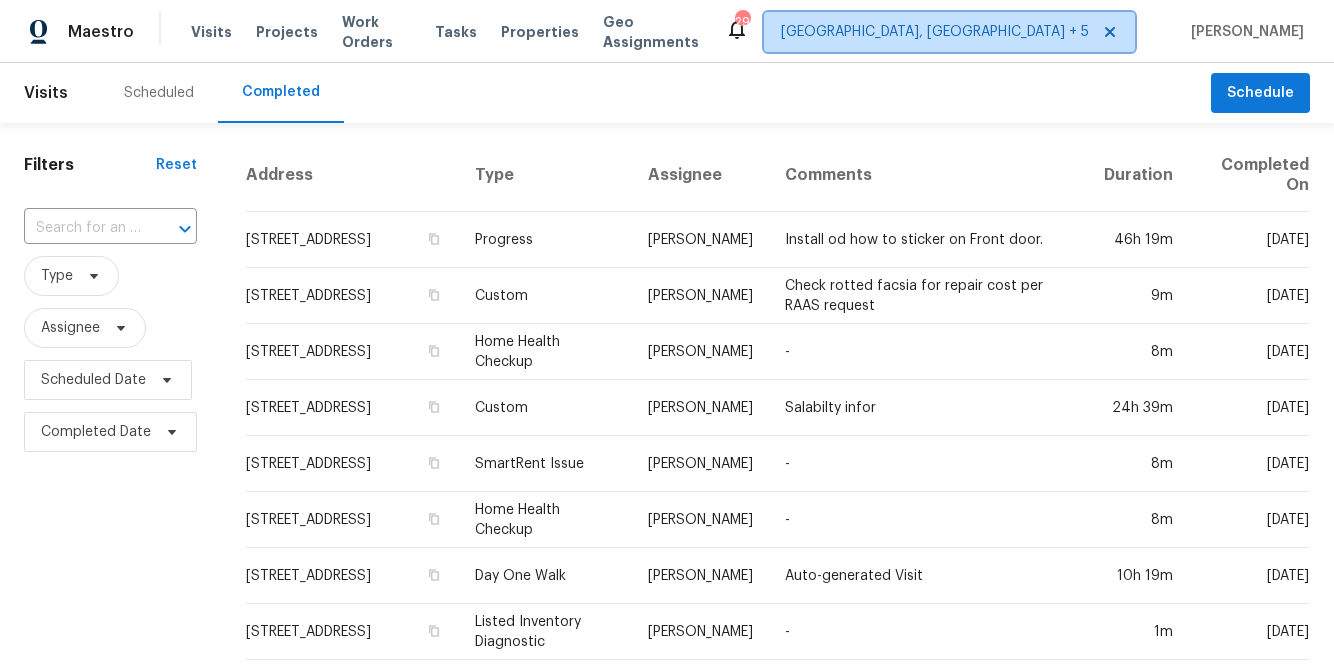 click on "[GEOGRAPHIC_DATA], [GEOGRAPHIC_DATA] + 5" at bounding box center [935, 32] 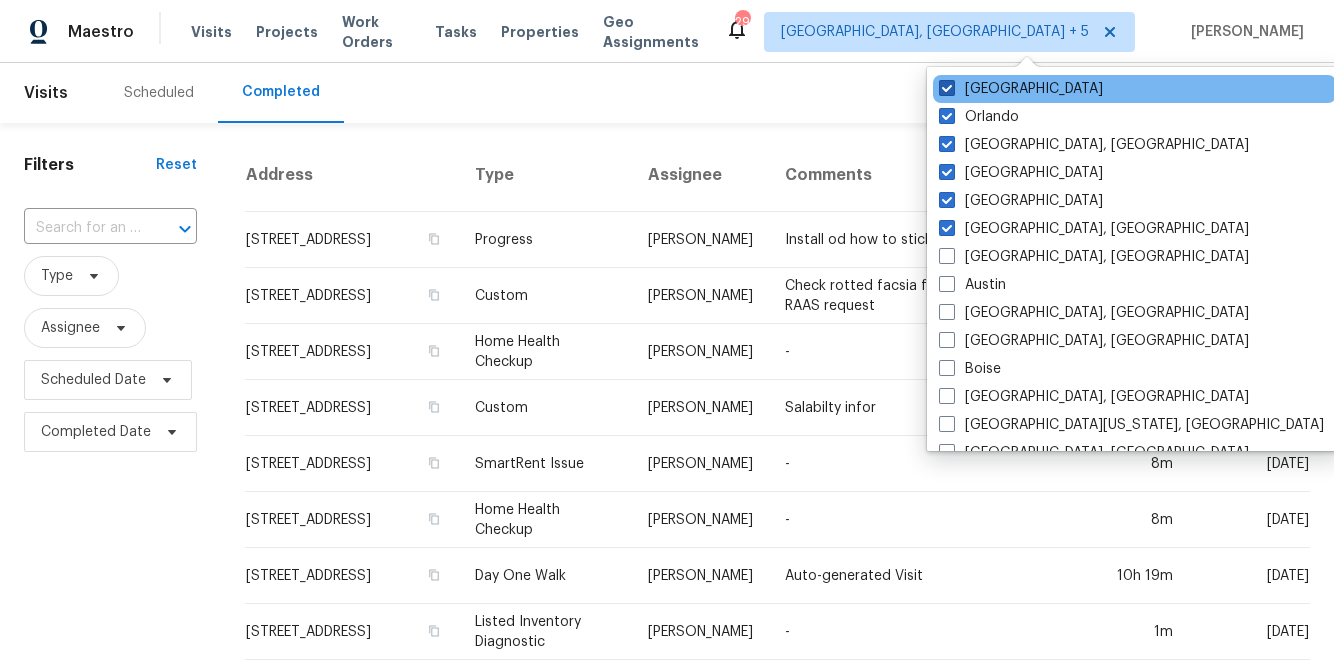 click on "[GEOGRAPHIC_DATA]" at bounding box center (1021, 89) 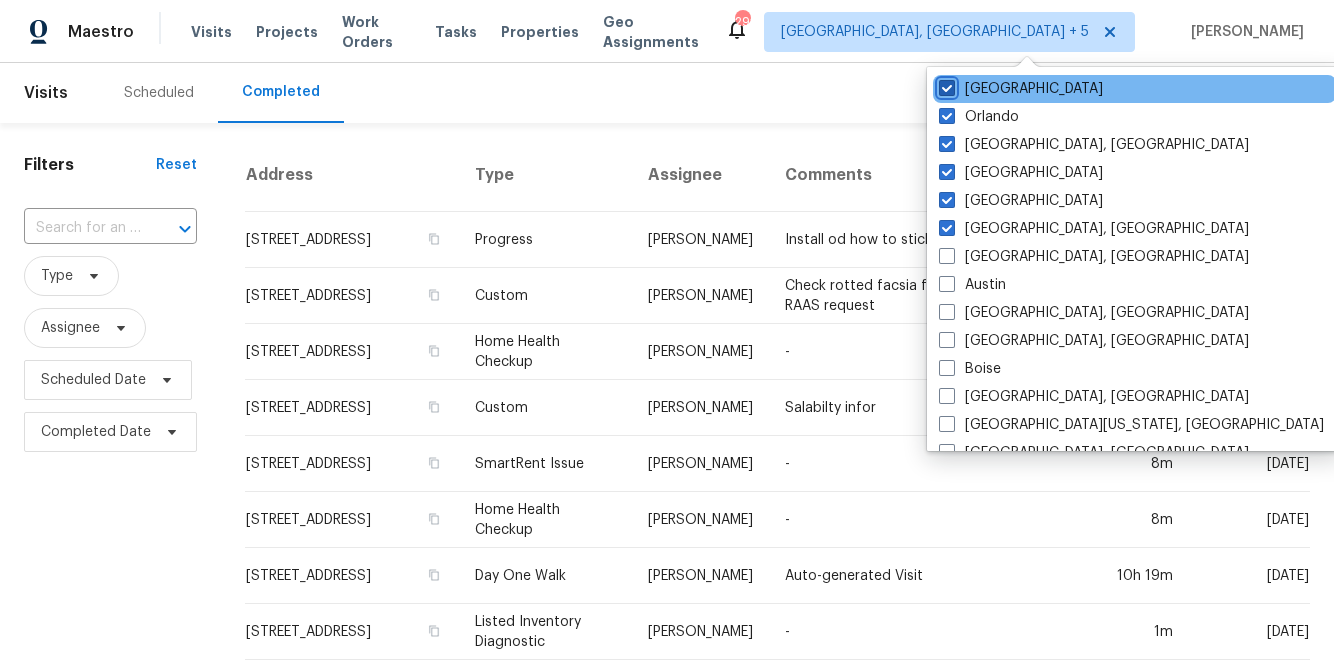 click on "[GEOGRAPHIC_DATA]" at bounding box center (945, 85) 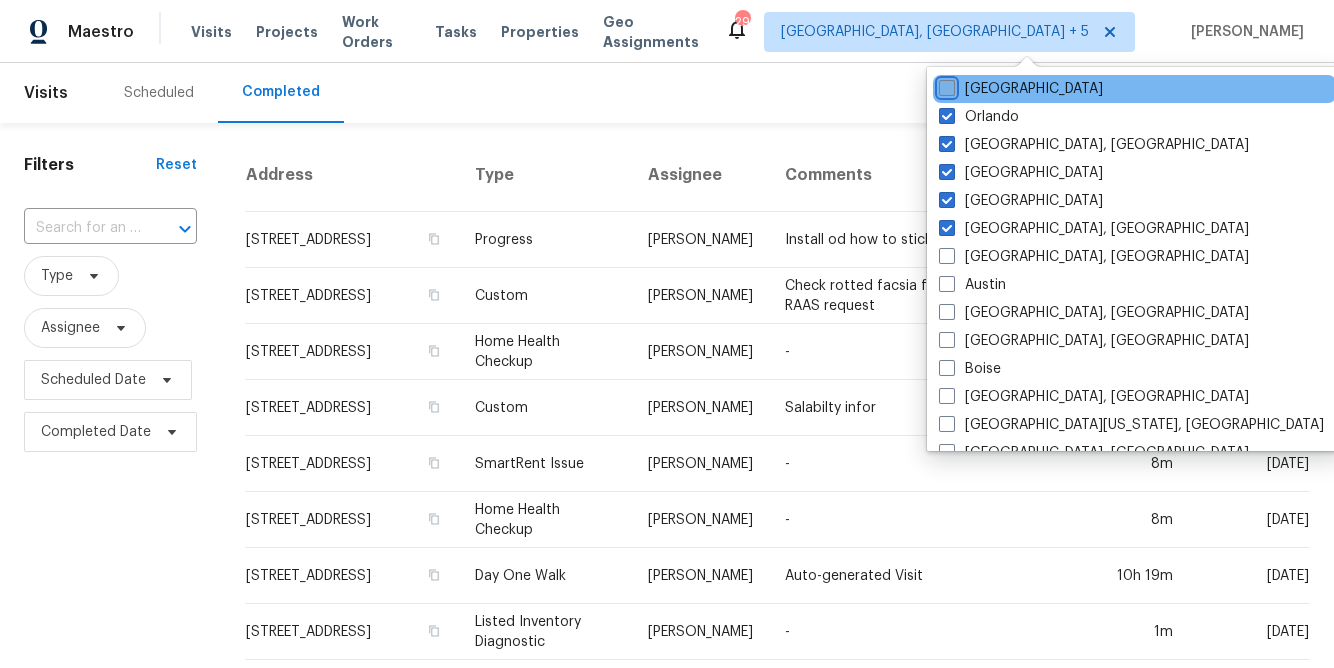 checkbox on "false" 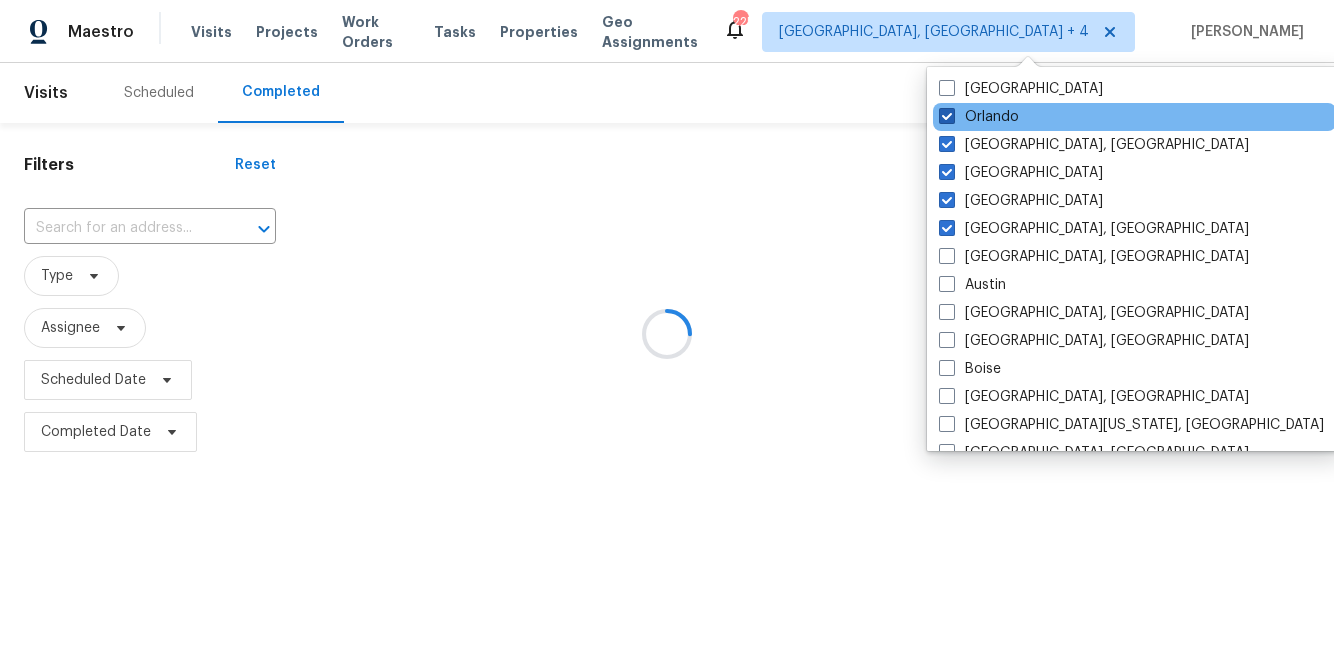 click on "Orlando" at bounding box center (979, 117) 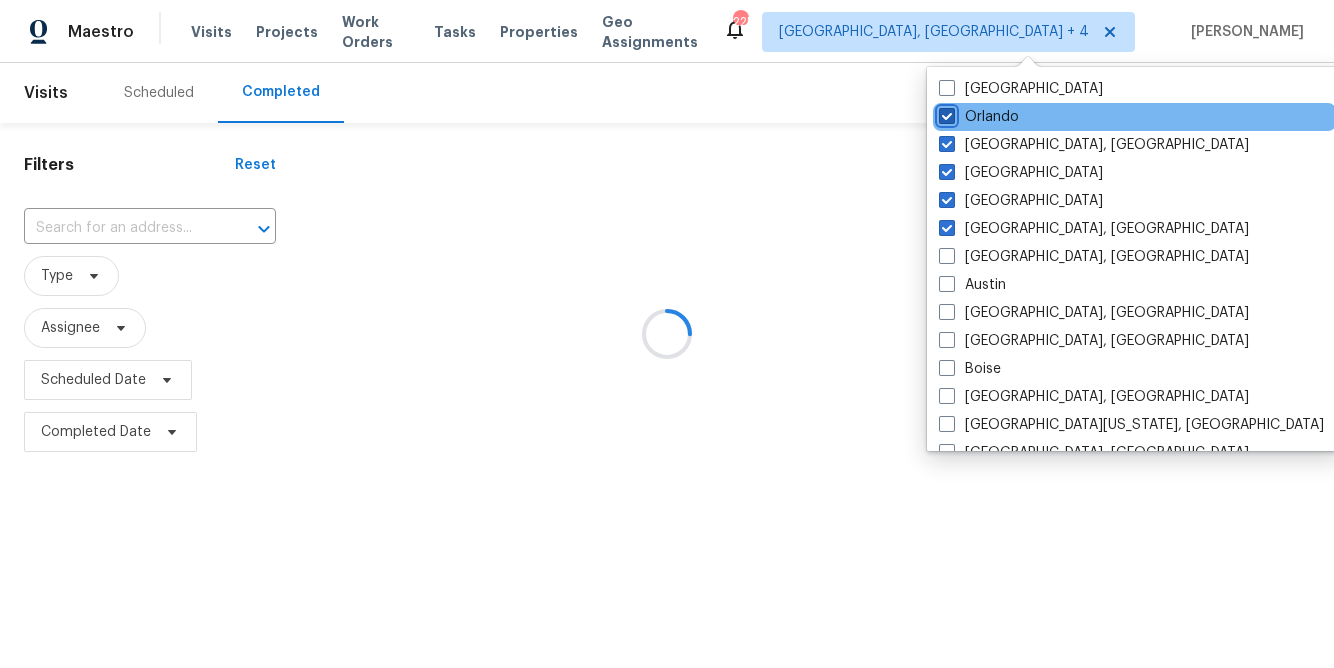 click on "Orlando" at bounding box center [945, 113] 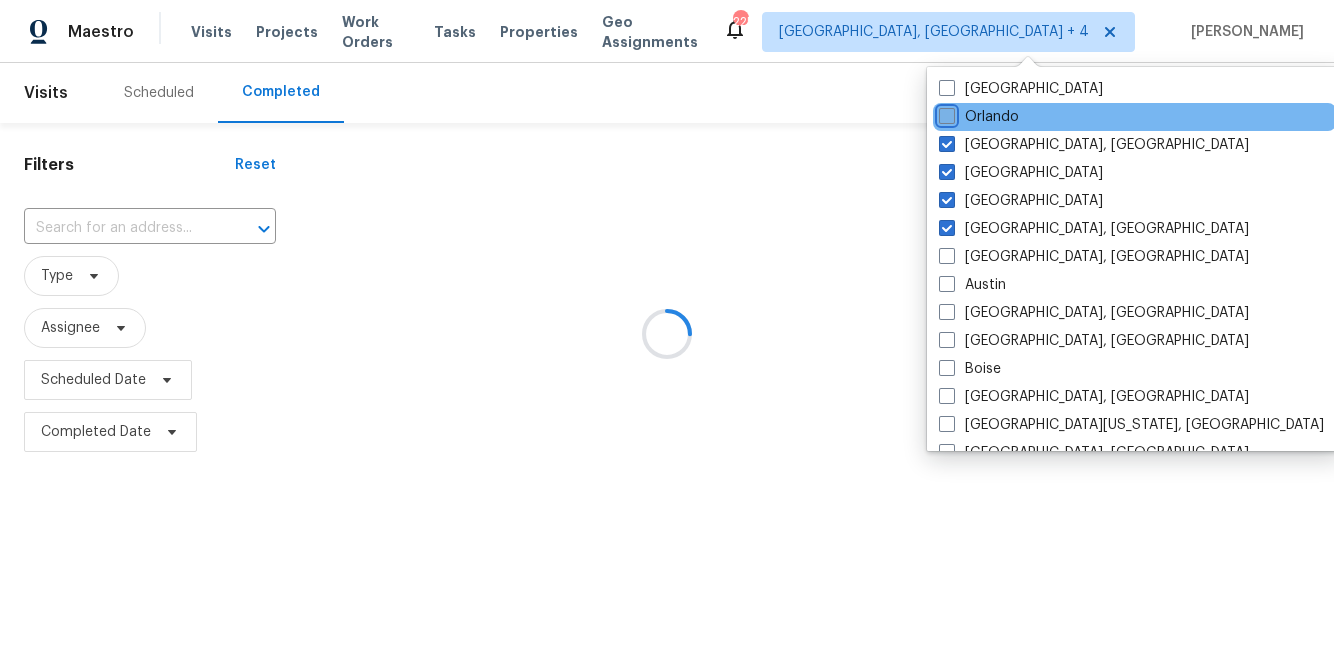 checkbox on "false" 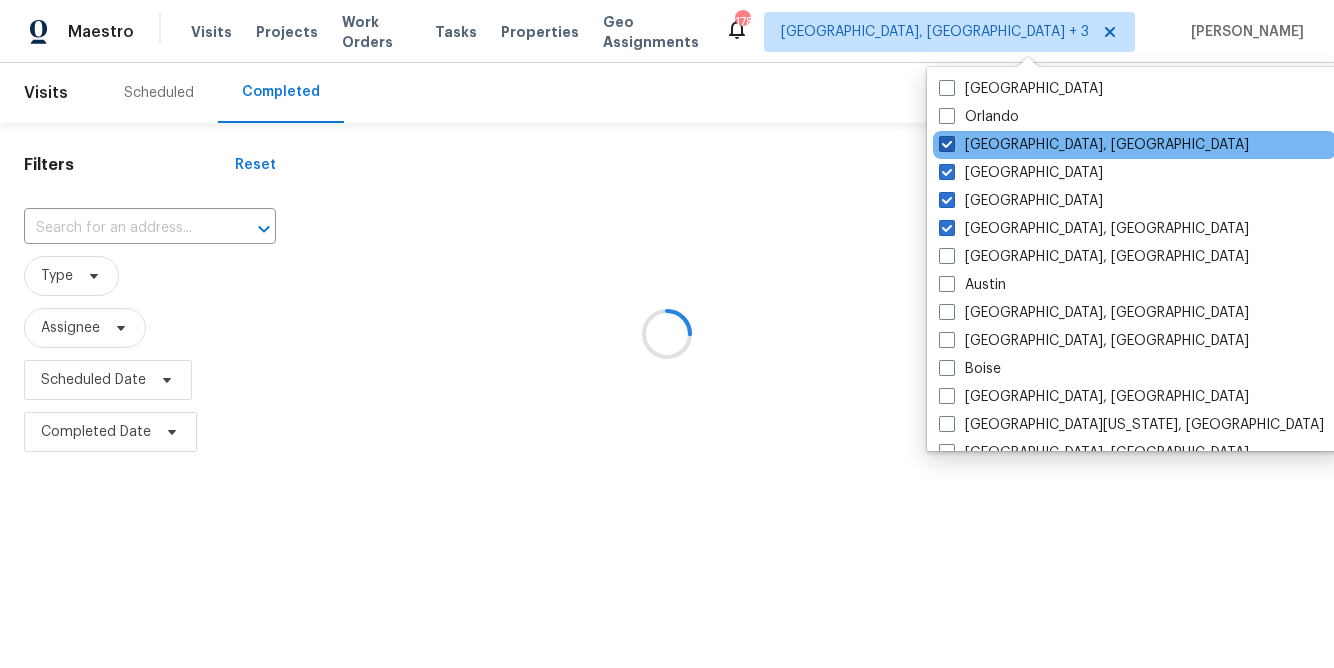 click on "[GEOGRAPHIC_DATA], [GEOGRAPHIC_DATA]" at bounding box center [1094, 145] 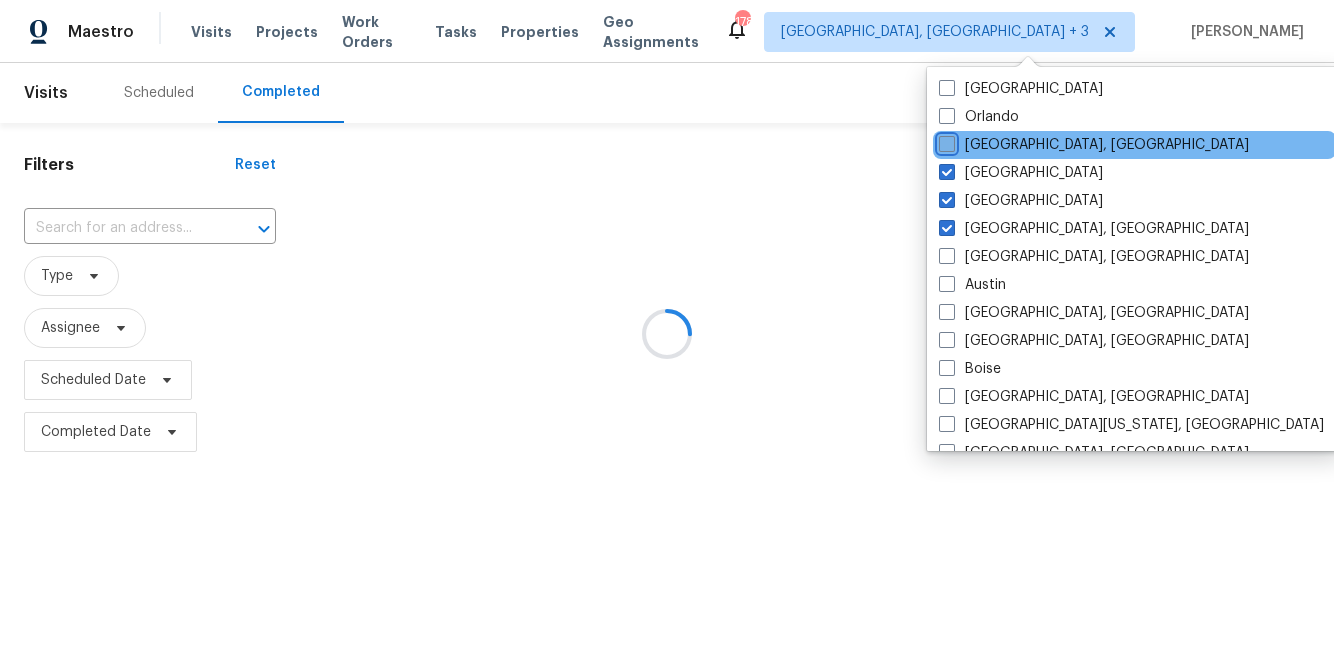 checkbox on "false" 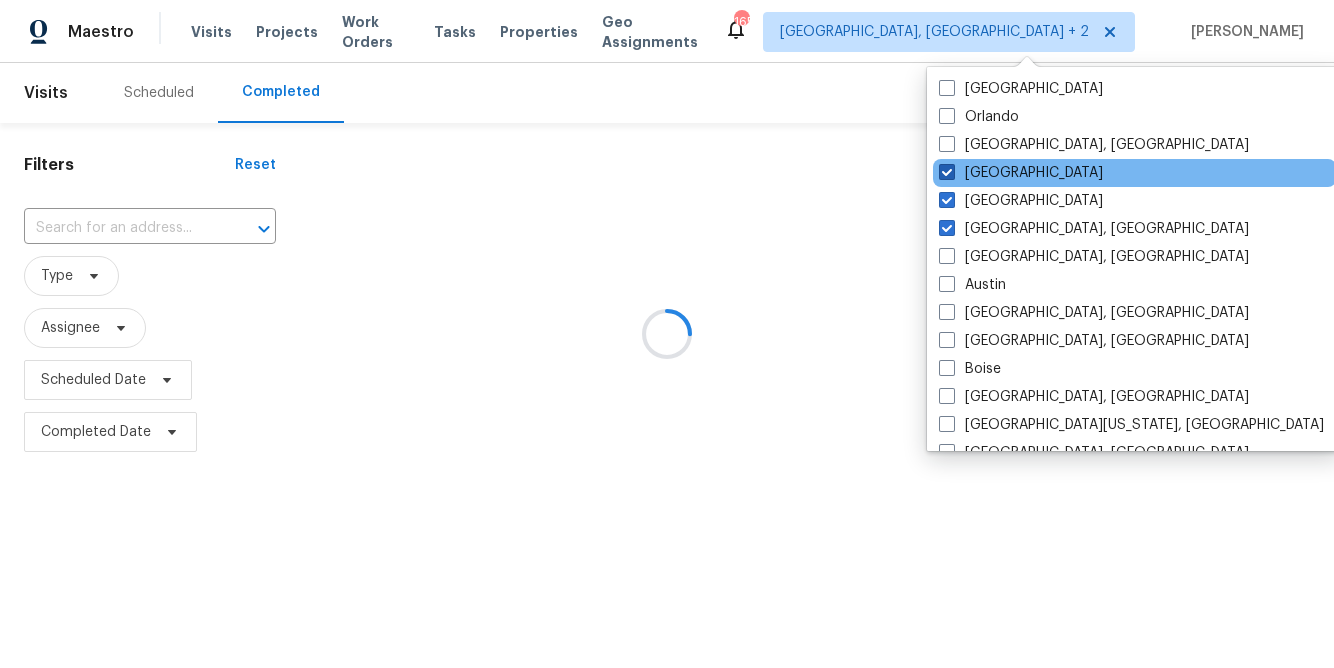 click on "[GEOGRAPHIC_DATA]" at bounding box center (1021, 173) 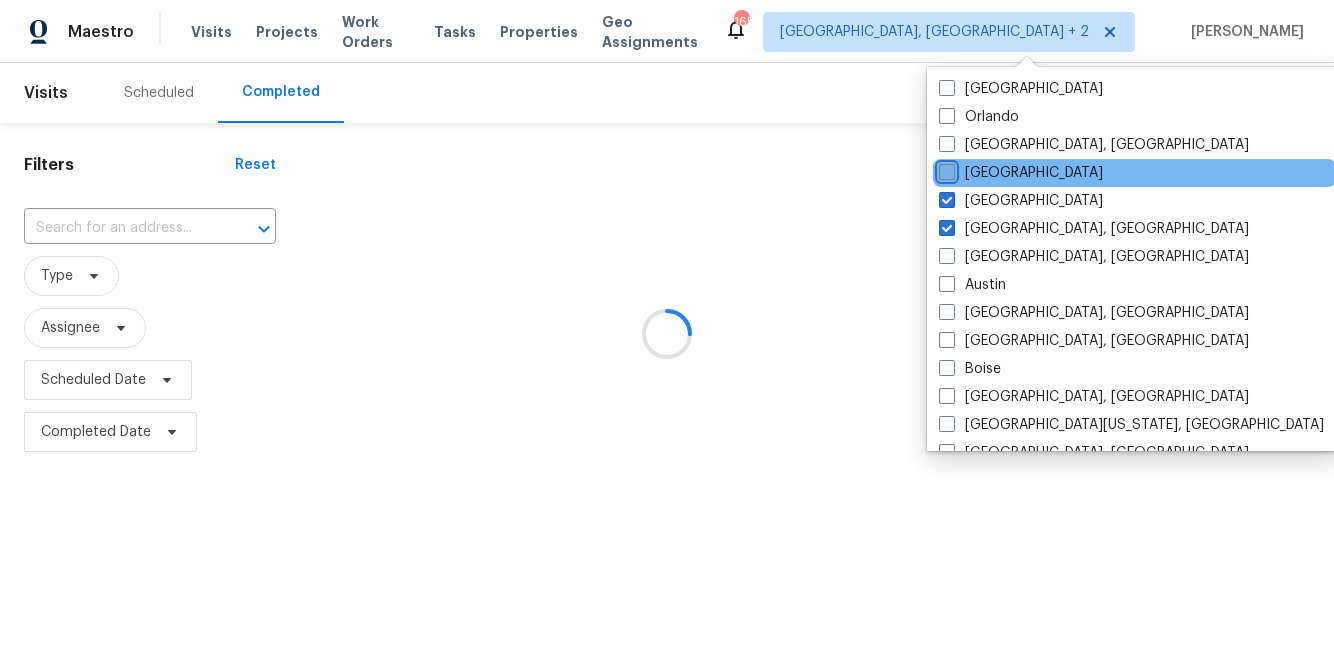 checkbox on "false" 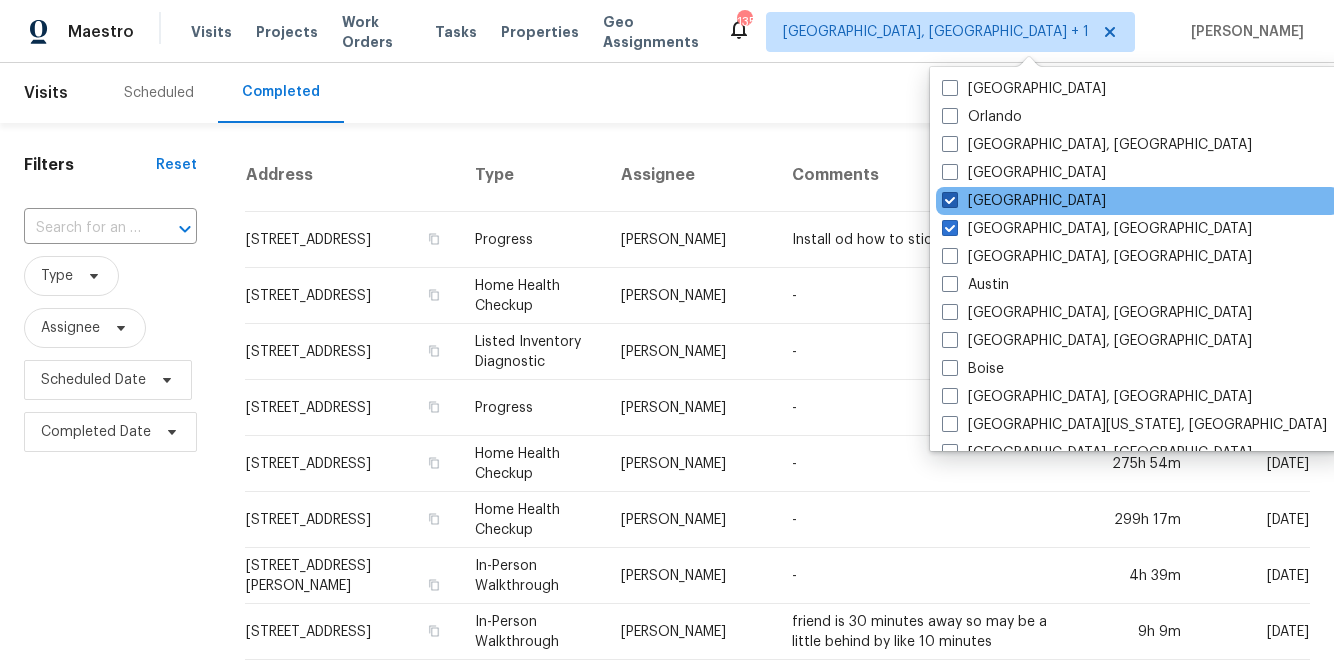 click on "Atlanta" at bounding box center (1024, 201) 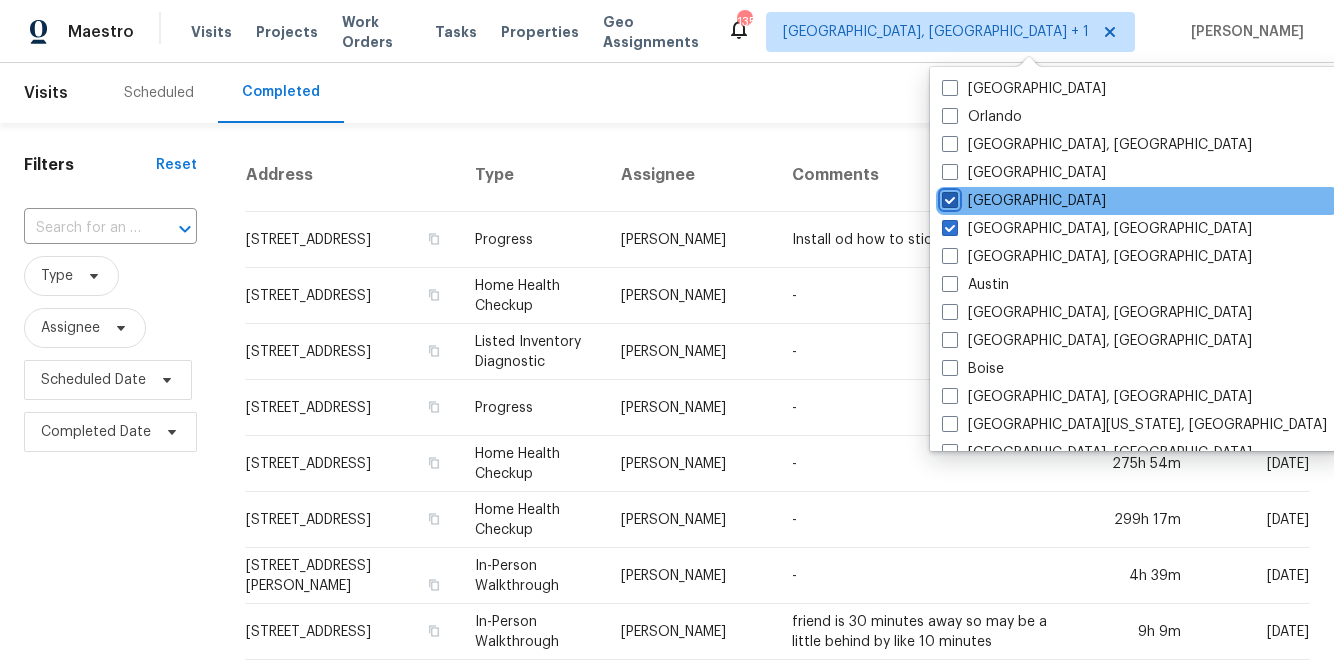 click on "Atlanta" at bounding box center (948, 197) 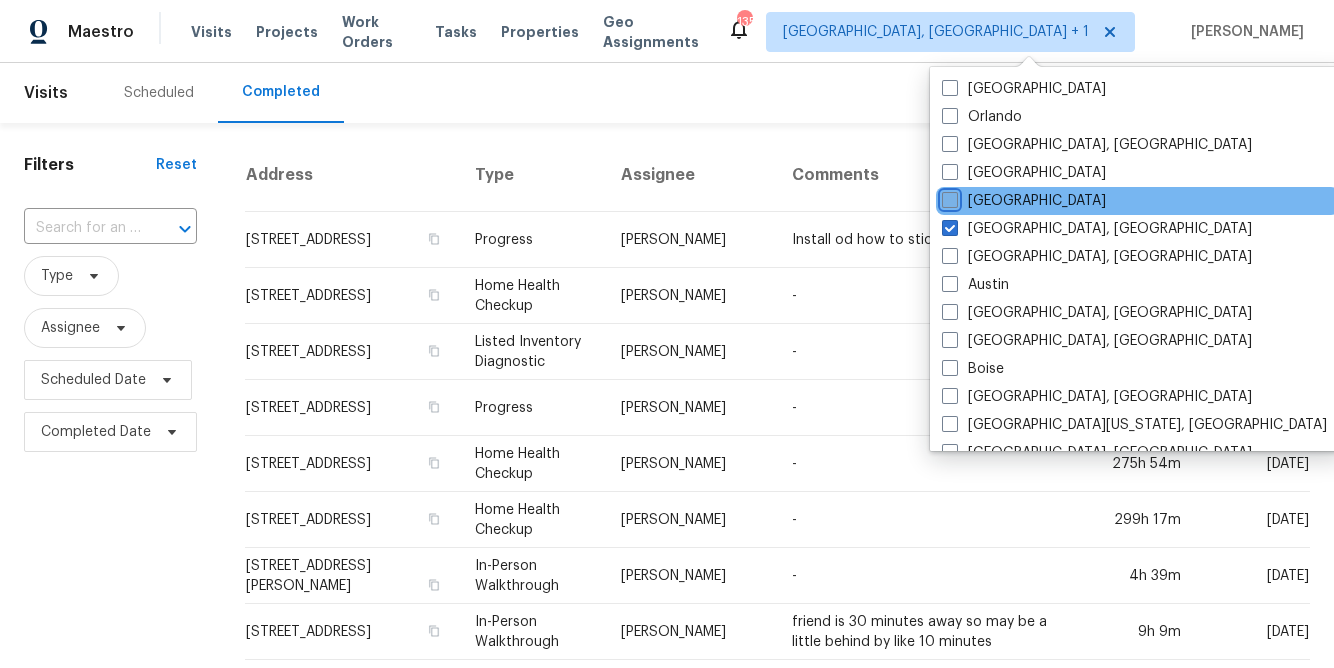 checkbox on "false" 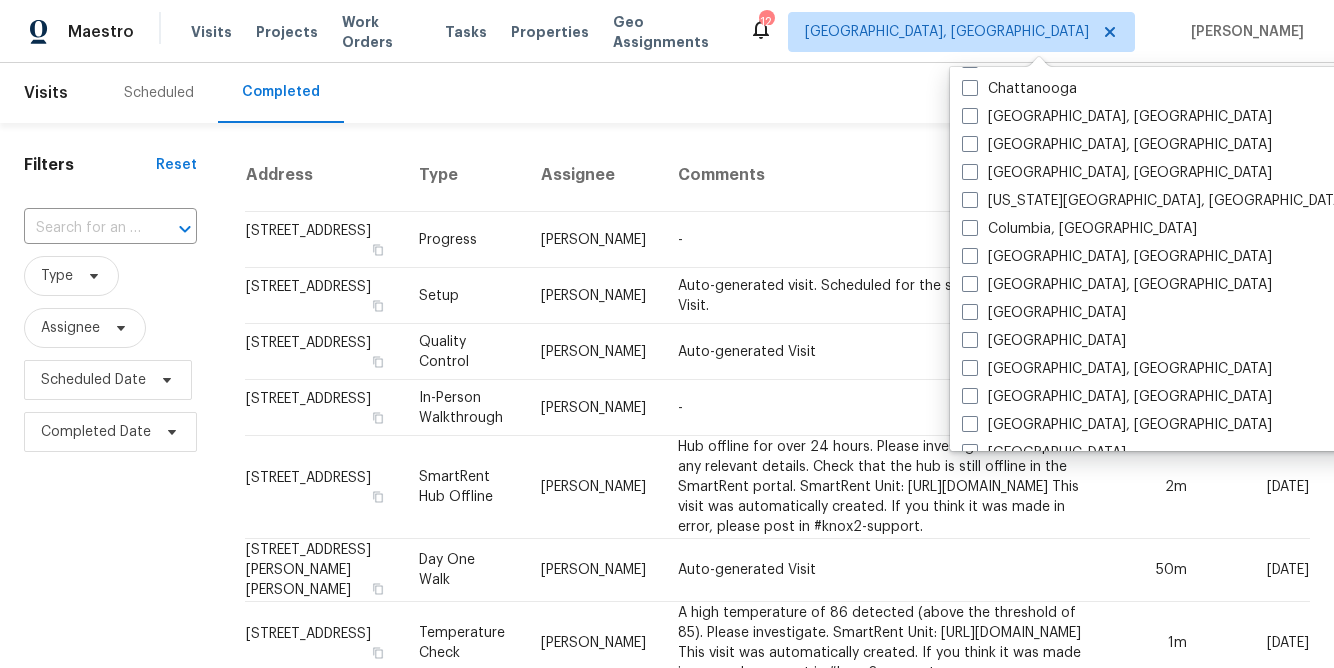 scroll, scrollTop: 1340, scrollLeft: 0, axis: vertical 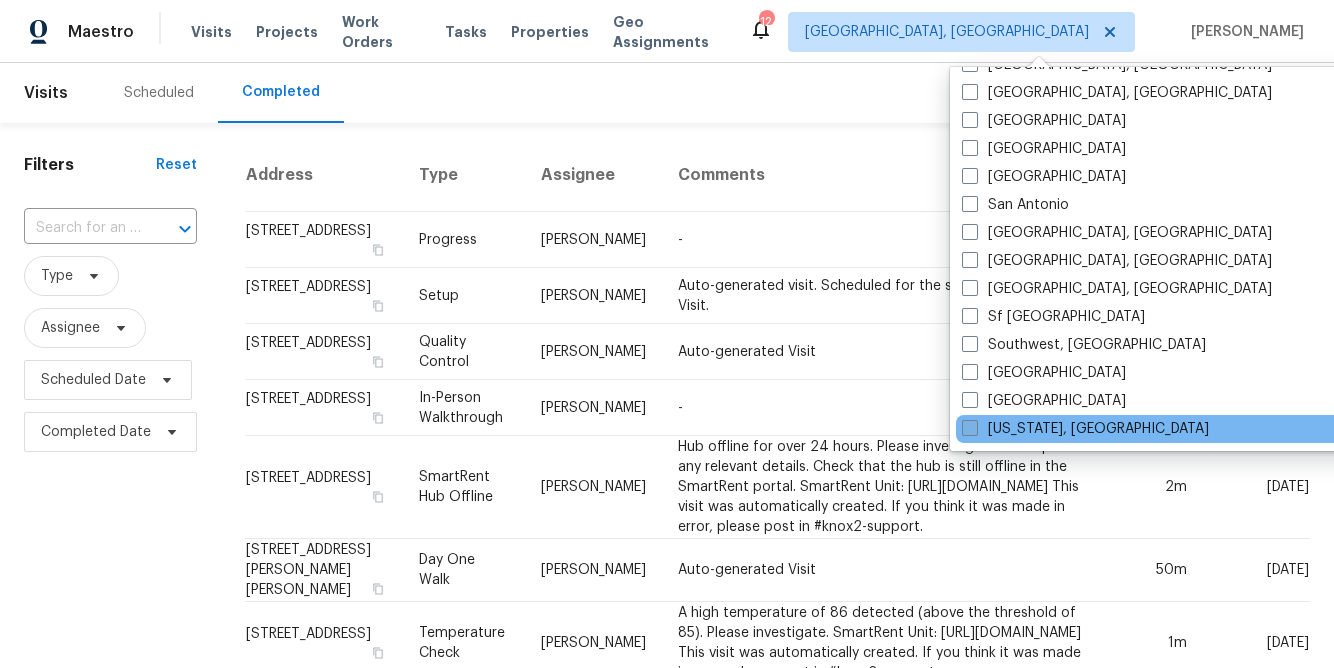 click at bounding box center (970, 428) 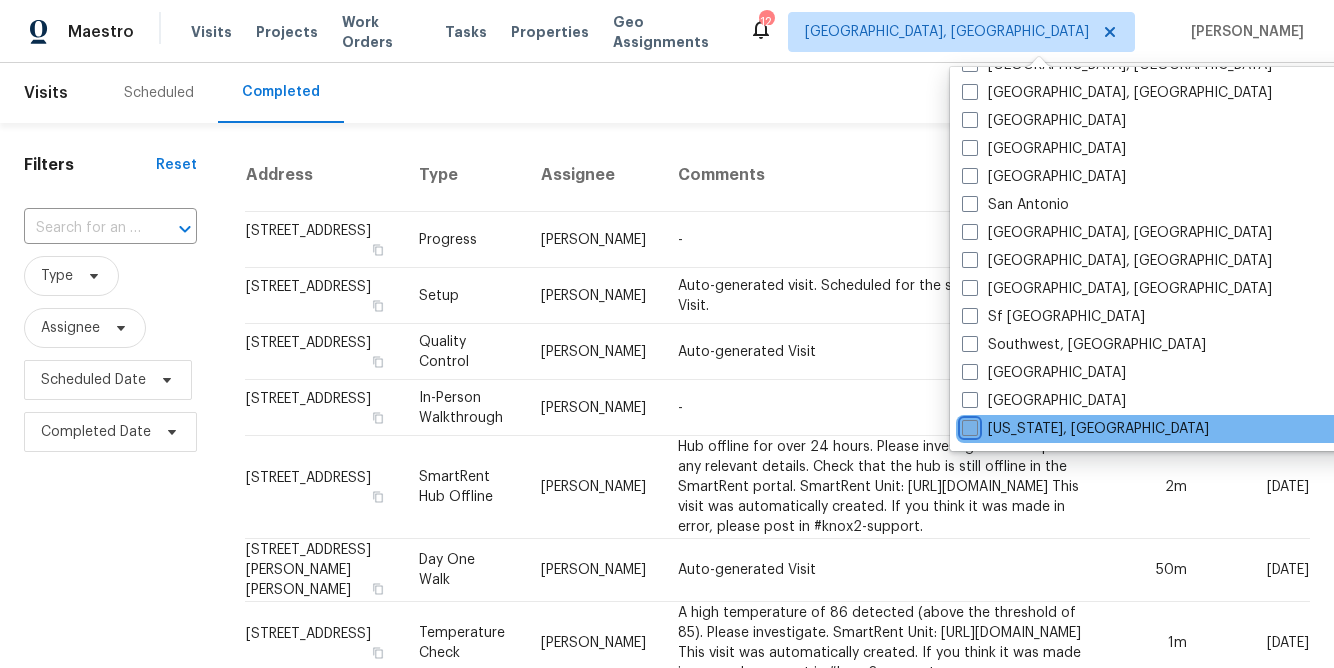 click on "Washington, DC" at bounding box center [968, 425] 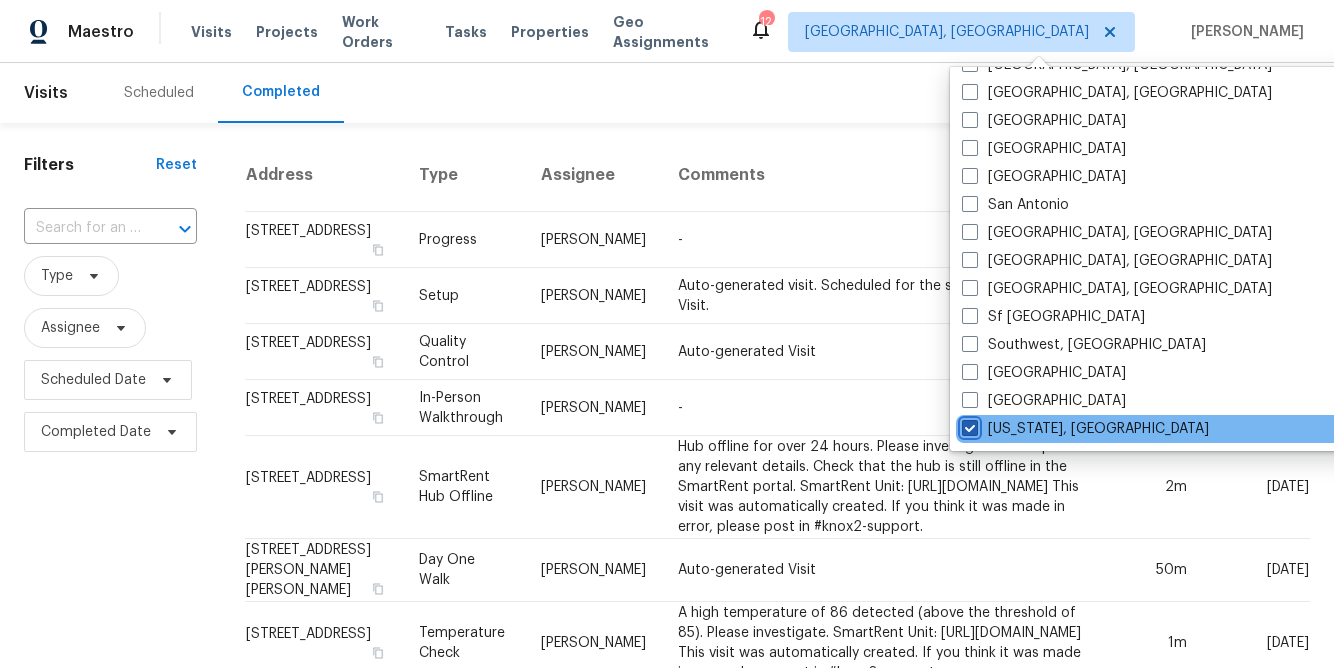checkbox on "true" 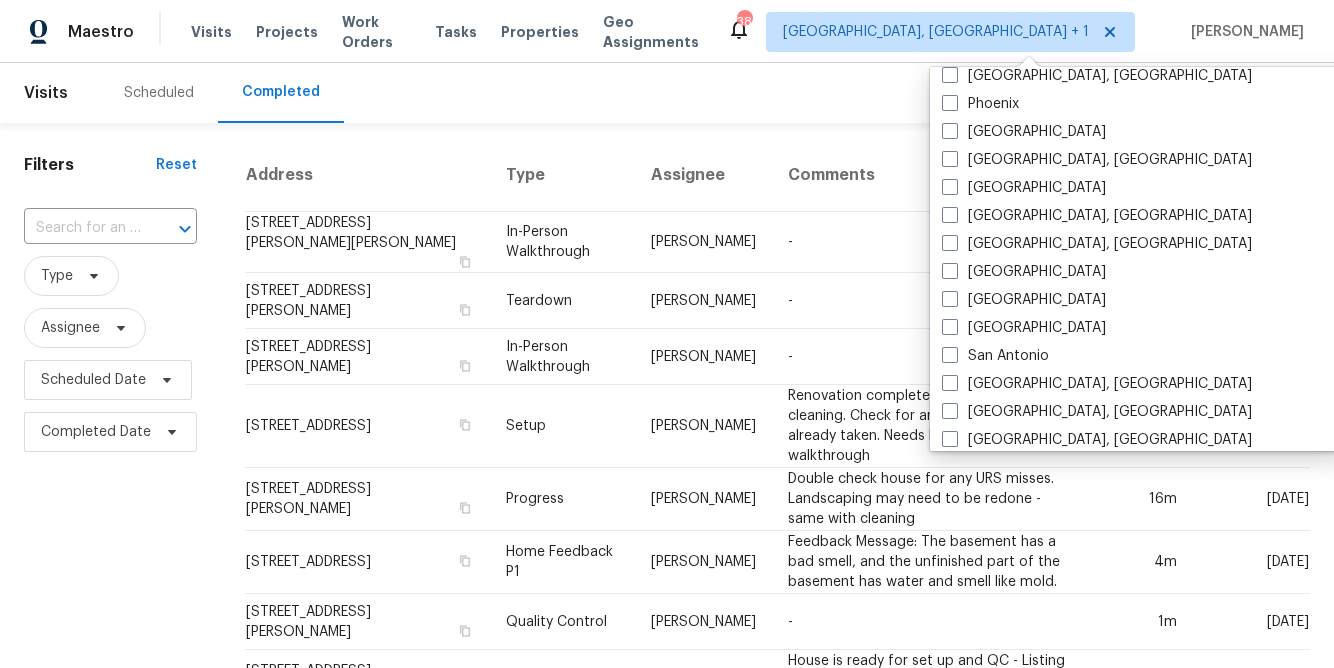 scroll, scrollTop: 1161, scrollLeft: 0, axis: vertical 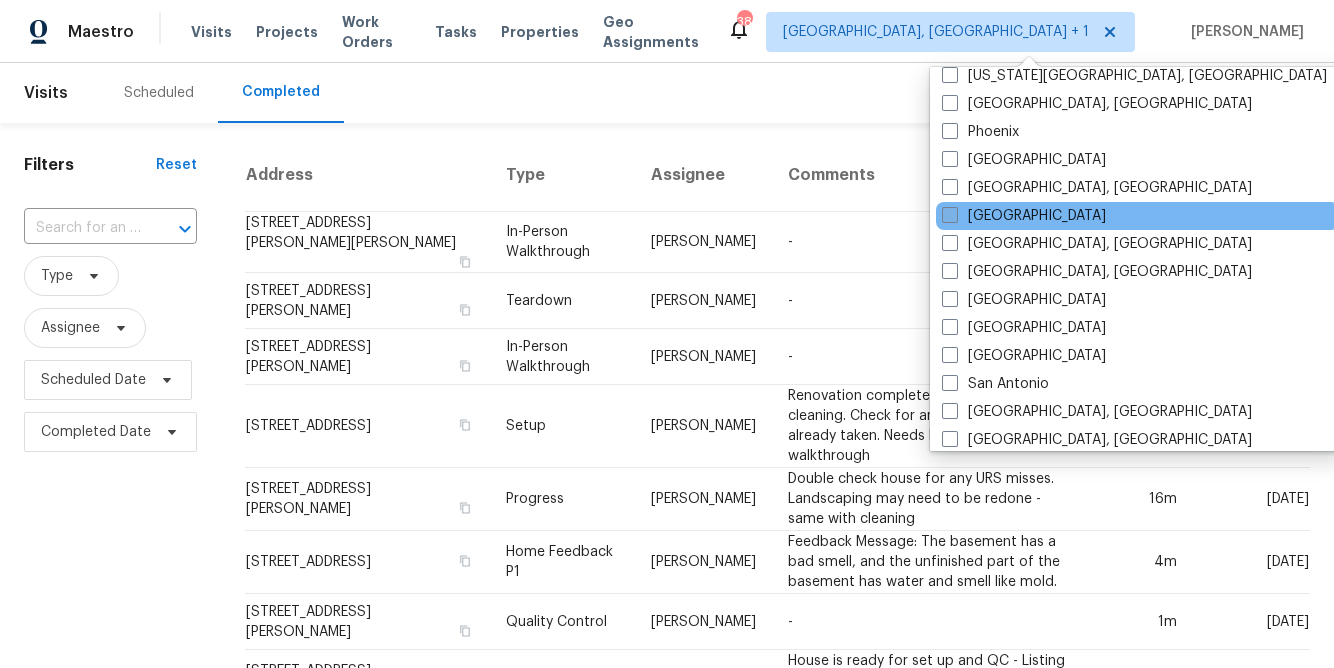 click on "Raleigh" at bounding box center [1024, 216] 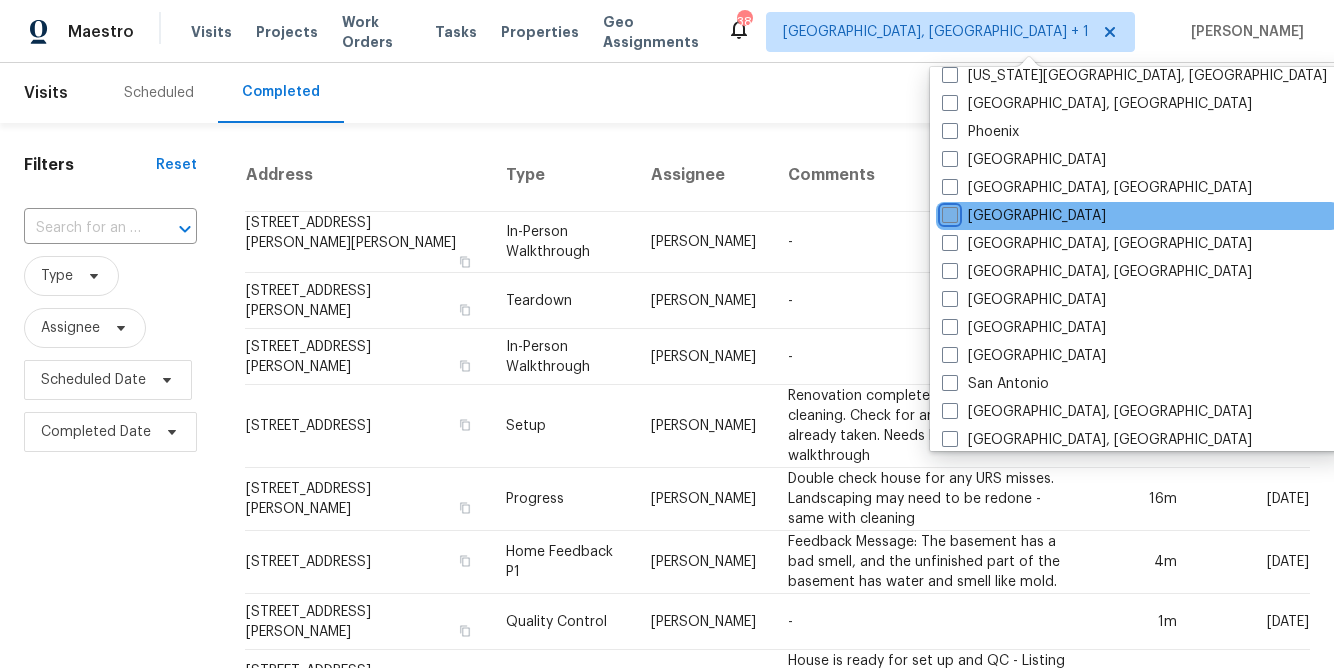 click on "Raleigh" at bounding box center [948, 212] 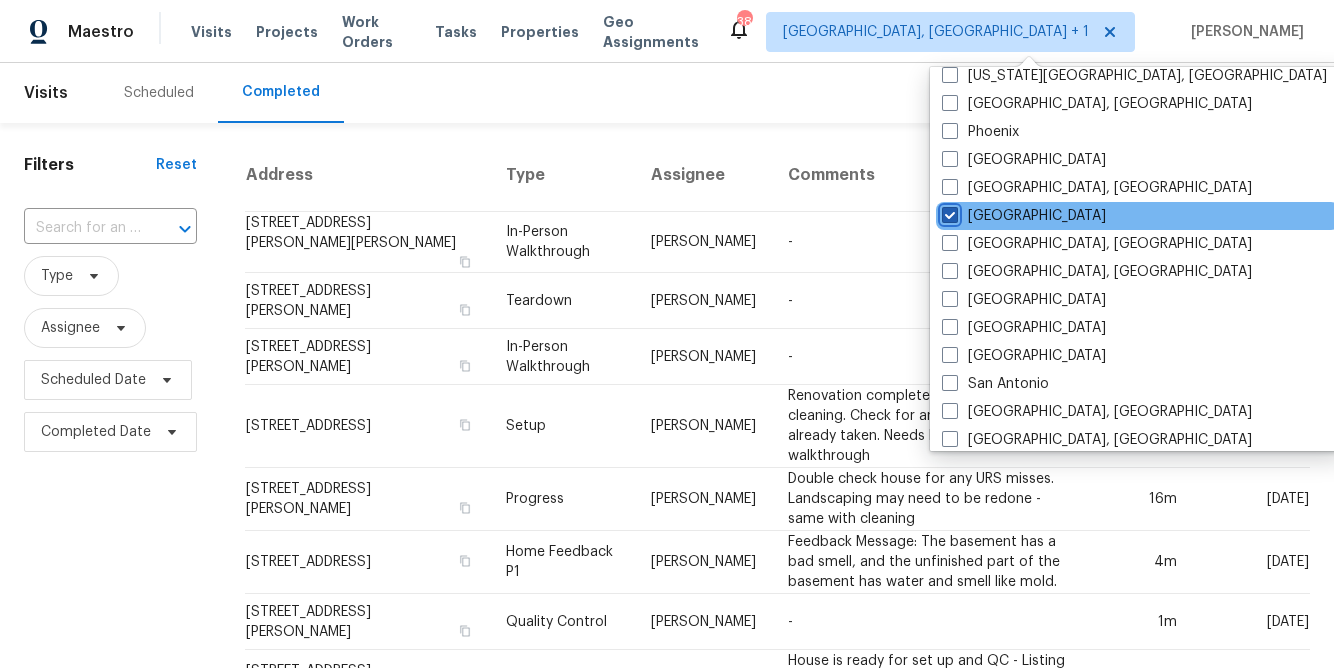 checkbox on "true" 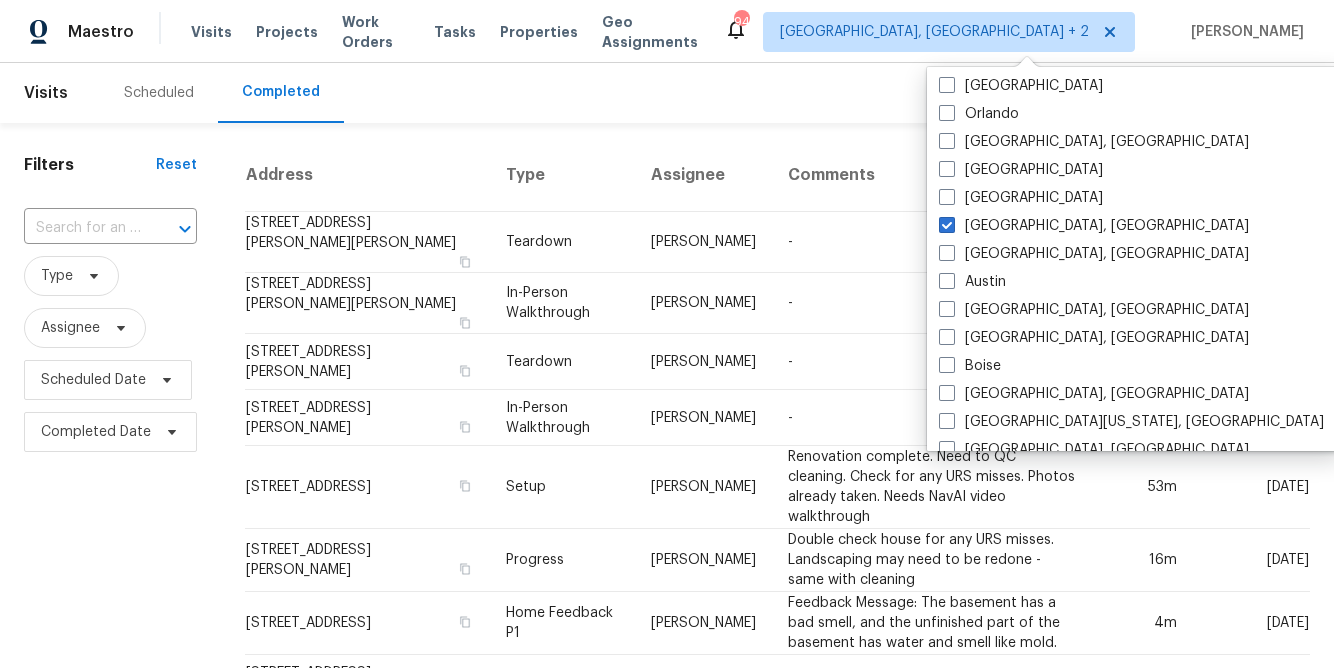 scroll, scrollTop: 0, scrollLeft: 0, axis: both 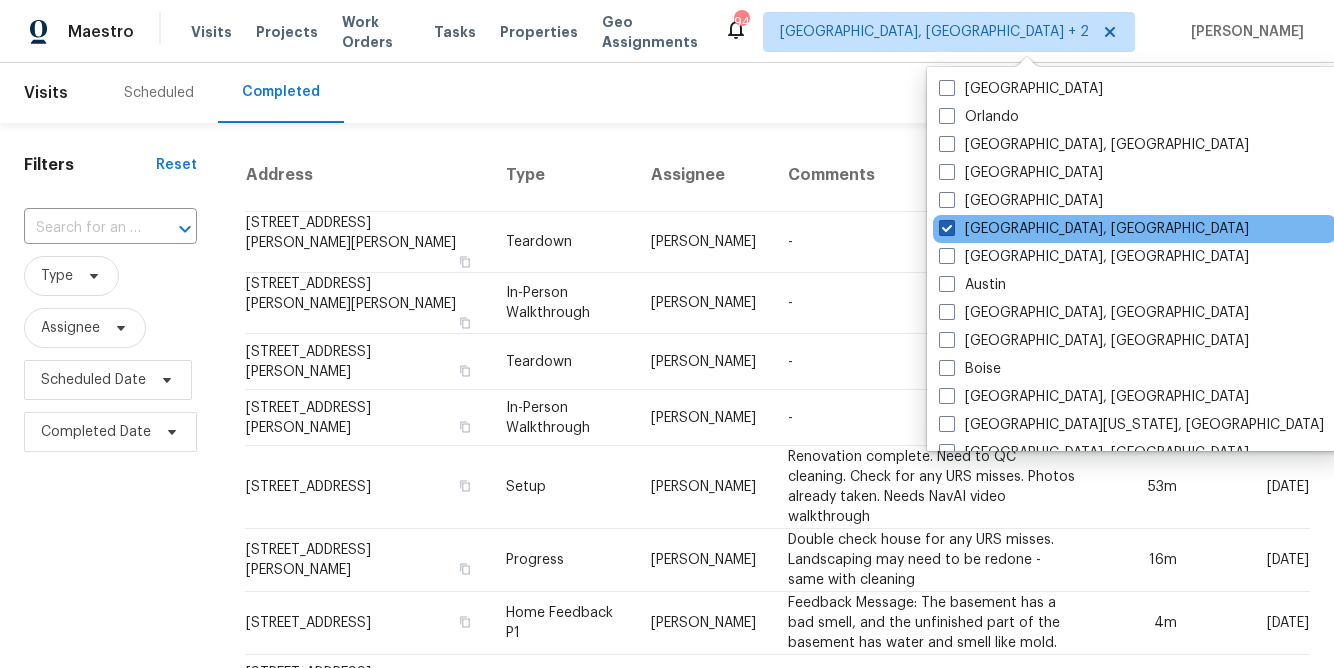 click at bounding box center [947, 228] 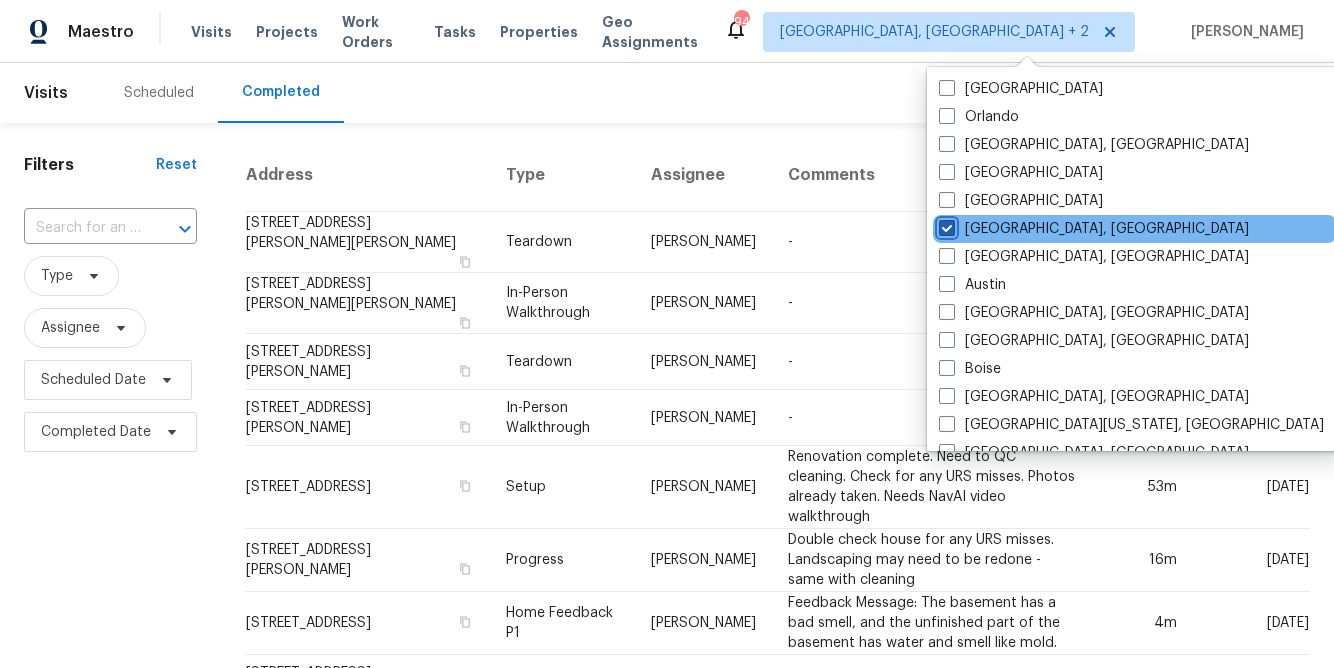 click on "Albuquerque, NM" at bounding box center (945, 225) 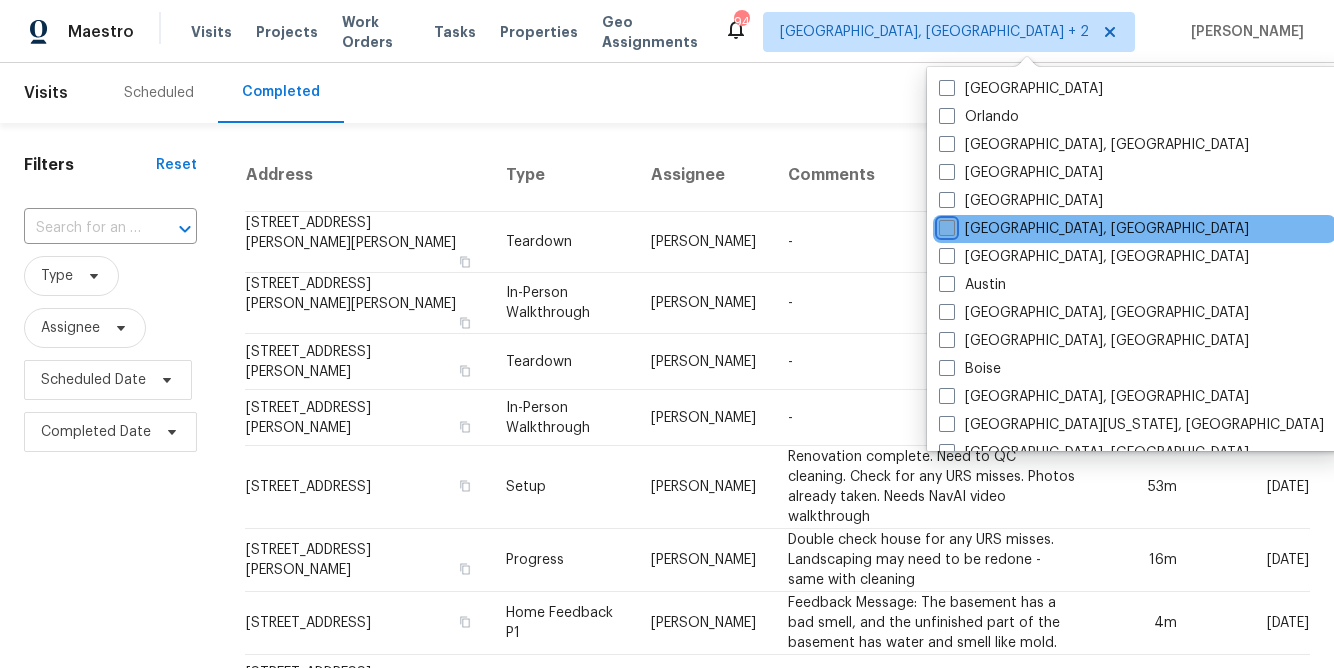 checkbox on "false" 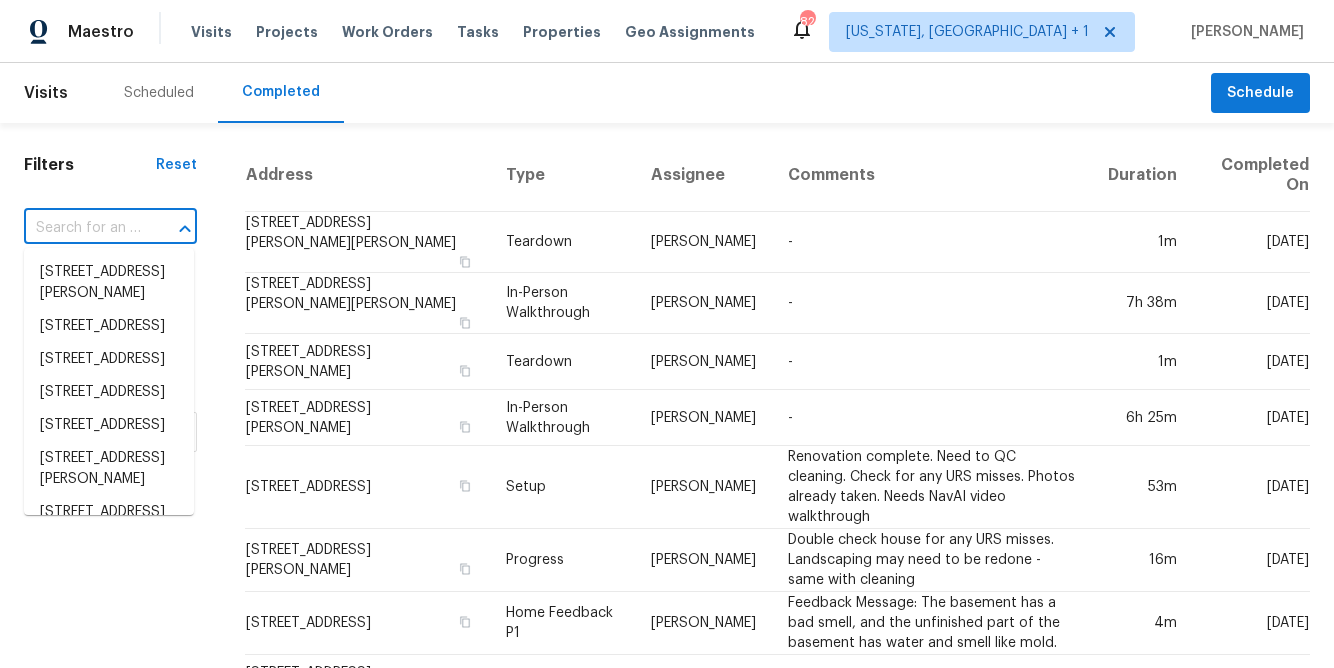 click at bounding box center [82, 228] 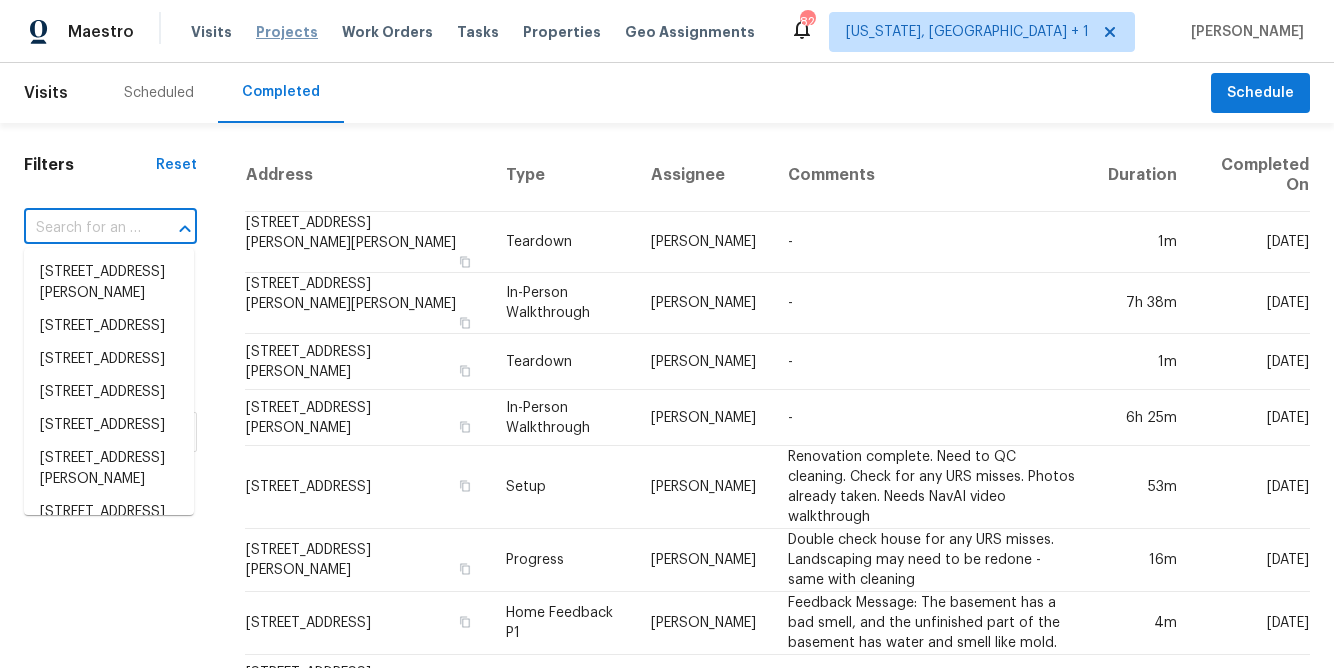 click on "Projects" at bounding box center (287, 32) 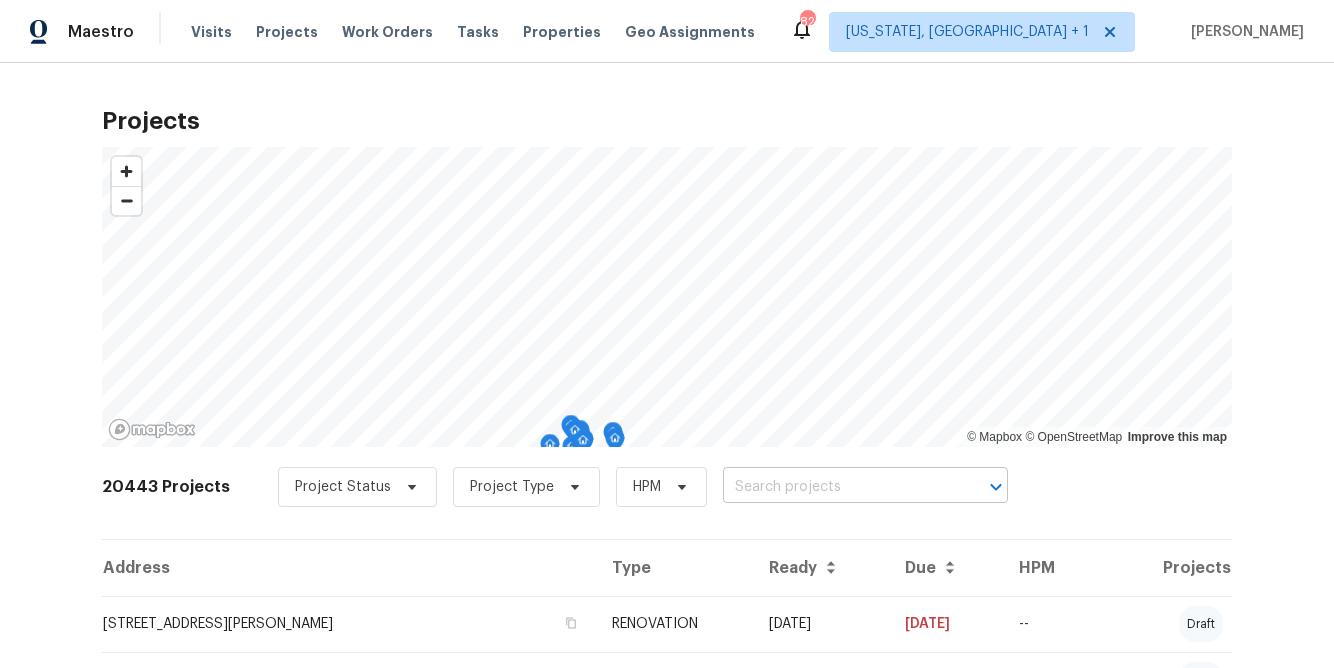 click at bounding box center (837, 487) 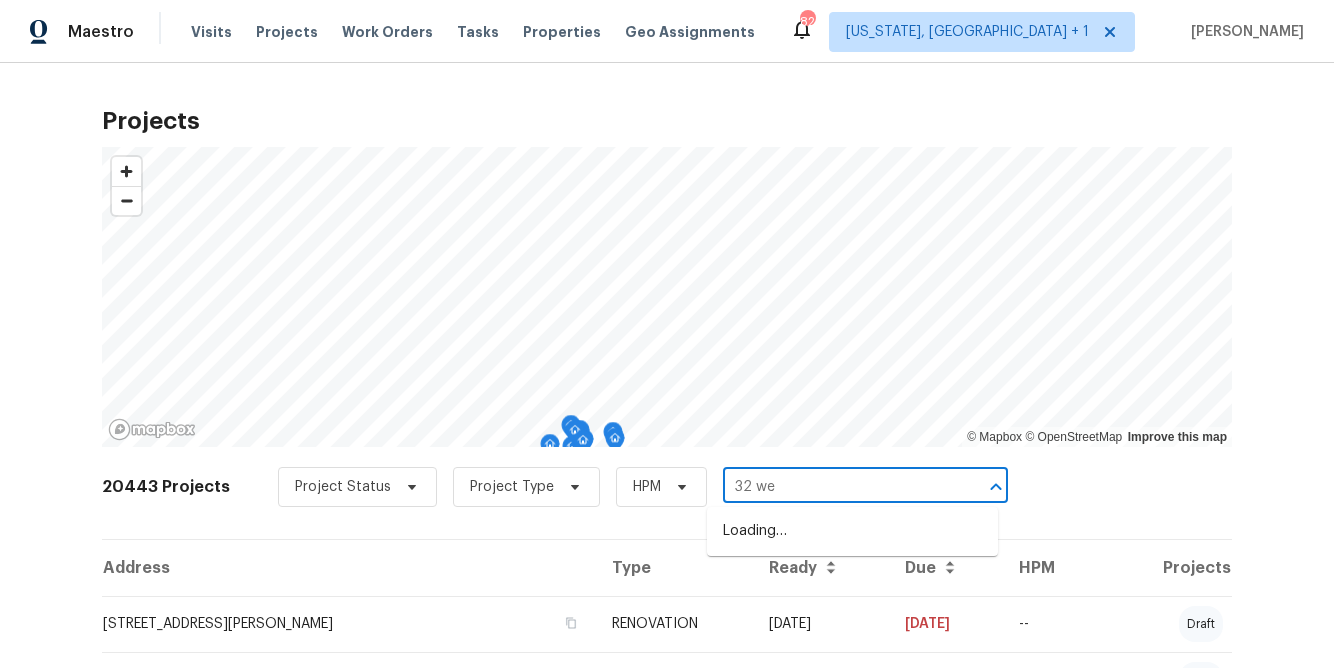 type on "32 wel" 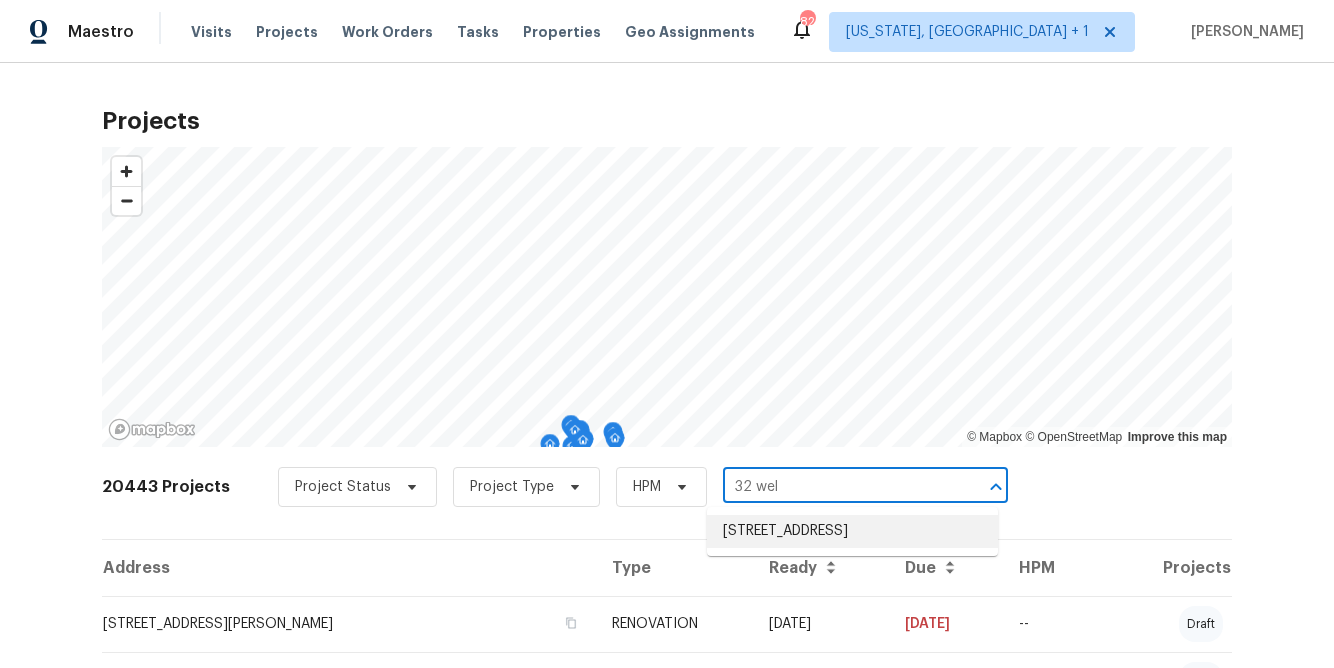 click on "32 Welbeck Ct, Montgomery Village, MD 20886" at bounding box center (852, 531) 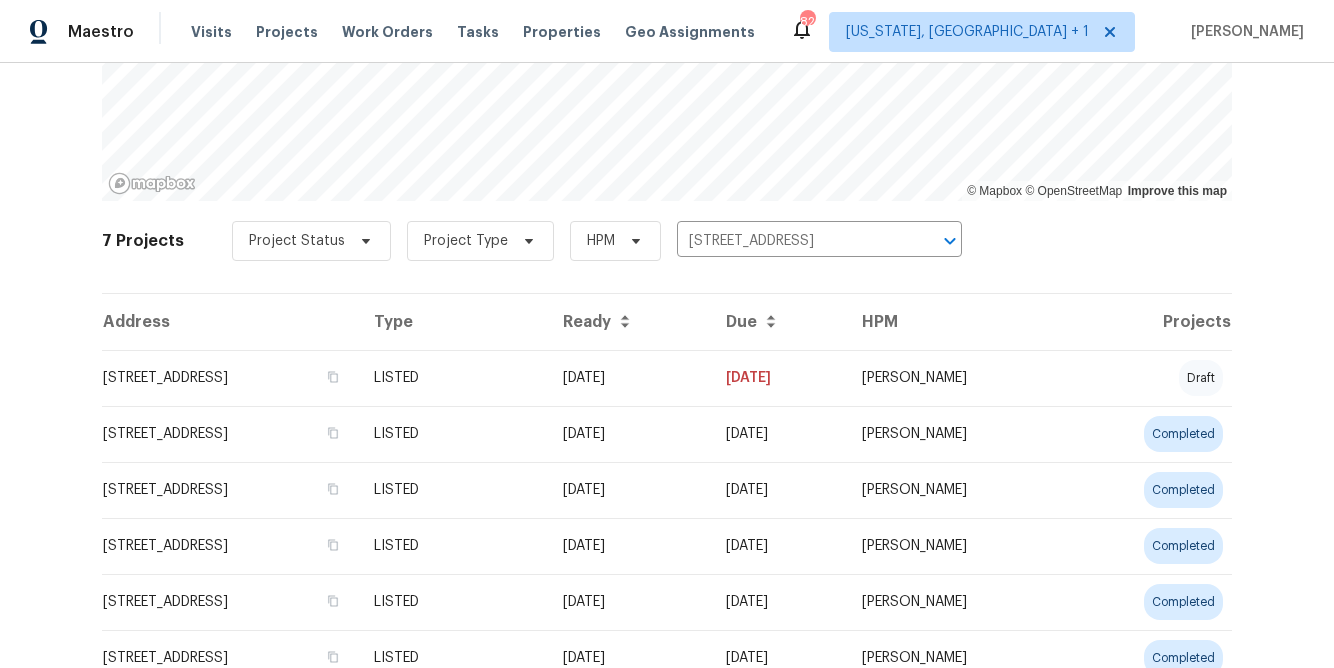 scroll, scrollTop: 254, scrollLeft: 0, axis: vertical 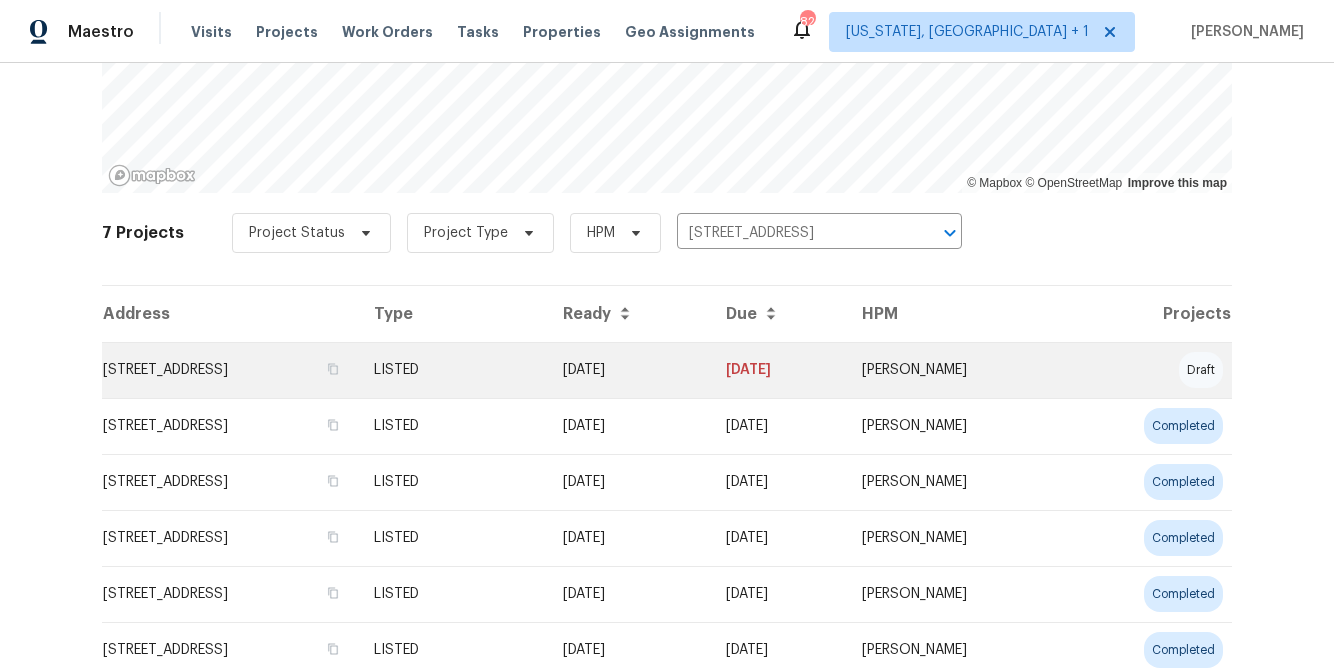click on "32 Welbeck Ct, Montgomery Village, MD 20886" at bounding box center (230, 370) 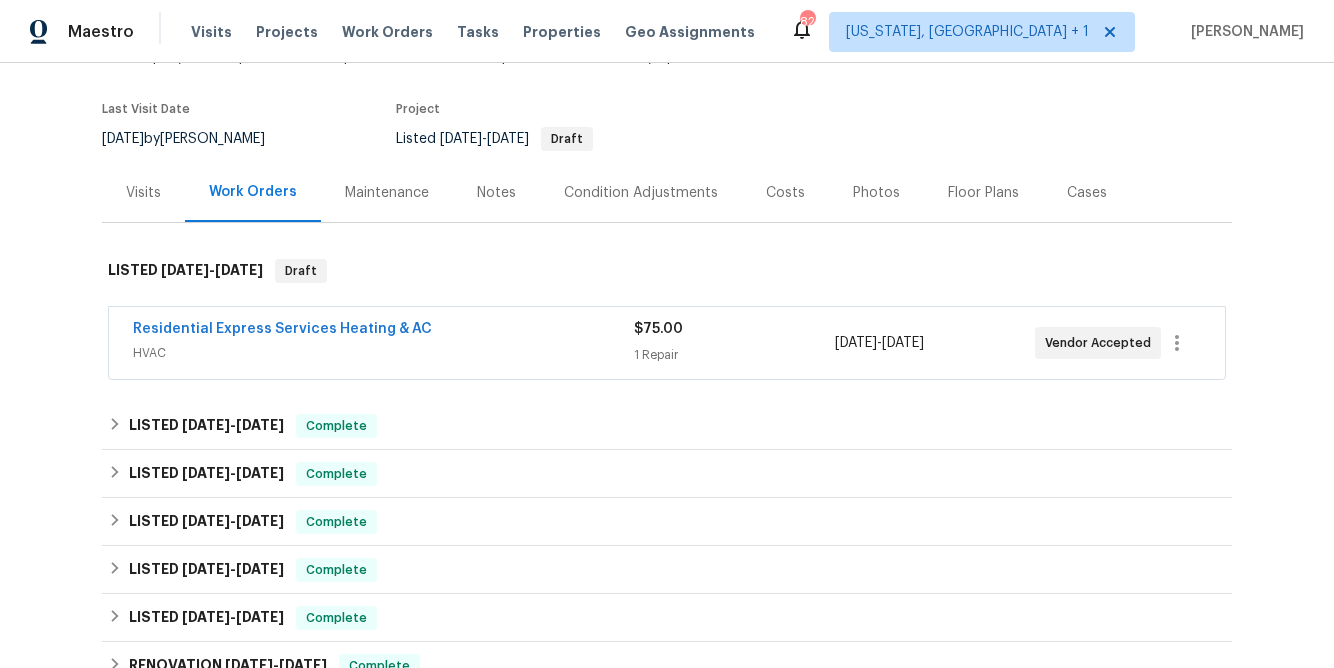 scroll, scrollTop: 144, scrollLeft: 0, axis: vertical 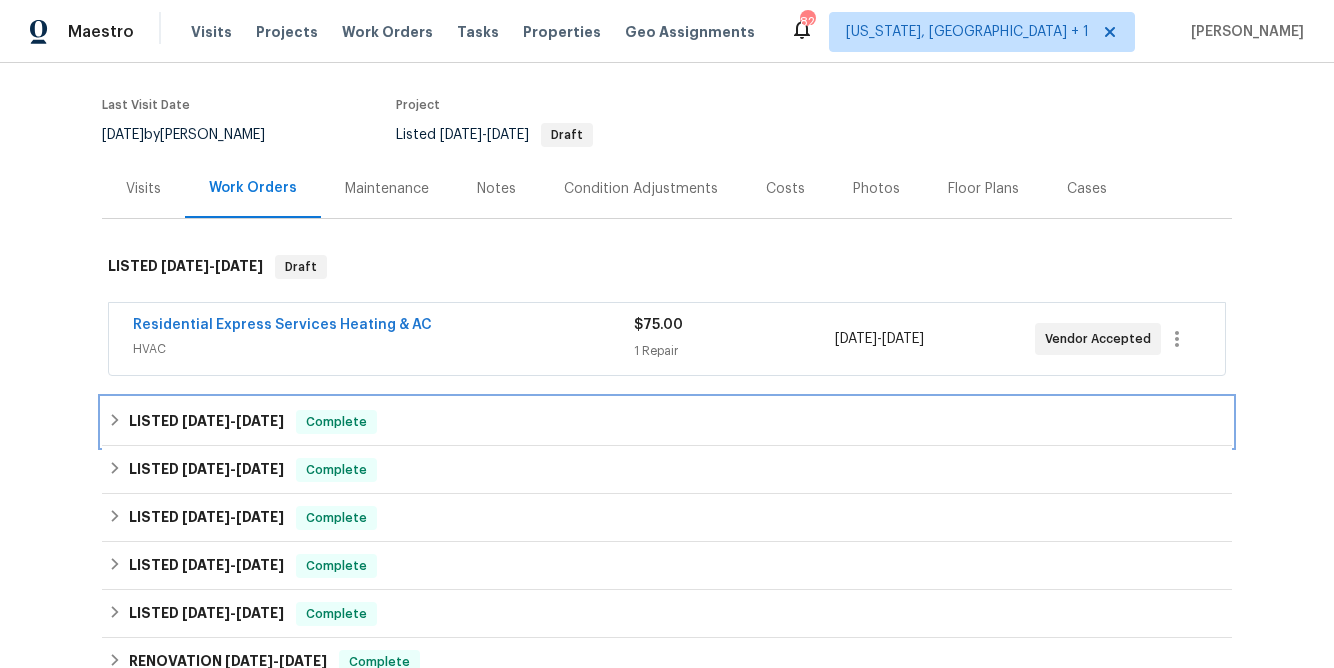click on "6/30/25" at bounding box center [206, 421] 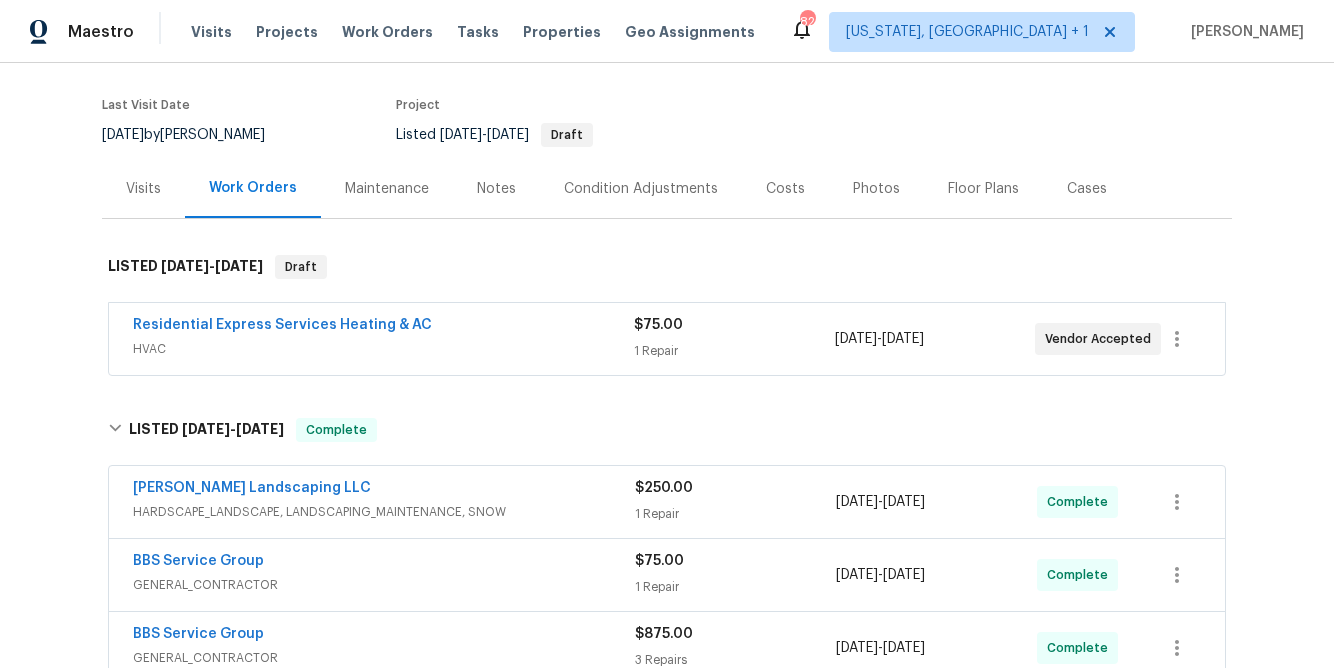 click on "Notes" at bounding box center (496, 189) 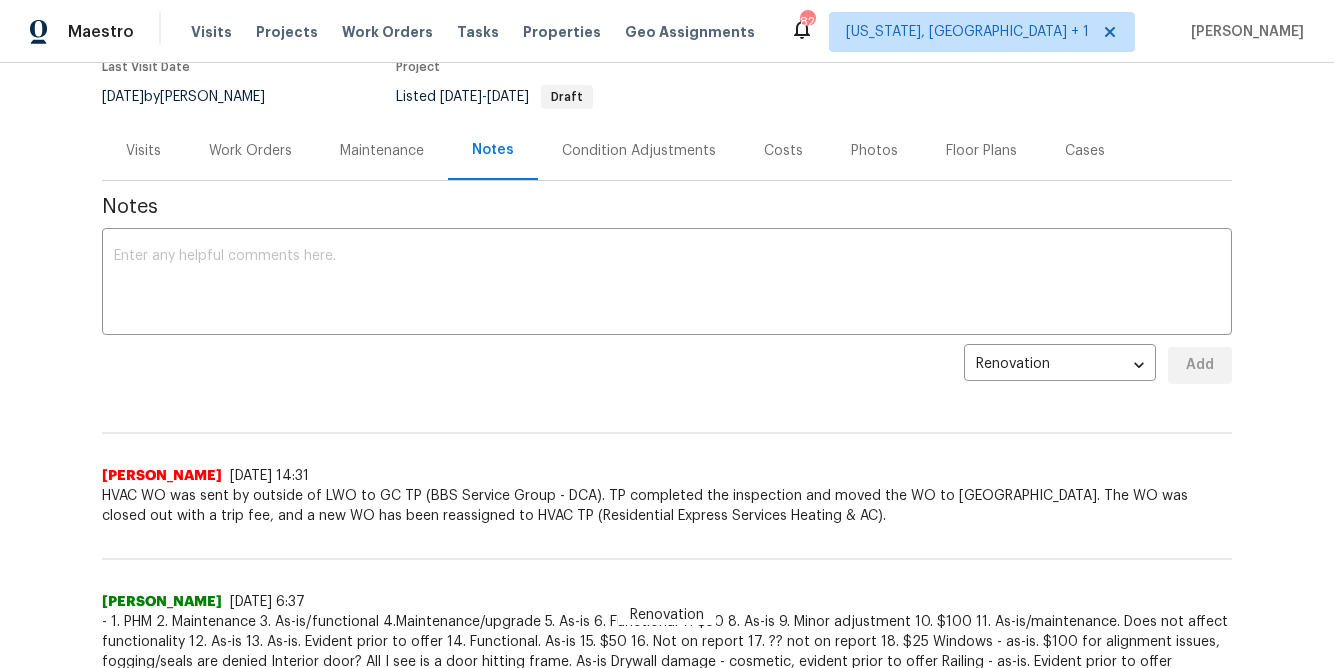 scroll, scrollTop: 0, scrollLeft: 0, axis: both 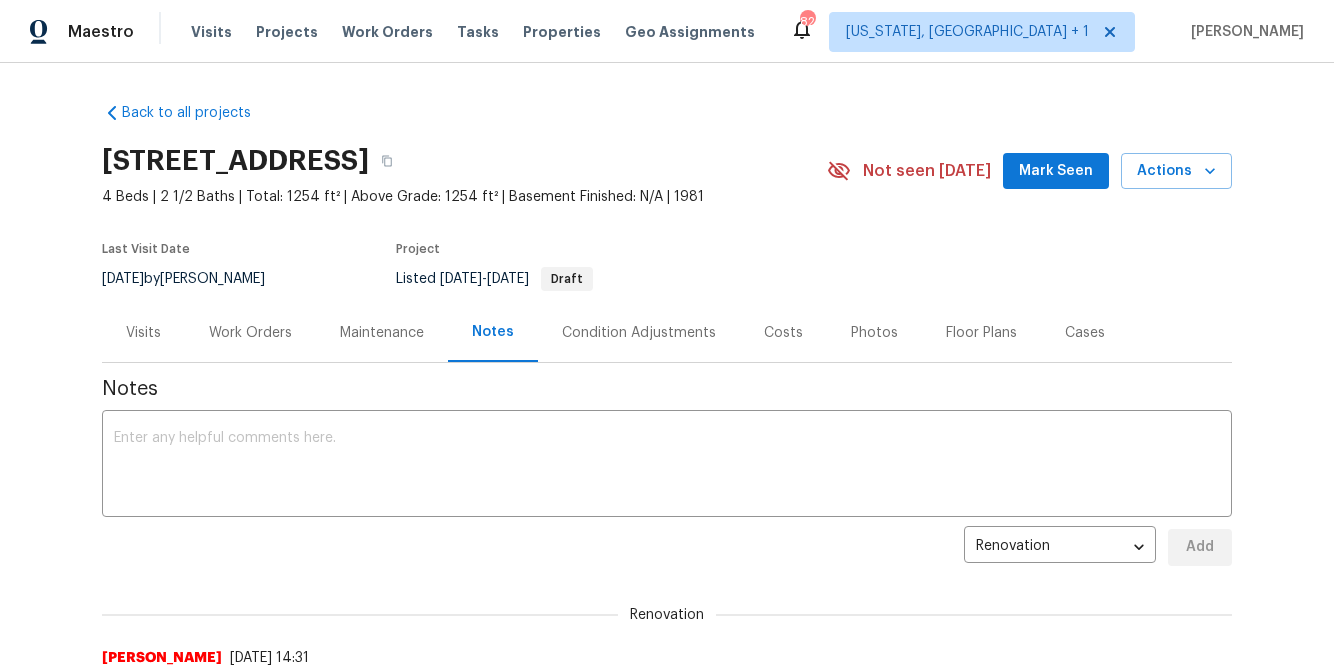 click on "Visits" at bounding box center [143, 333] 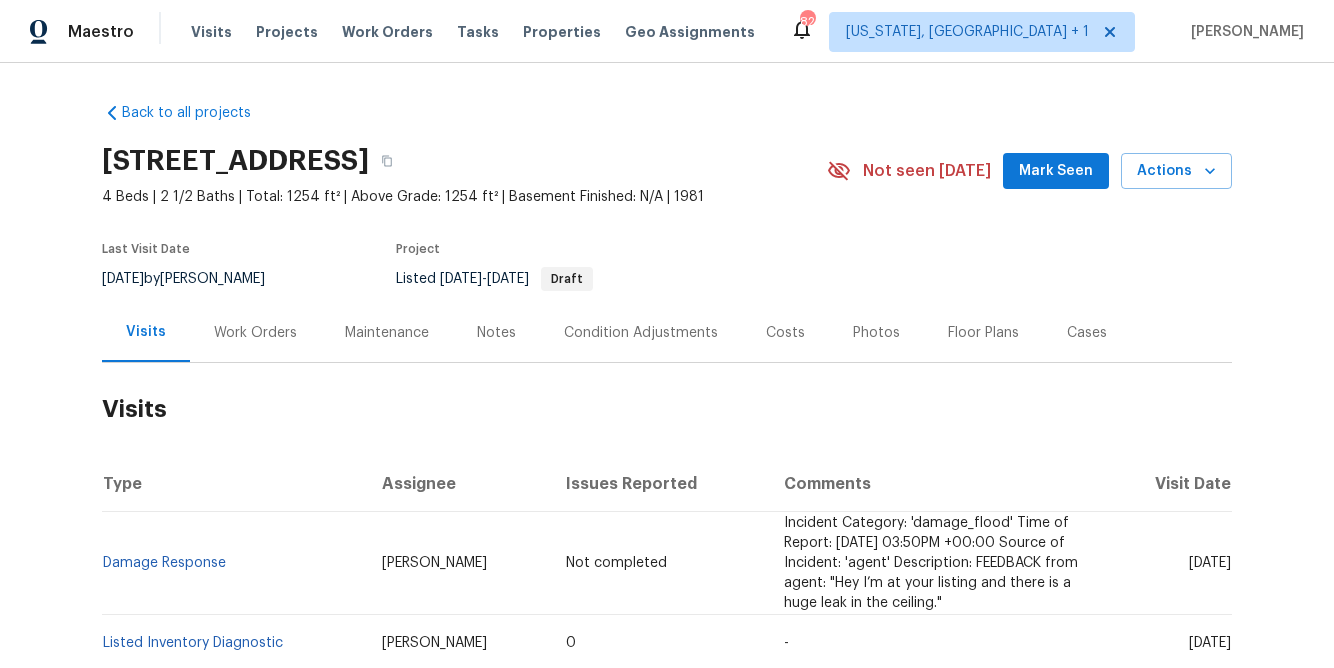 click on "Work Orders" at bounding box center (255, 333) 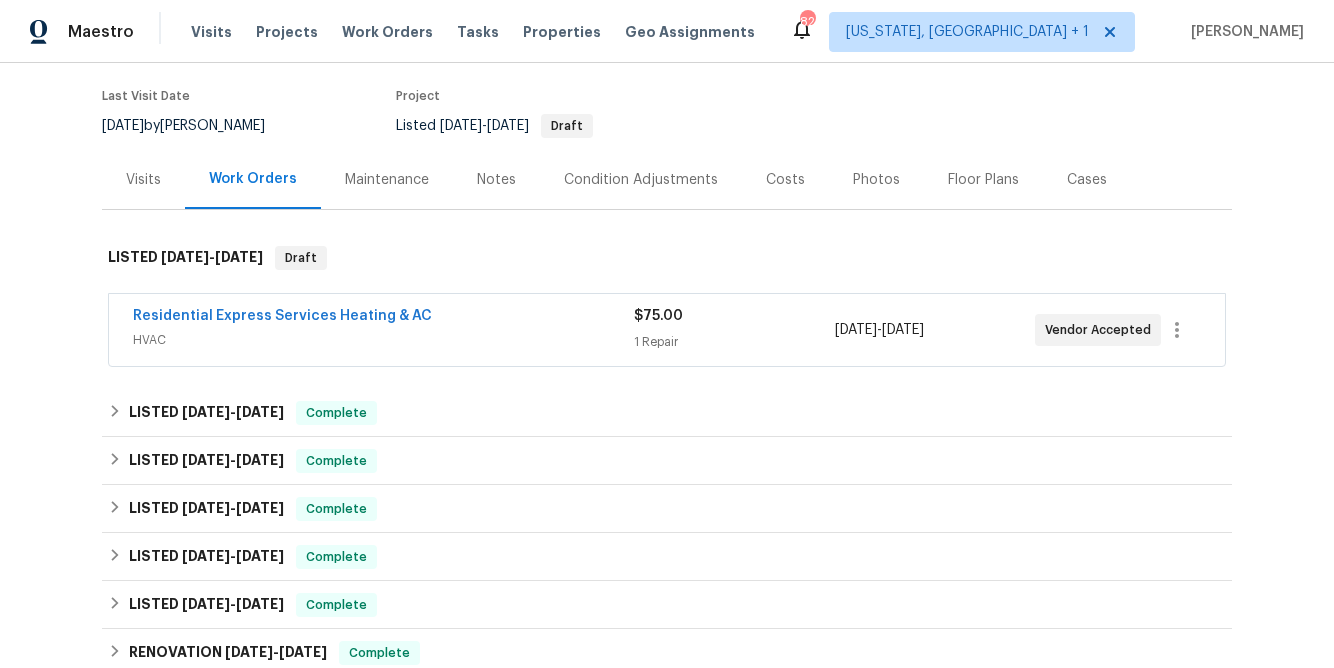 scroll, scrollTop: 152, scrollLeft: 0, axis: vertical 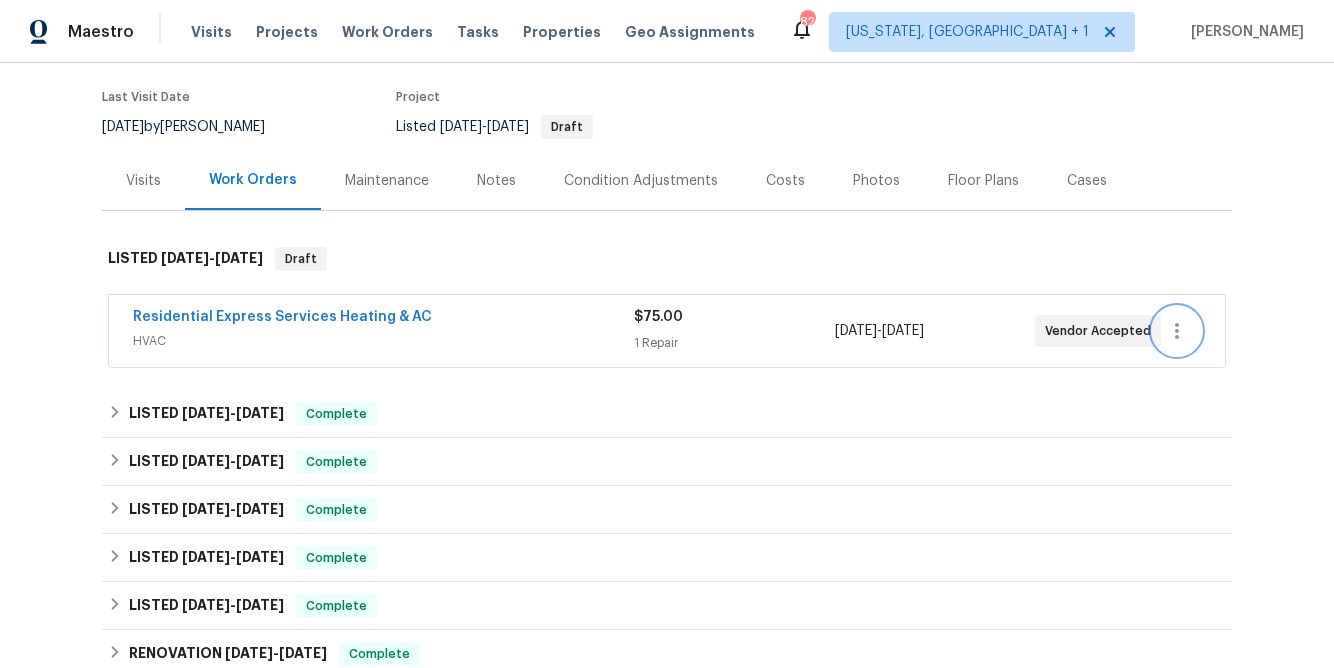 click 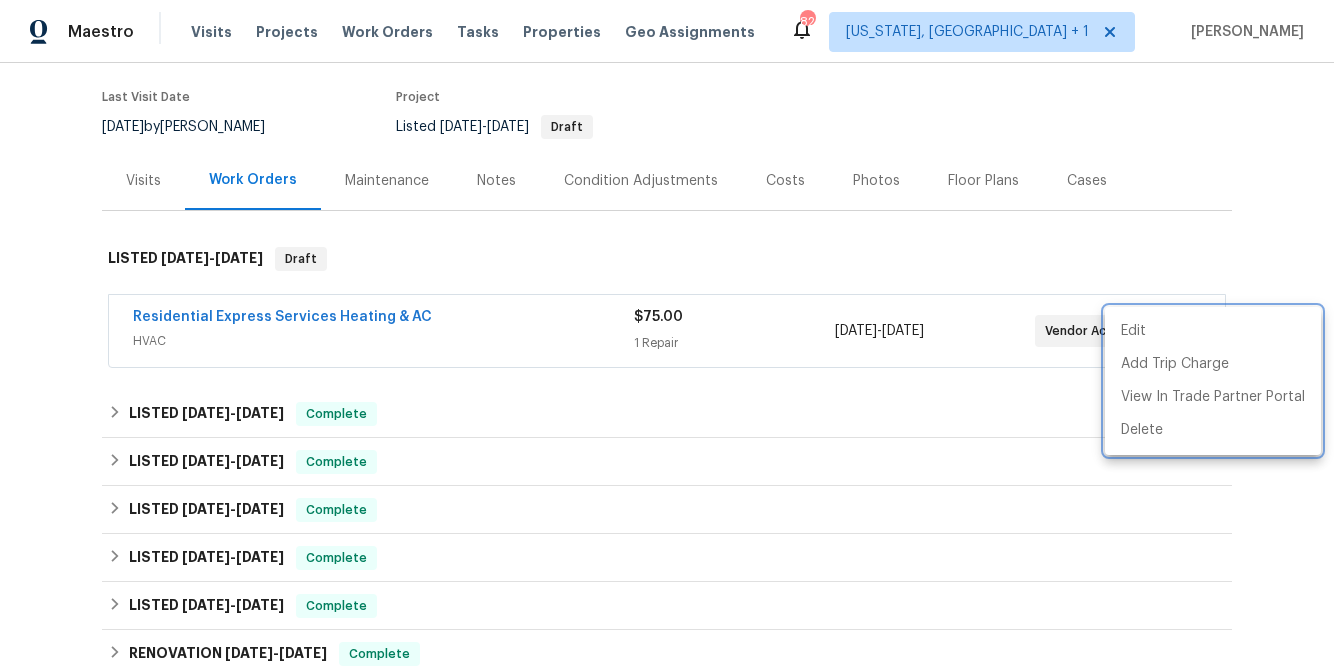 click at bounding box center [667, 334] 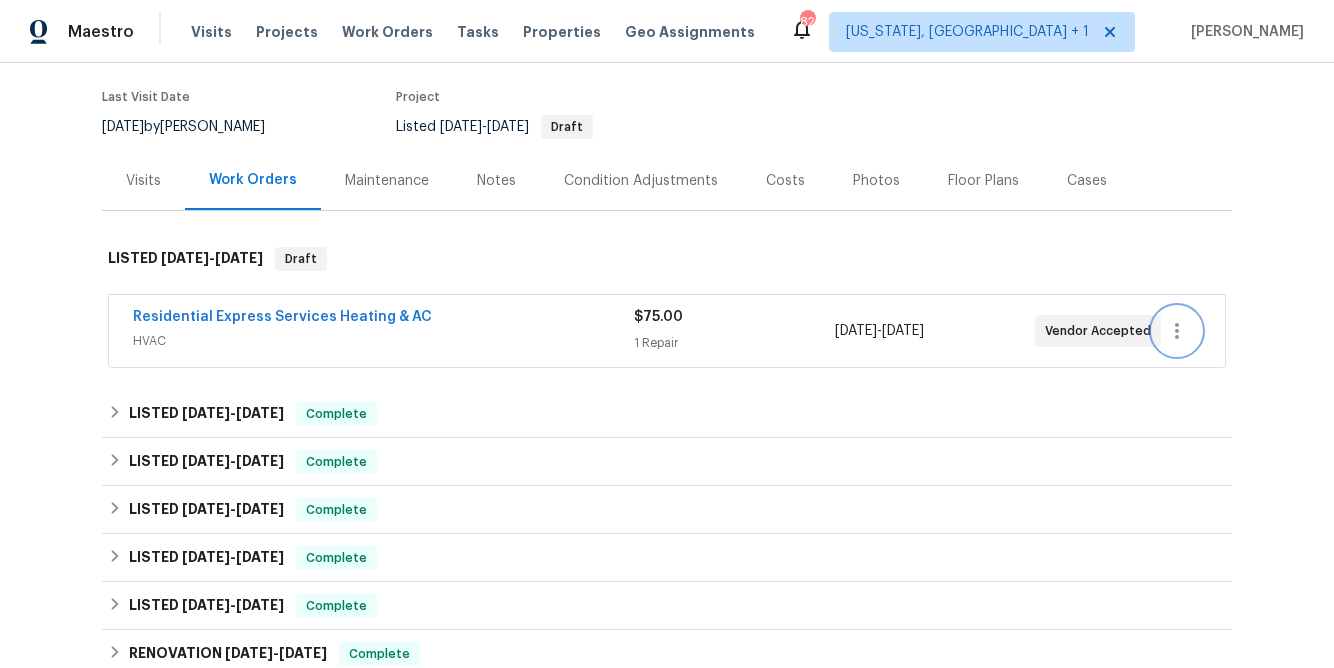 scroll, scrollTop: 0, scrollLeft: 0, axis: both 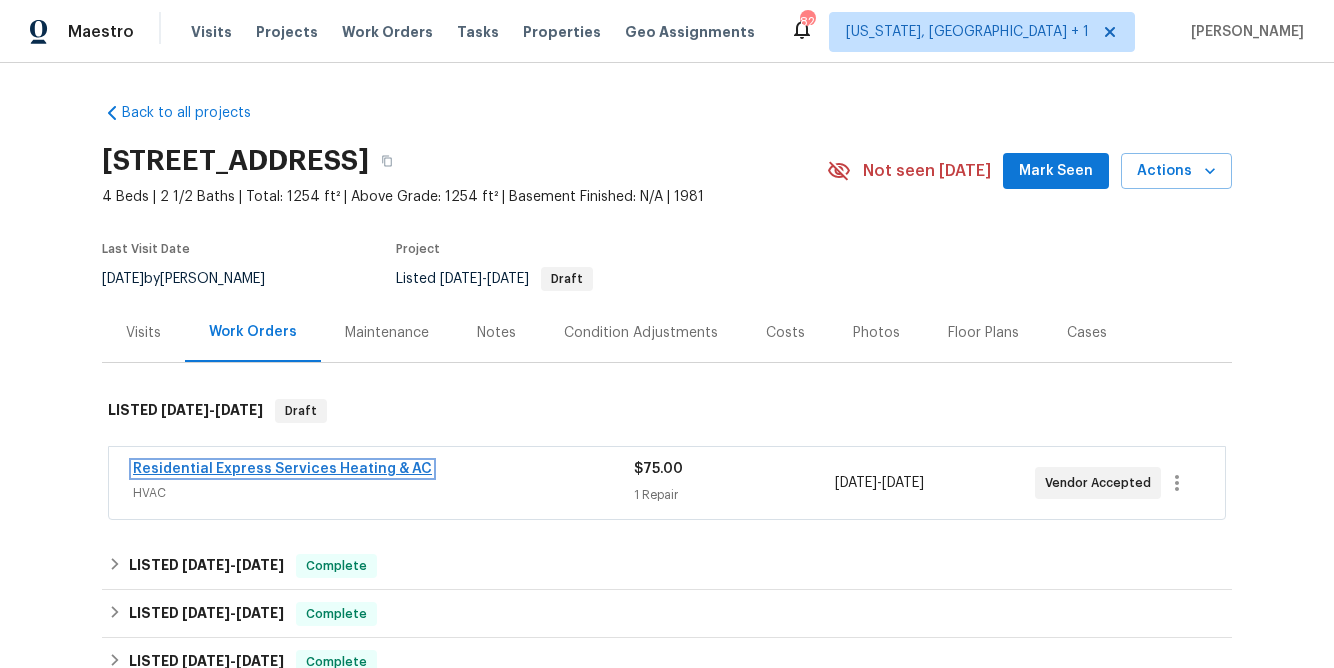 click on "Residential Express Services Heating & AC" at bounding box center (282, 469) 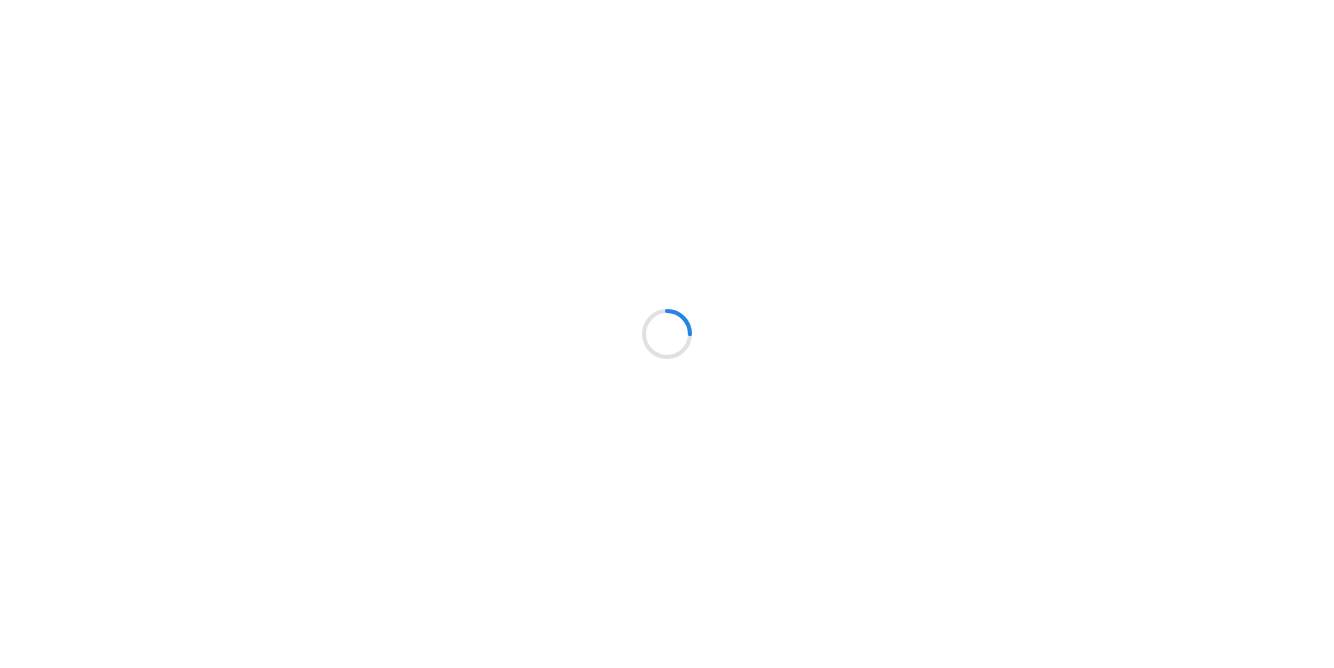 scroll, scrollTop: 0, scrollLeft: 0, axis: both 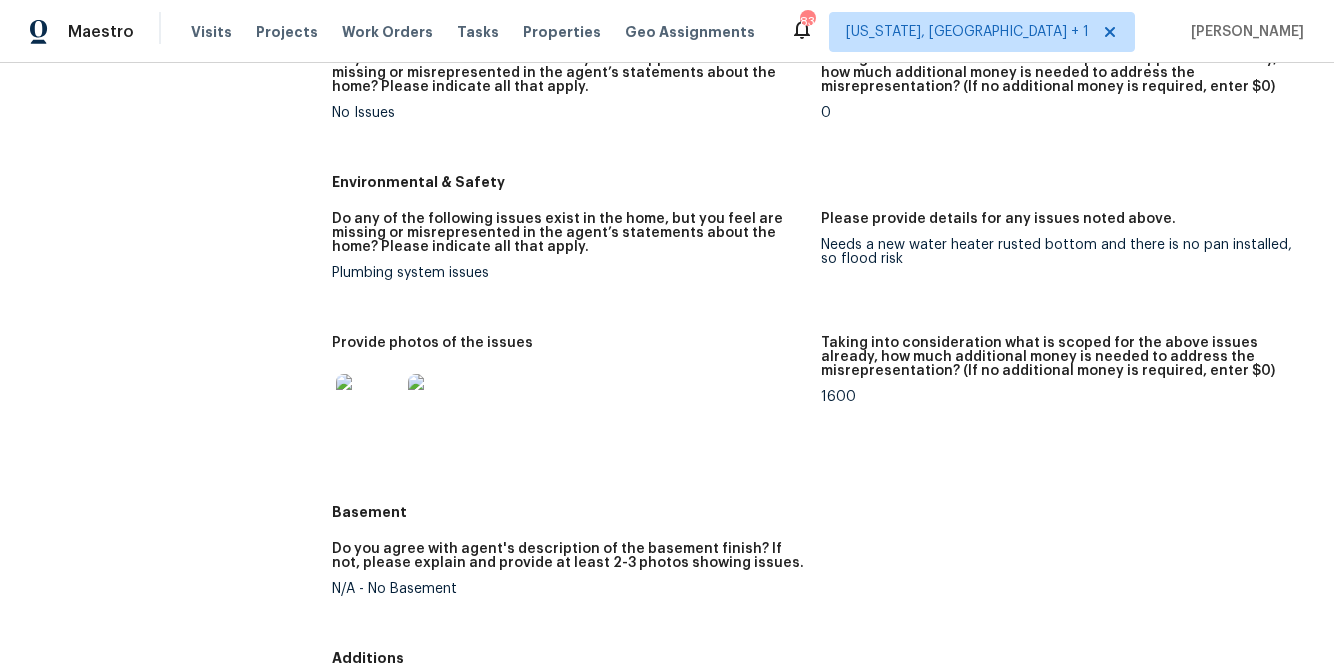 click at bounding box center (368, 406) 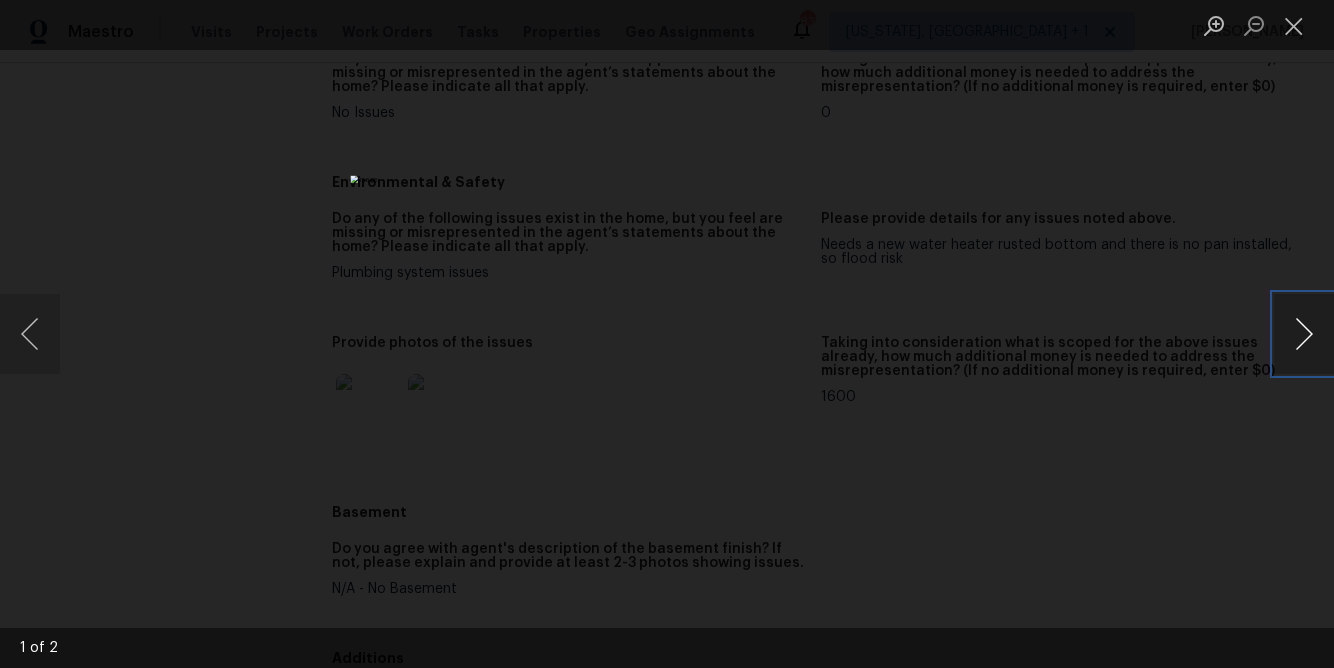 click at bounding box center [1304, 334] 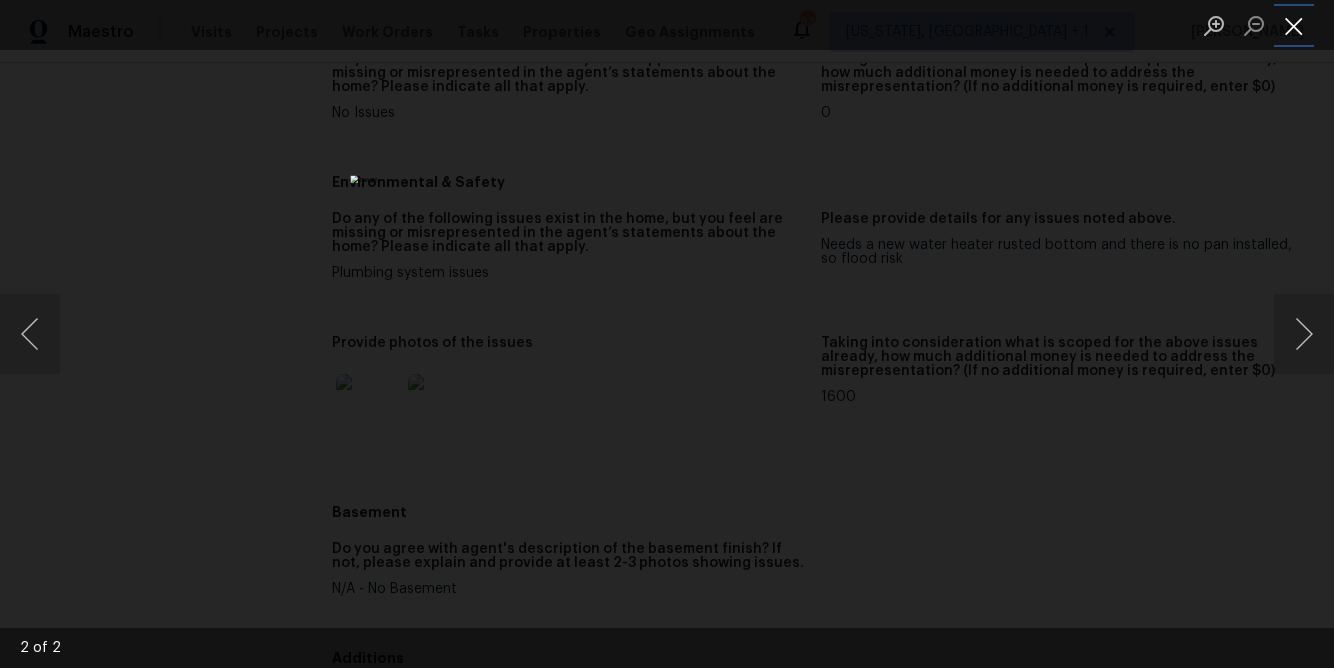 click at bounding box center (1294, 25) 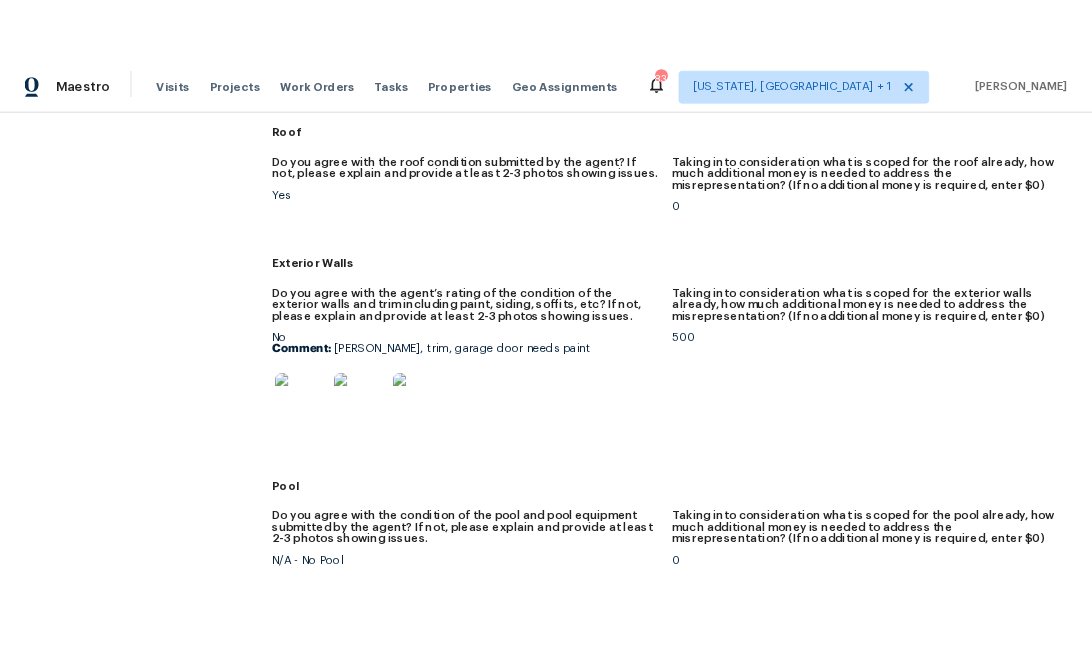 scroll, scrollTop: 0, scrollLeft: 0, axis: both 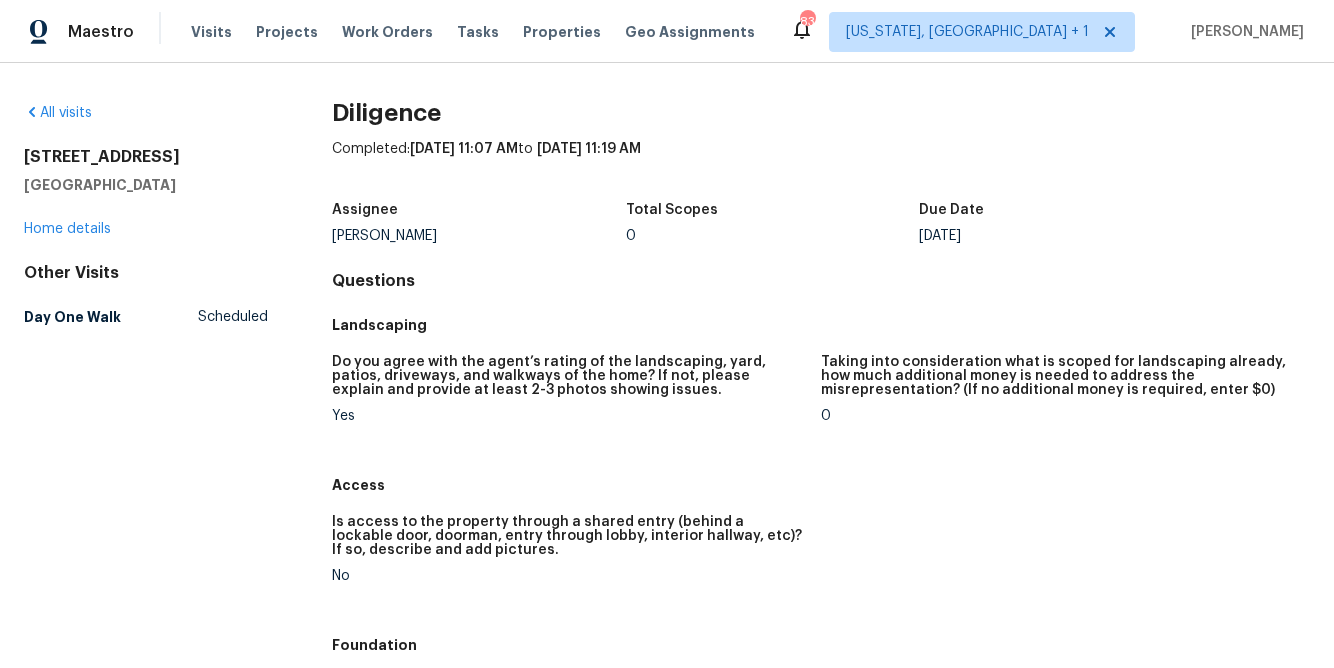 drag, startPoint x: 25, startPoint y: 157, endPoint x: 188, endPoint y: 156, distance: 163.00307 